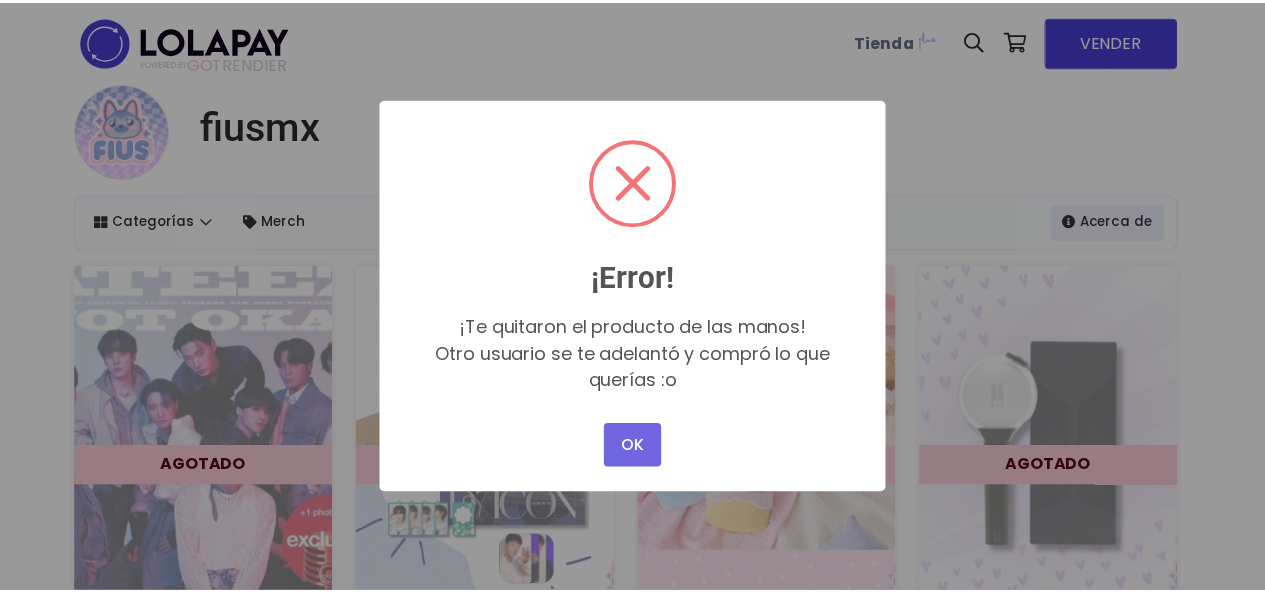scroll, scrollTop: 0, scrollLeft: 0, axis: both 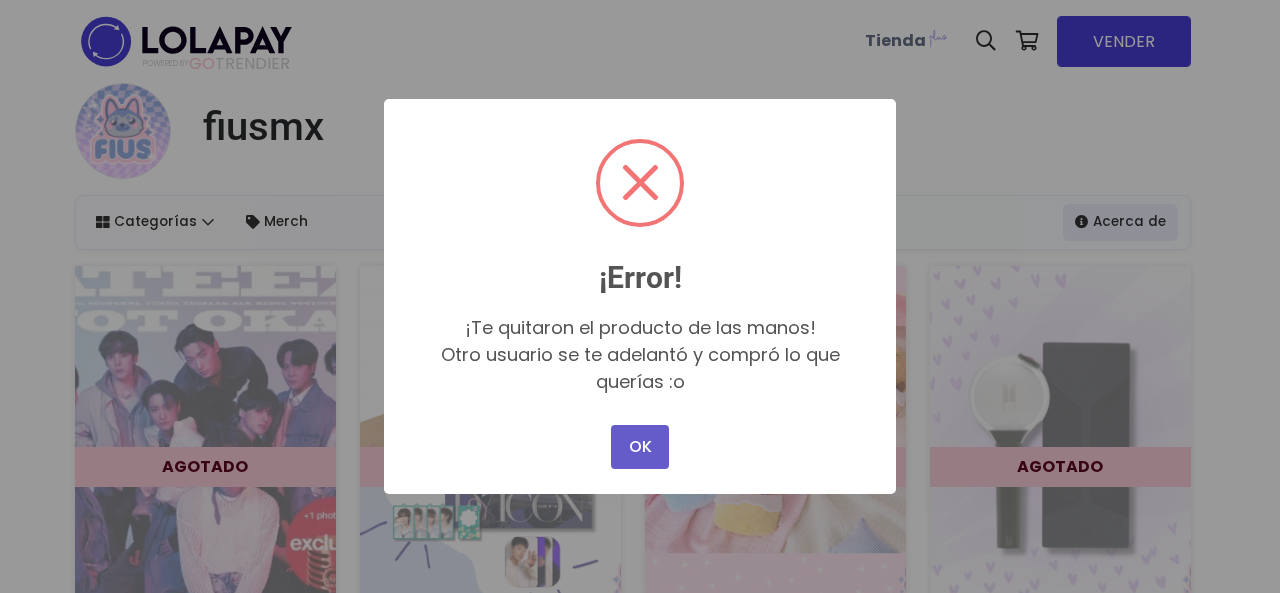 click on "OK" at bounding box center [640, 447] 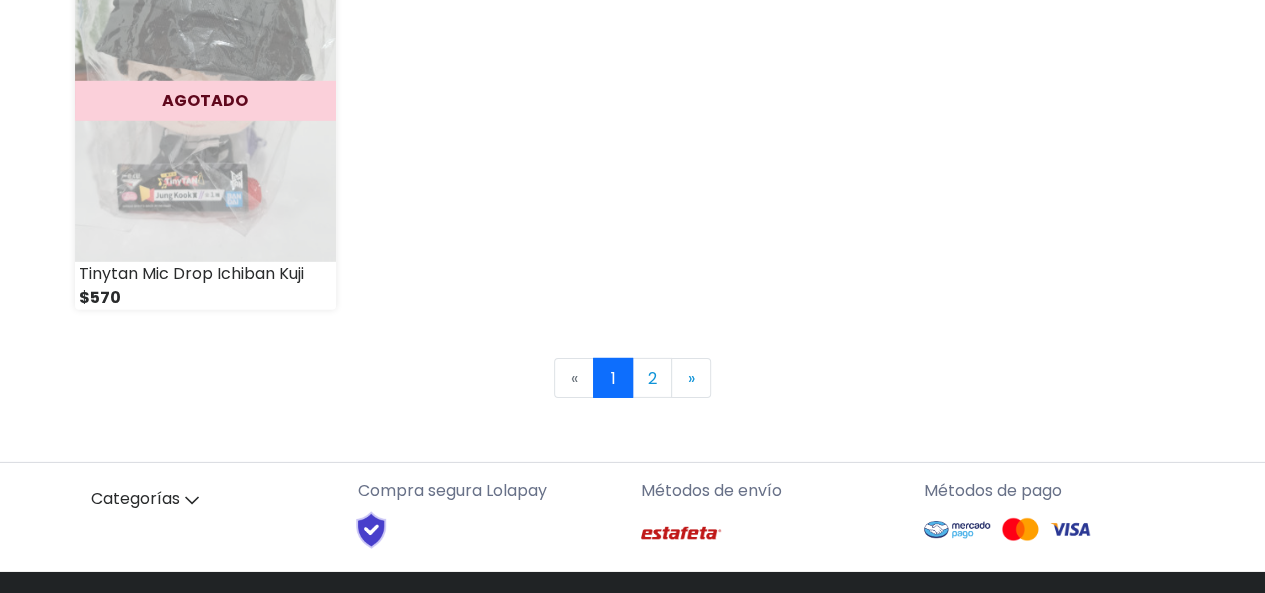 scroll, scrollTop: 3000, scrollLeft: 0, axis: vertical 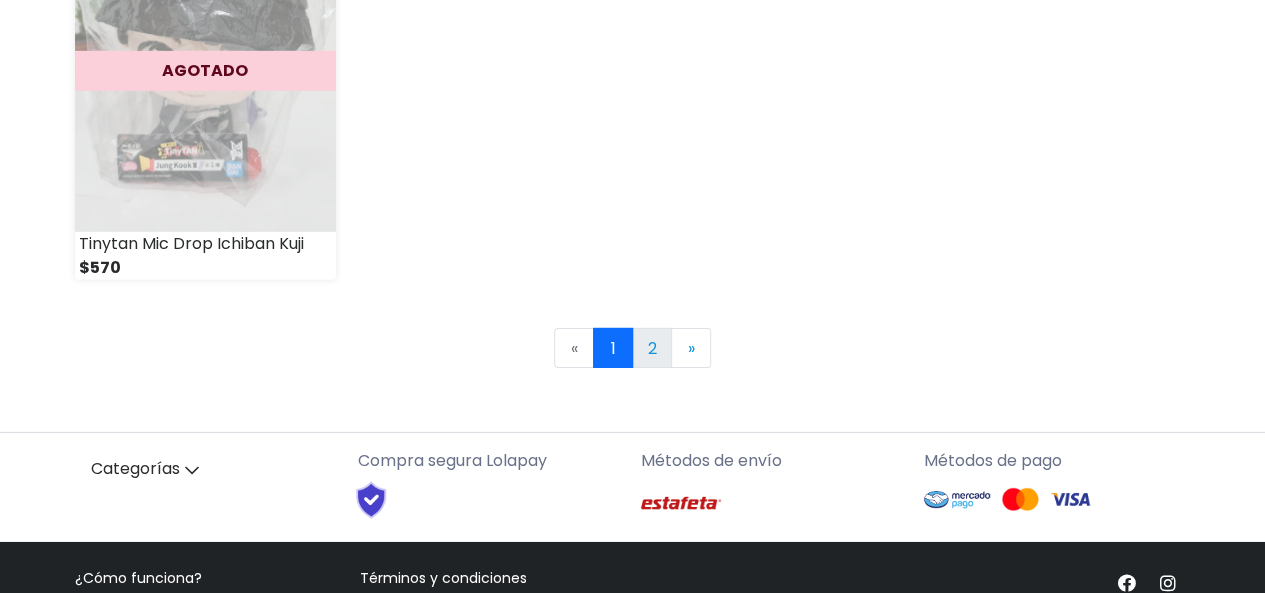 click on "2" at bounding box center [652, 348] 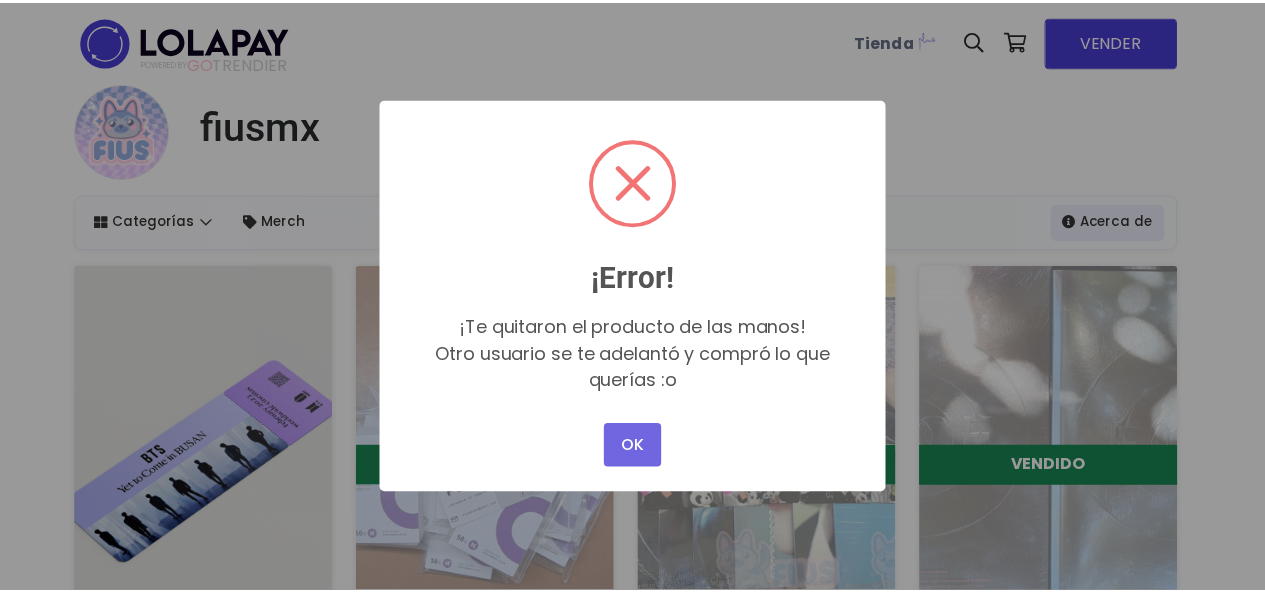scroll, scrollTop: 0, scrollLeft: 0, axis: both 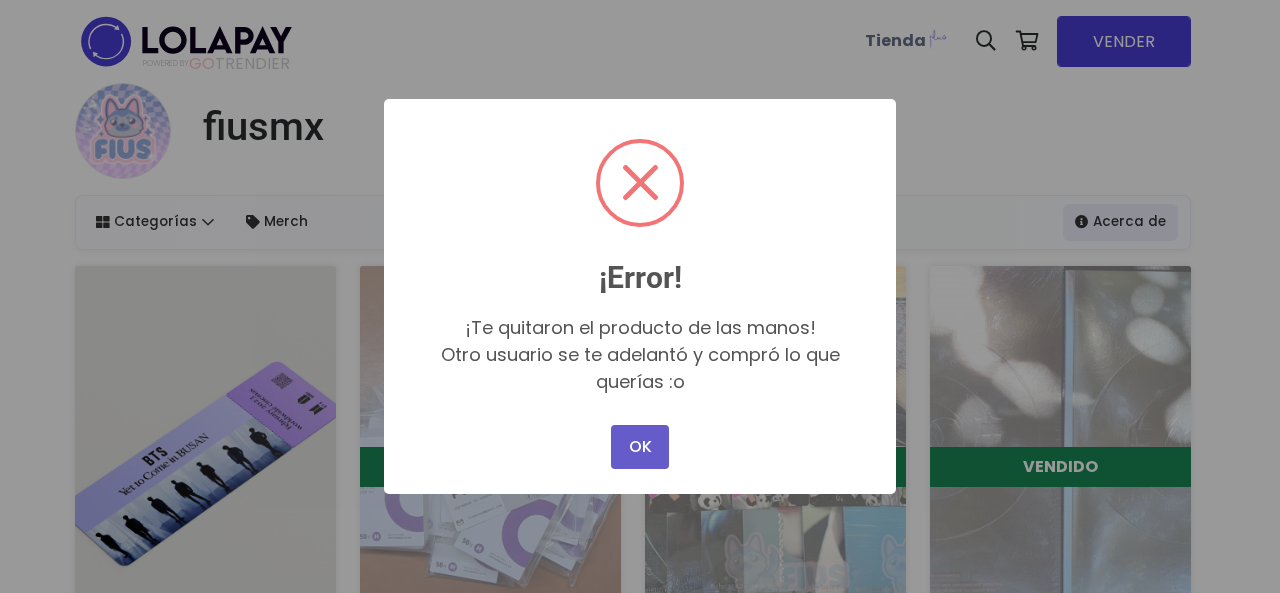 click on "OK" at bounding box center [640, 447] 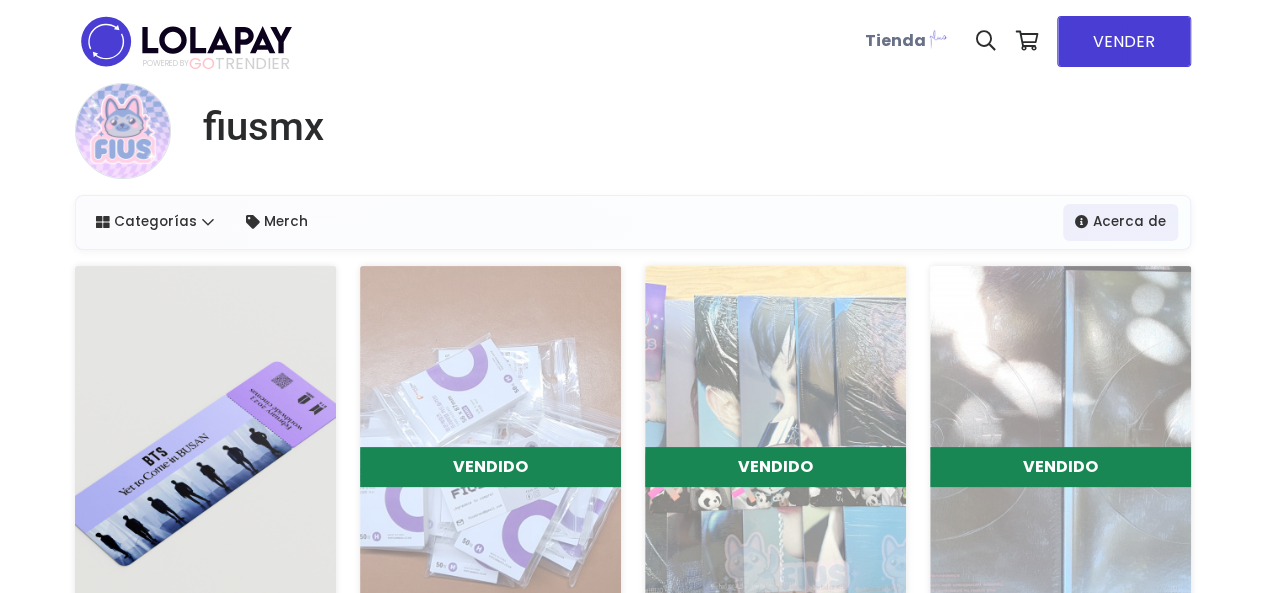 click at bounding box center [205, 447] 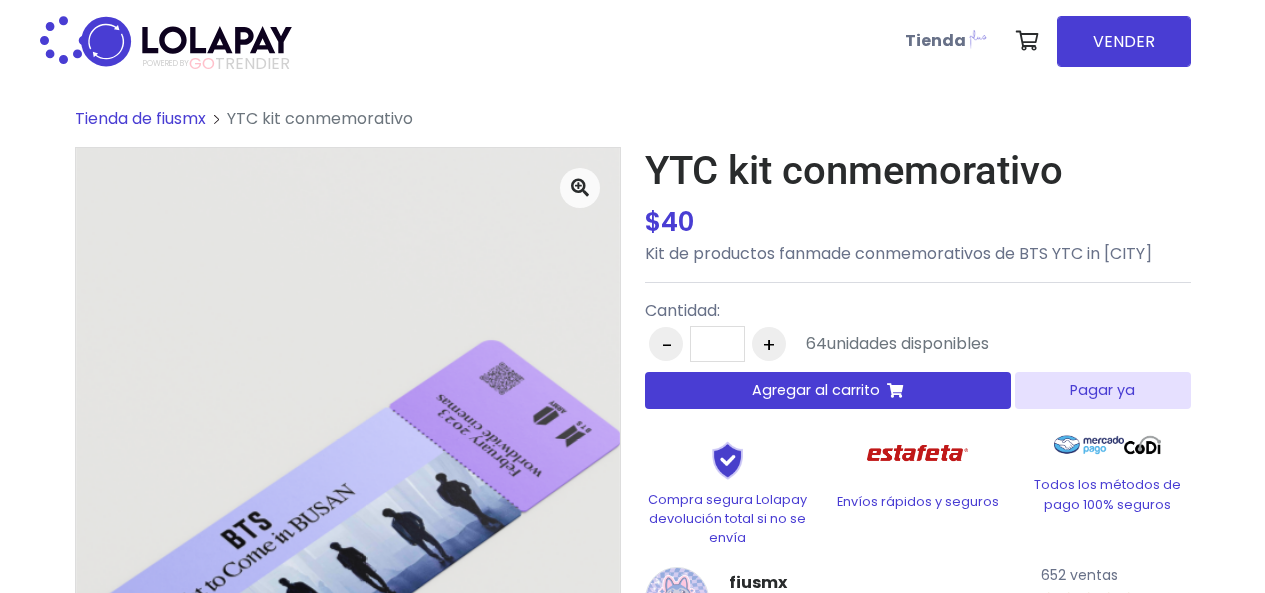 scroll, scrollTop: 0, scrollLeft: 0, axis: both 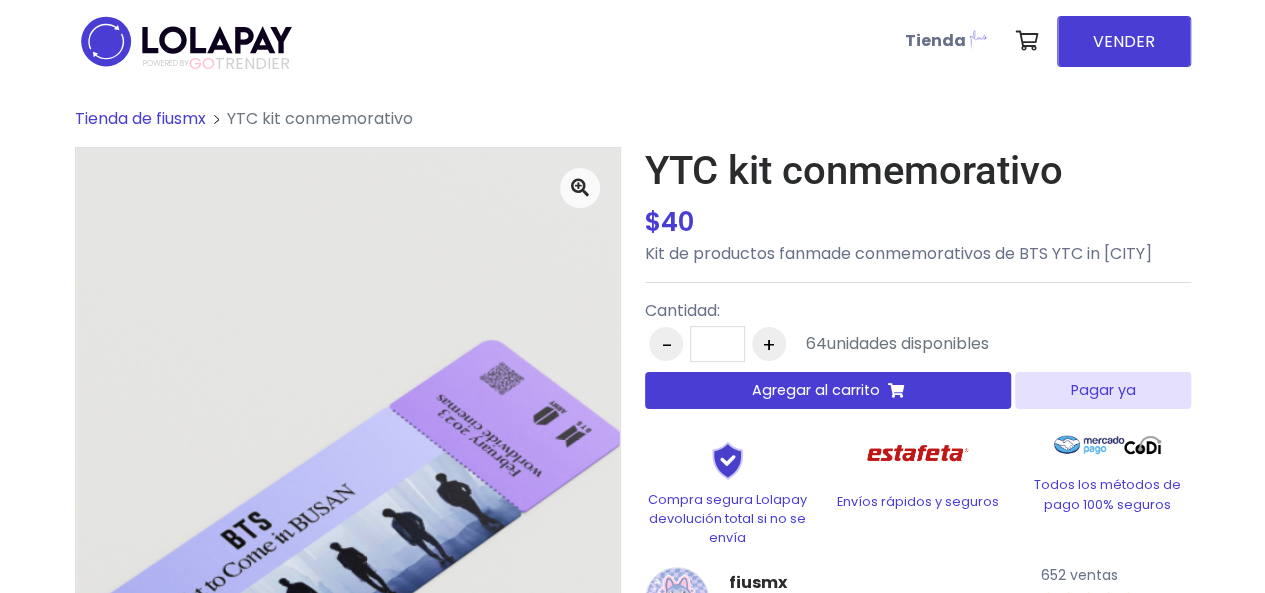 click on "Pagar ya" at bounding box center [1102, 390] 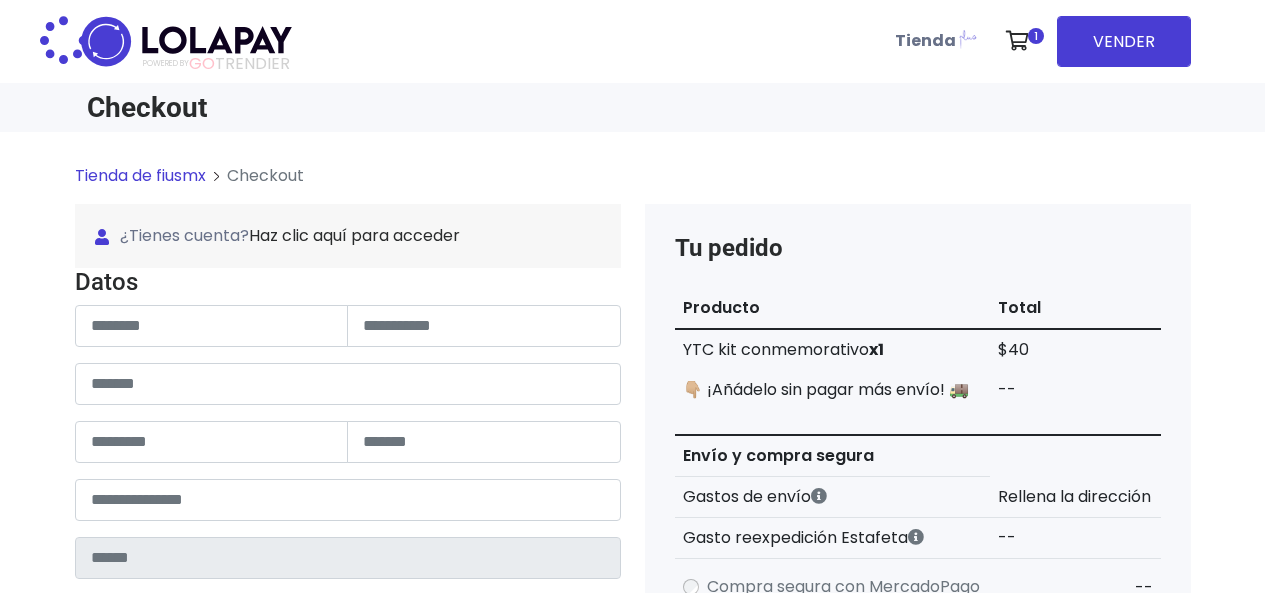 scroll, scrollTop: 0, scrollLeft: 0, axis: both 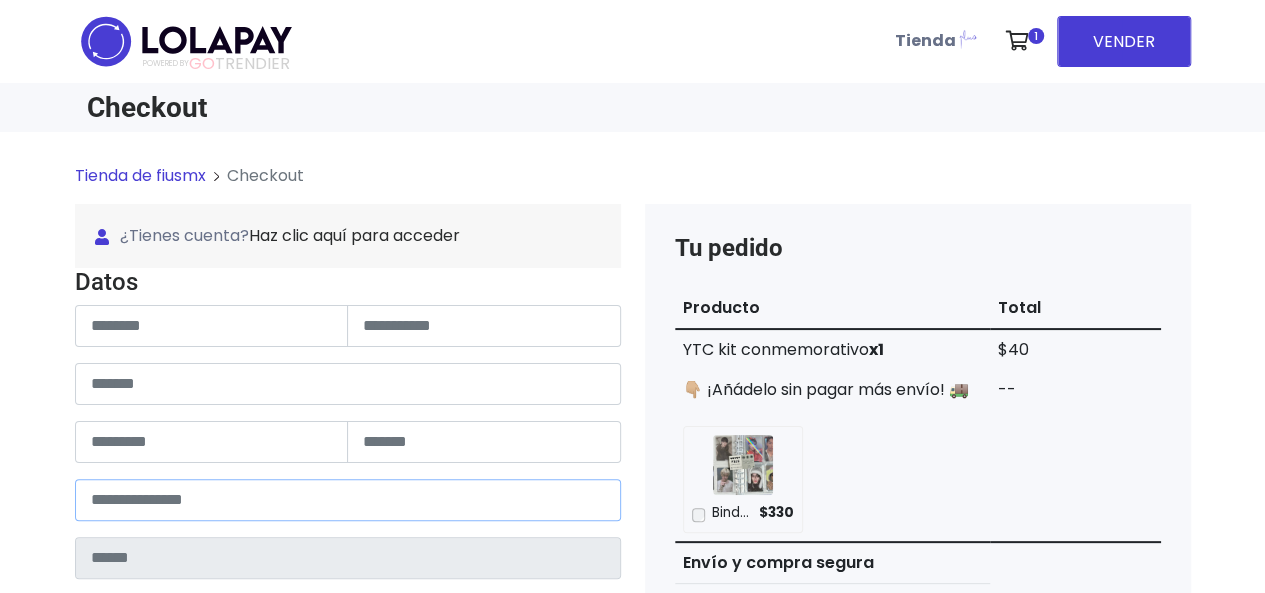 click at bounding box center (348, 500) 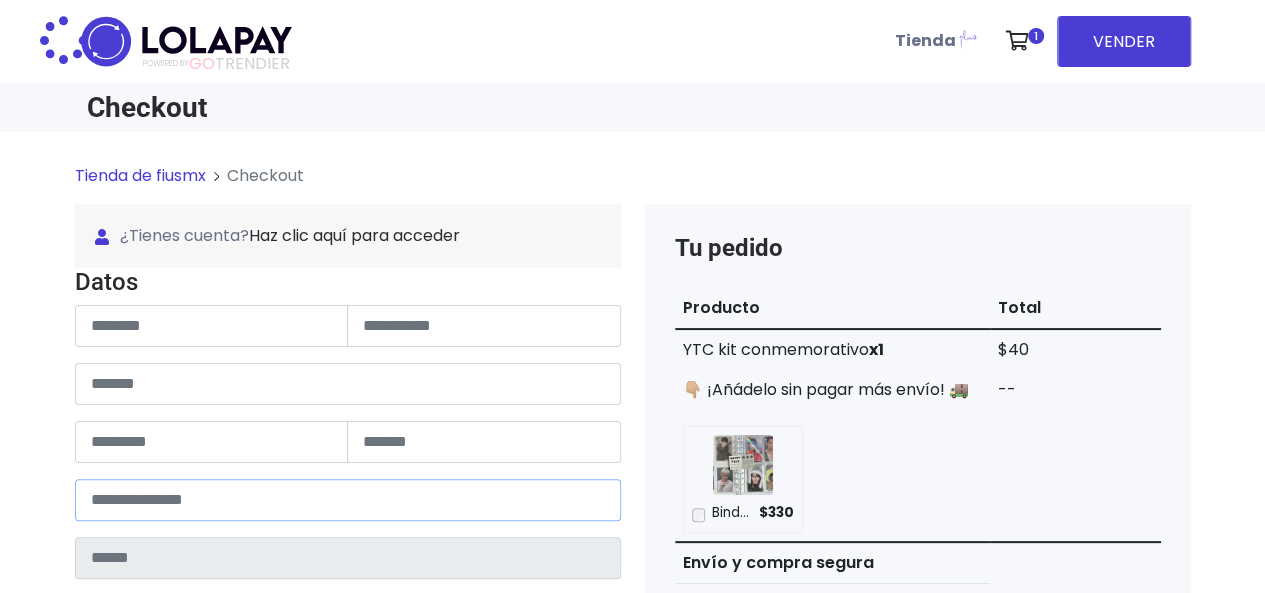 type on "**********" 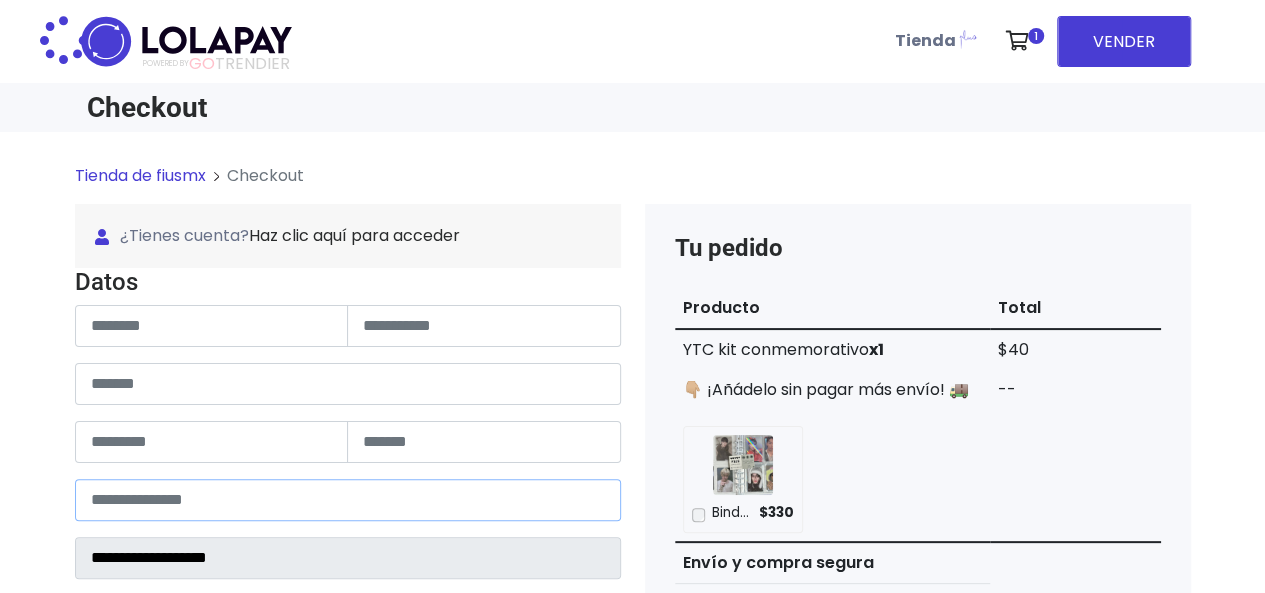 select 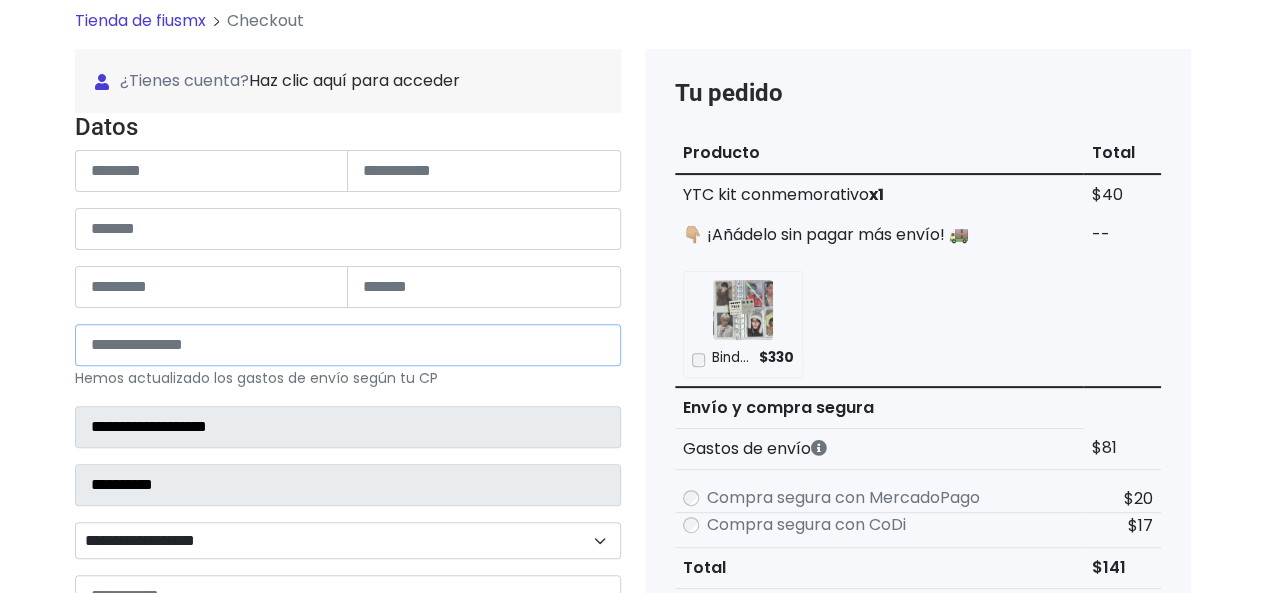 scroll, scrollTop: 200, scrollLeft: 0, axis: vertical 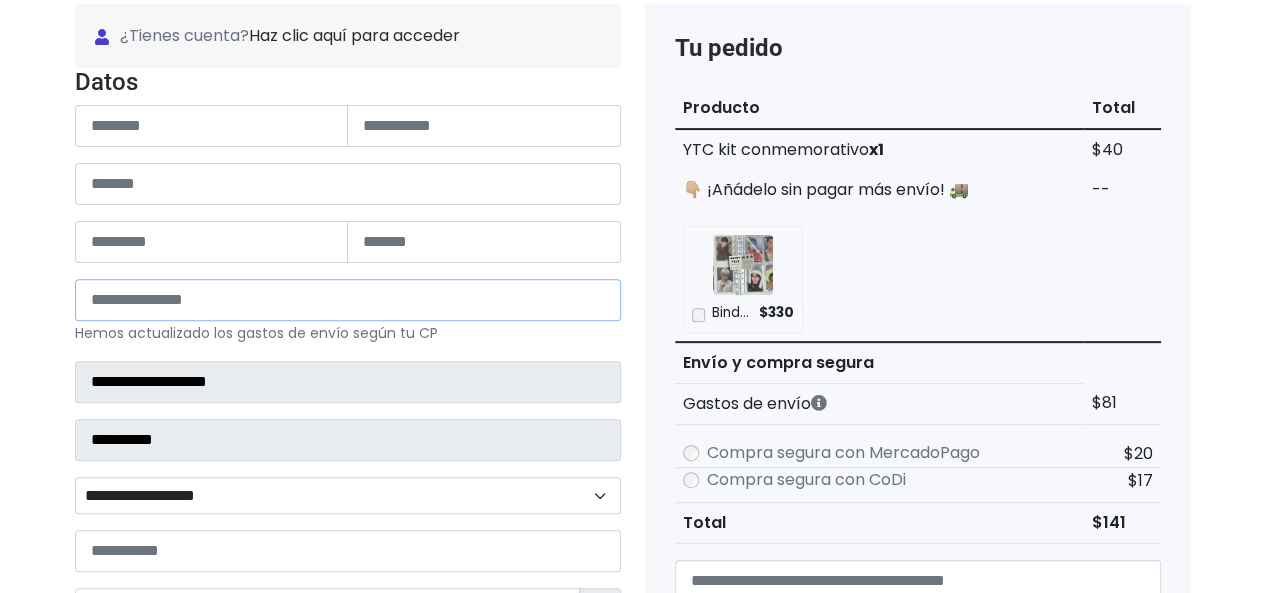 type on "*****" 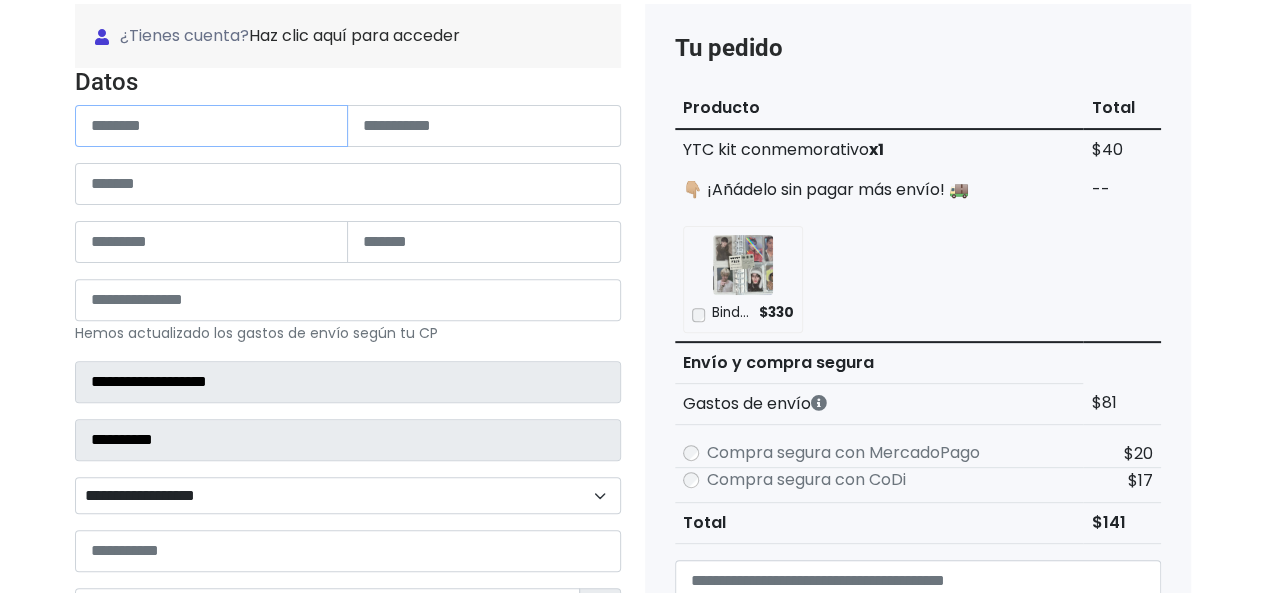 click at bounding box center [212, 126] 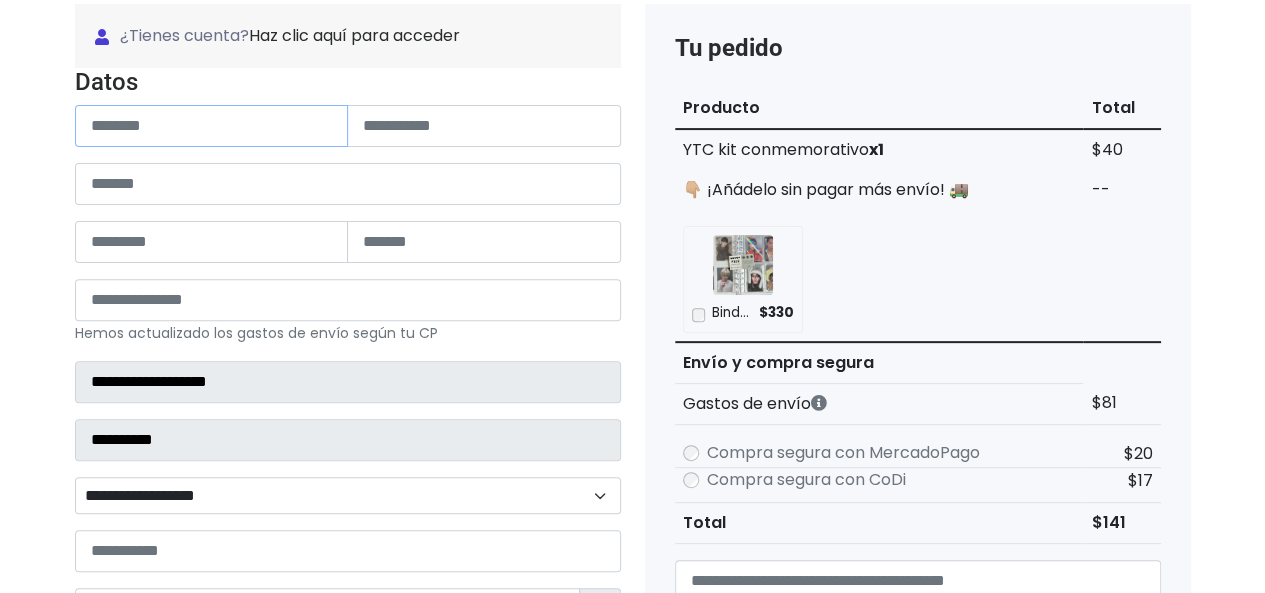 paste on "**********" 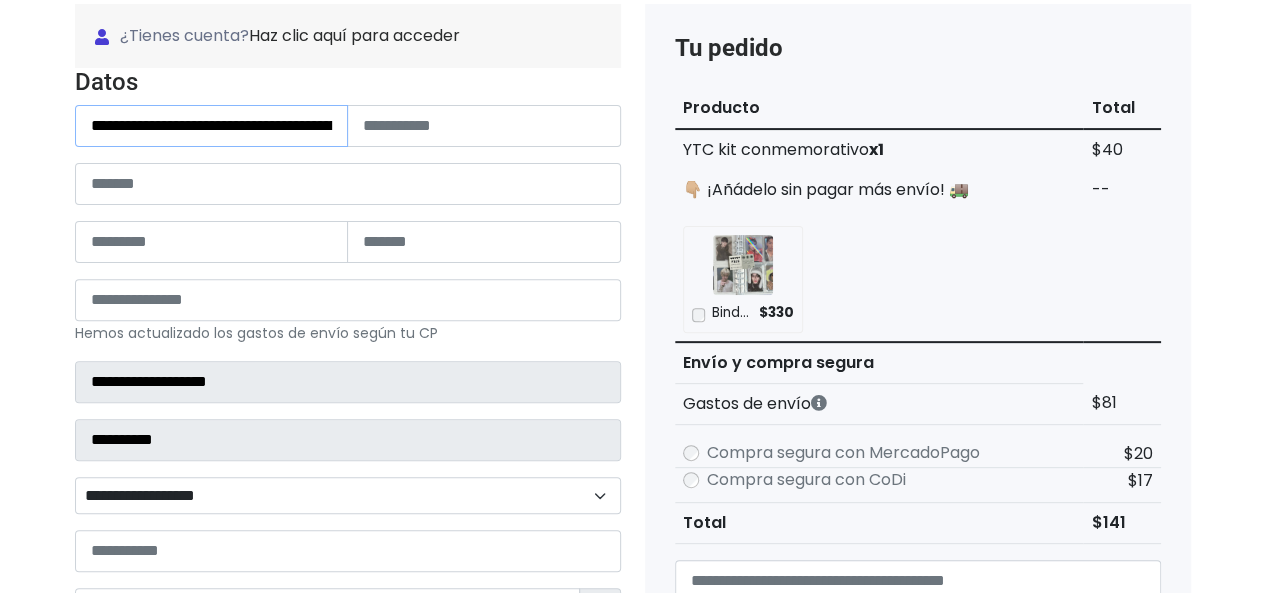 scroll, scrollTop: 0, scrollLeft: 146, axis: horizontal 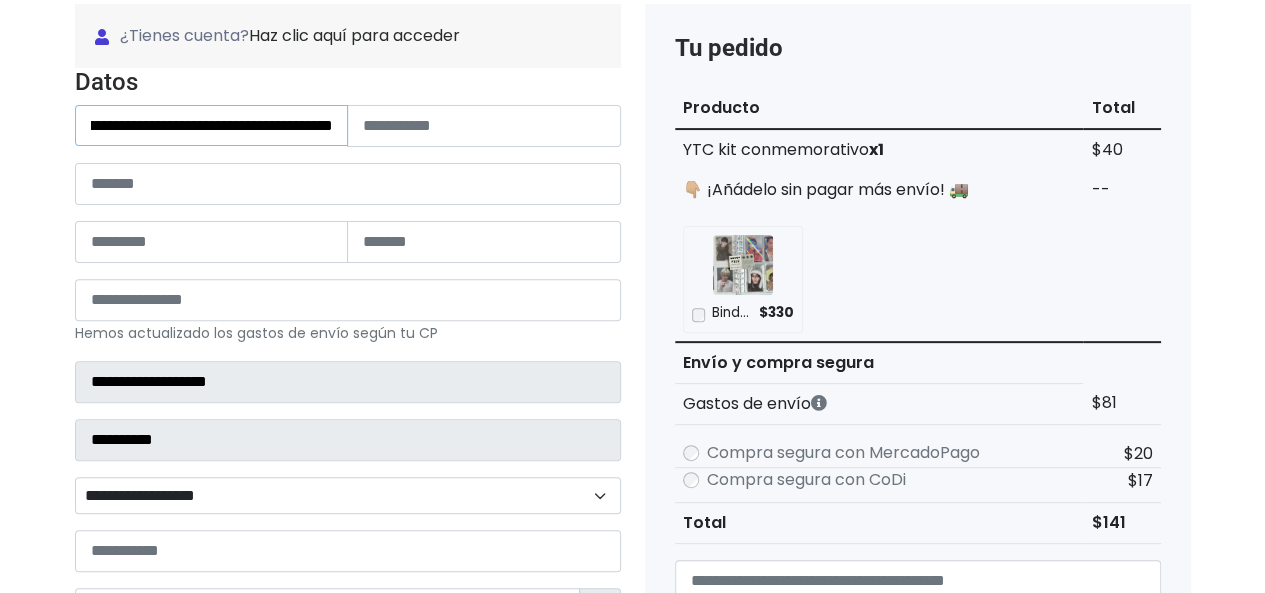 drag, startPoint x: 335, startPoint y: 121, endPoint x: 251, endPoint y: 119, distance: 84.0238 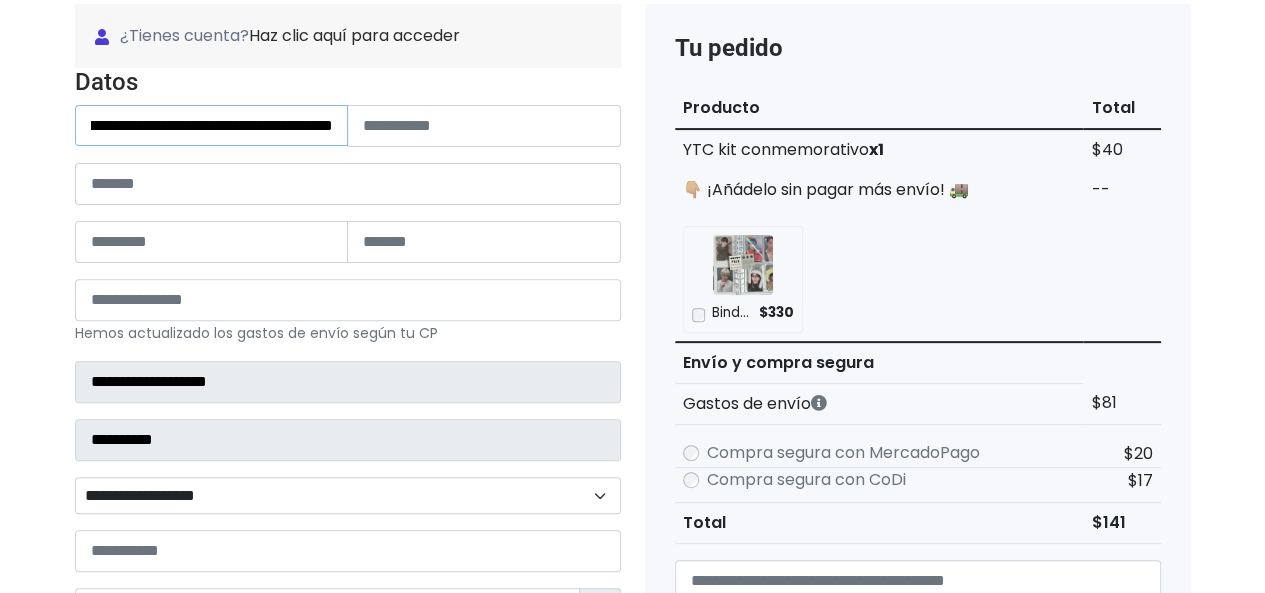 click on "**********" at bounding box center (212, 125) 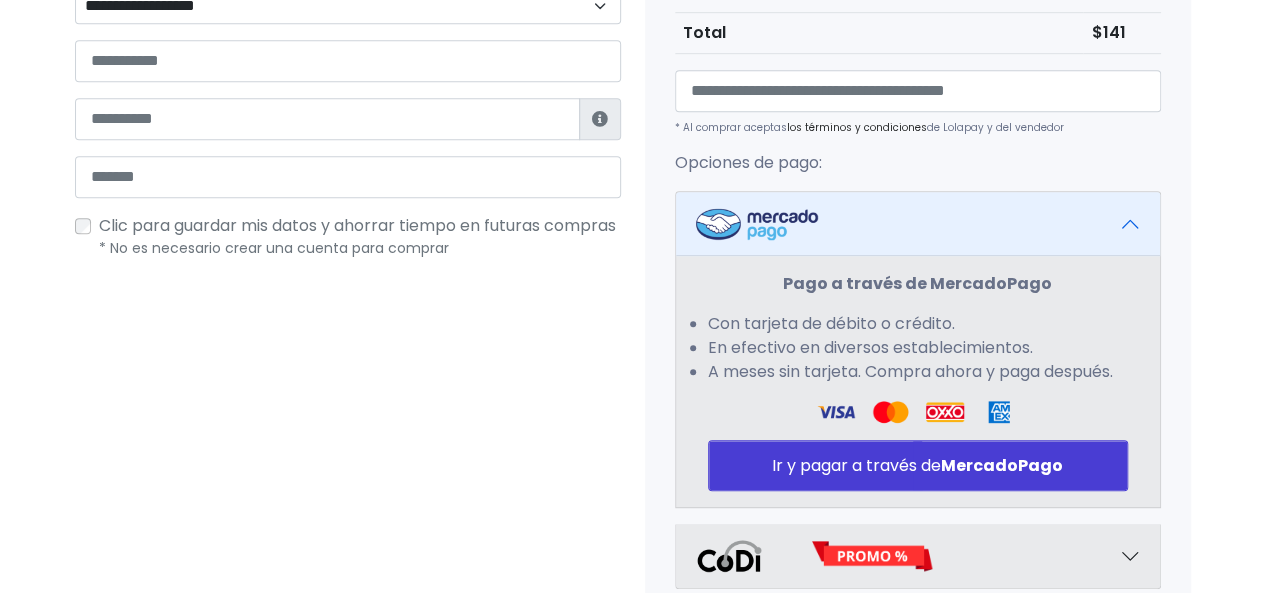 scroll, scrollTop: 700, scrollLeft: 0, axis: vertical 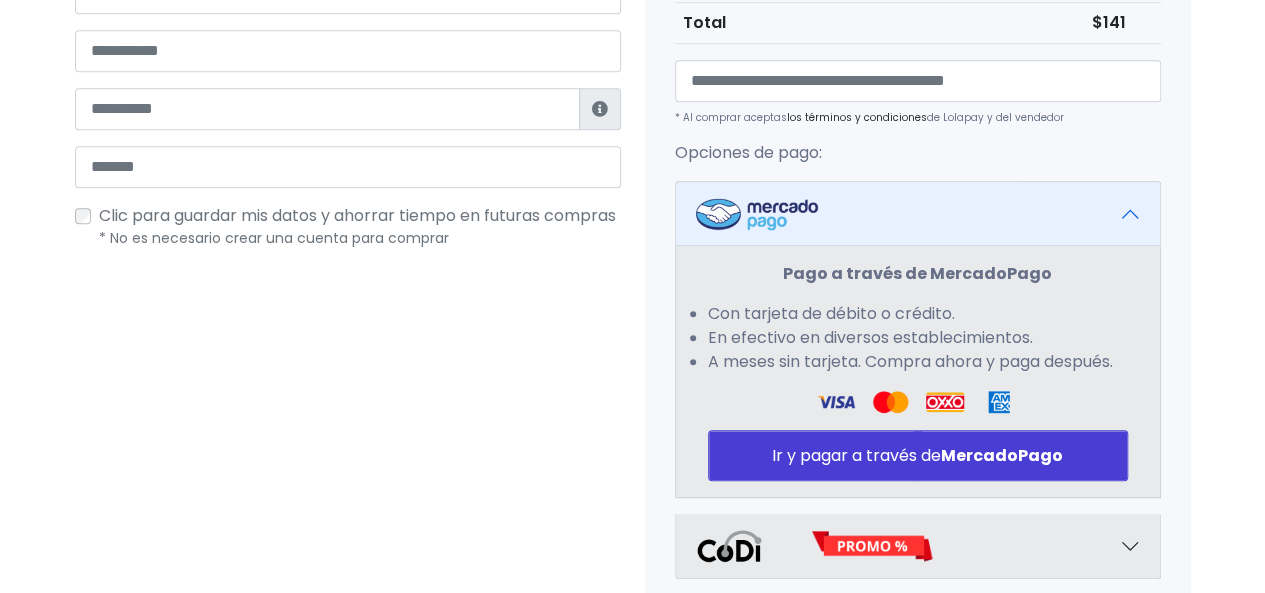 type on "**********" 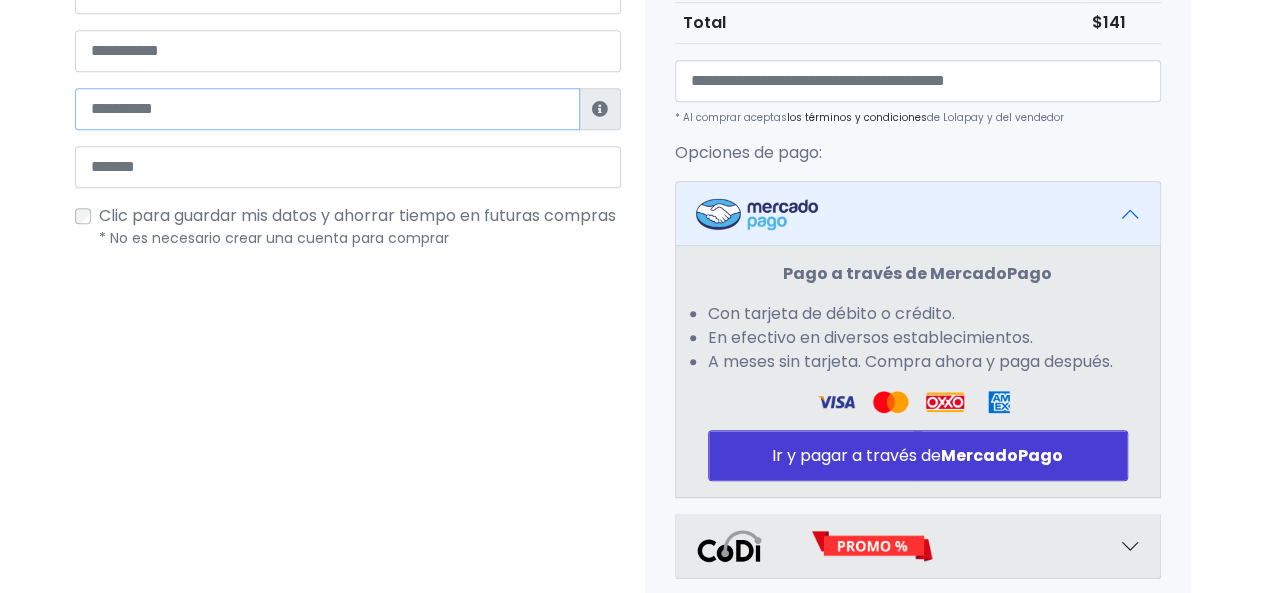 scroll, scrollTop: 0, scrollLeft: 0, axis: both 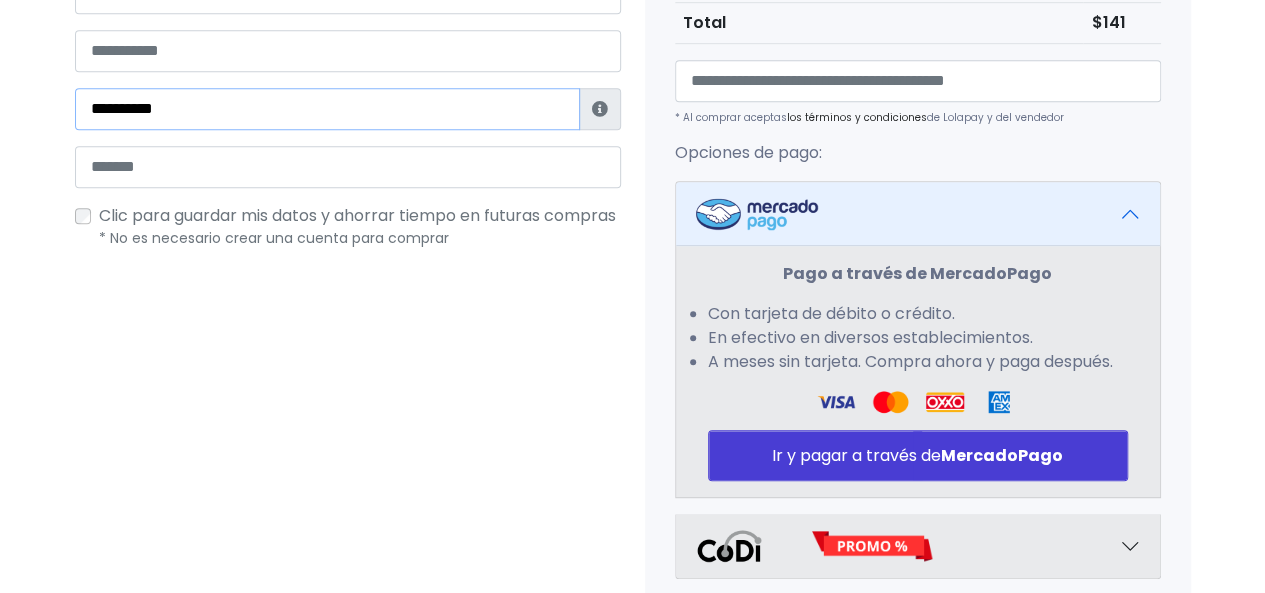 type on "**********" 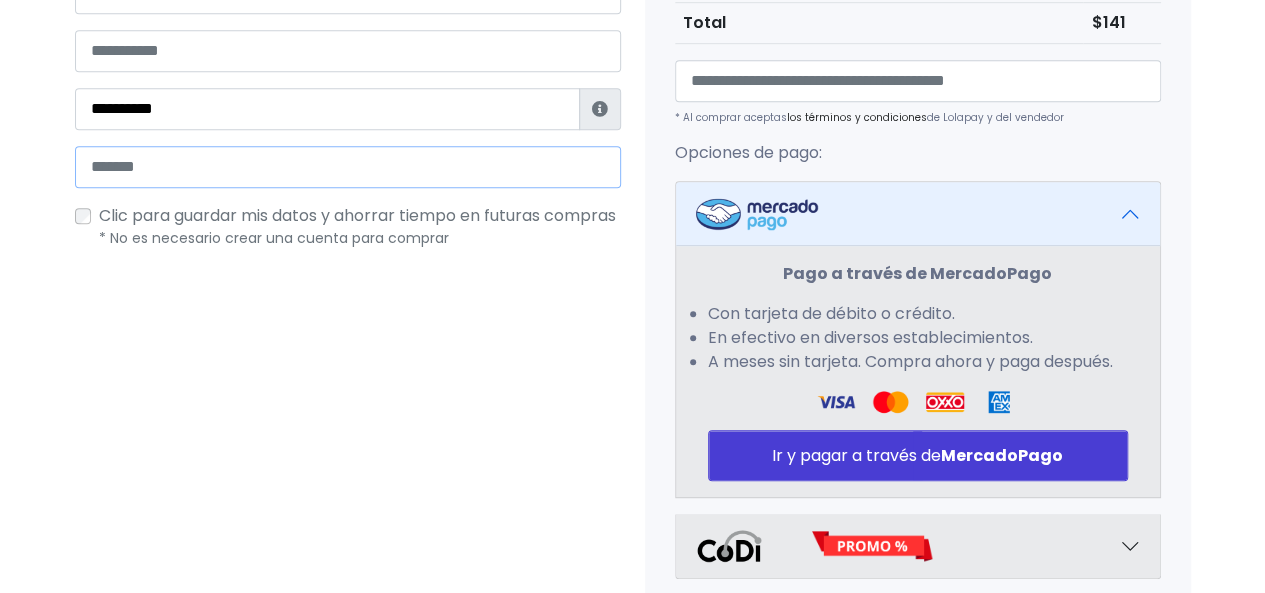 click at bounding box center (348, 167) 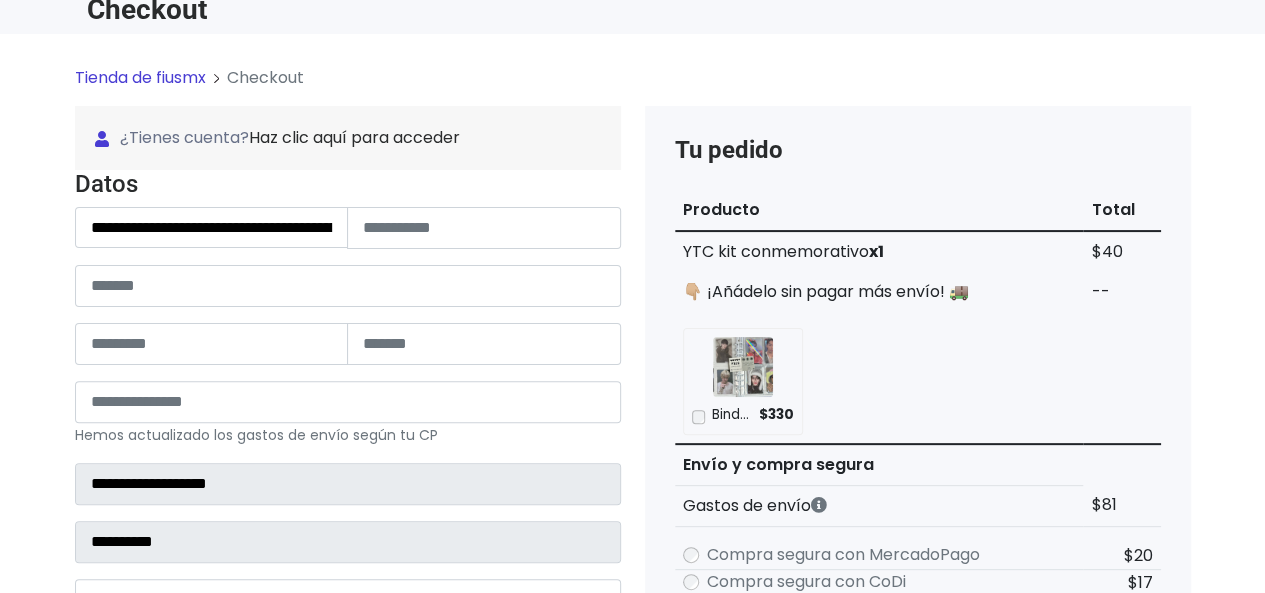 scroll, scrollTop: 0, scrollLeft: 0, axis: both 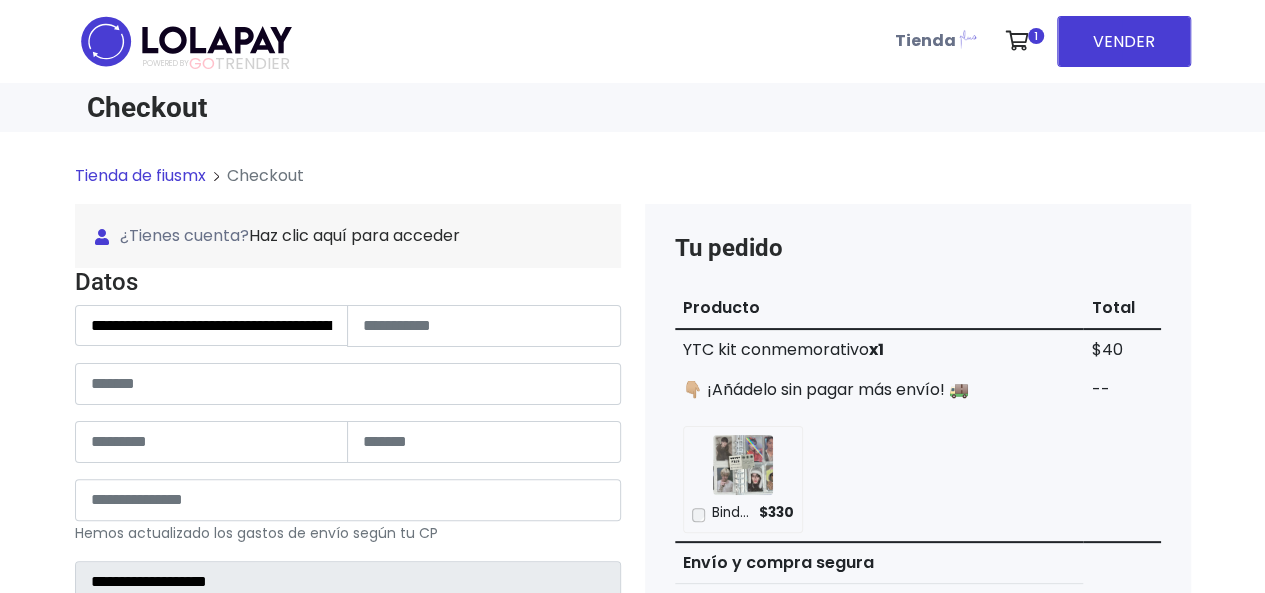 type on "**********" 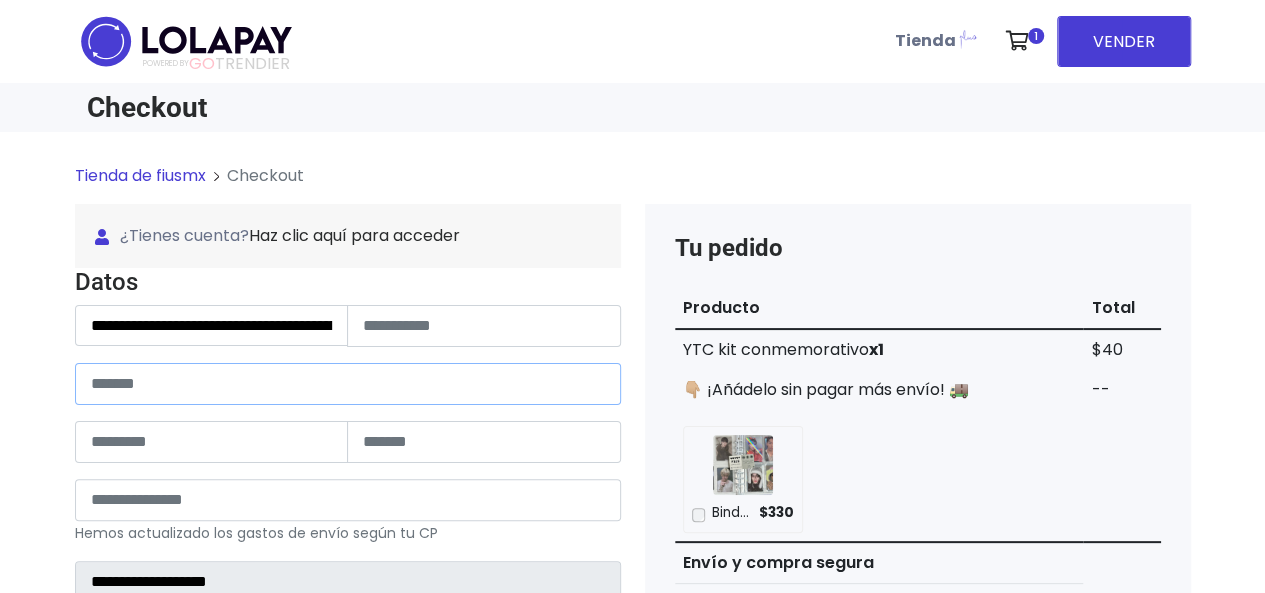 click at bounding box center (348, 384) 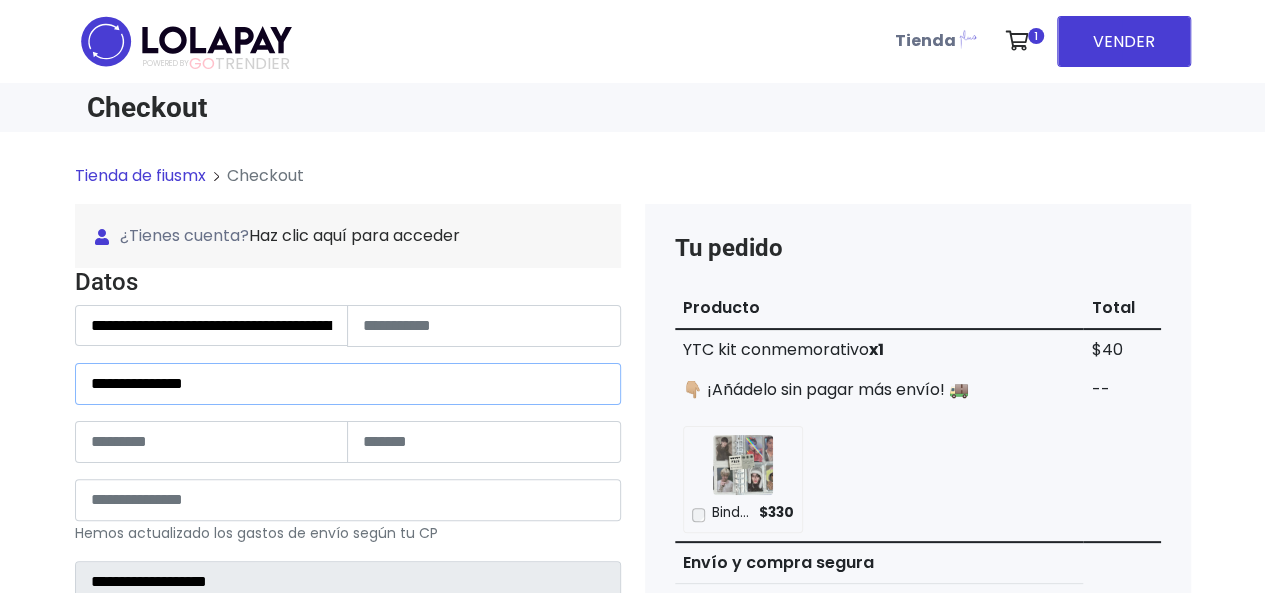 drag, startPoint x: 222, startPoint y: 381, endPoint x: 184, endPoint y: 380, distance: 38.013157 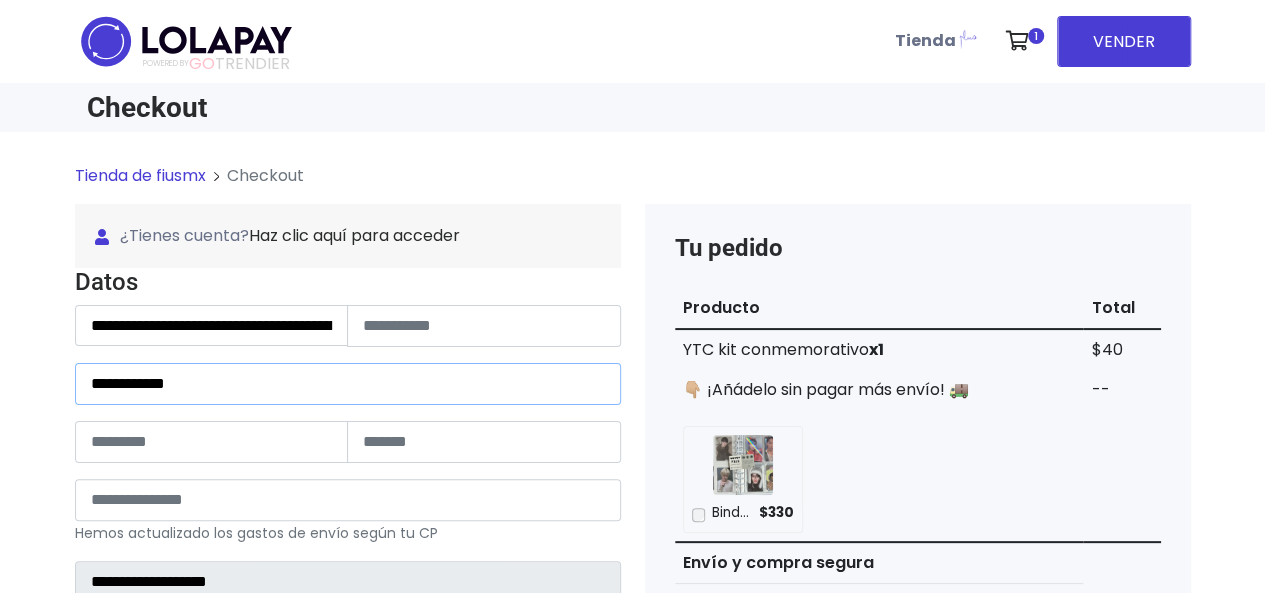 type on "**********" 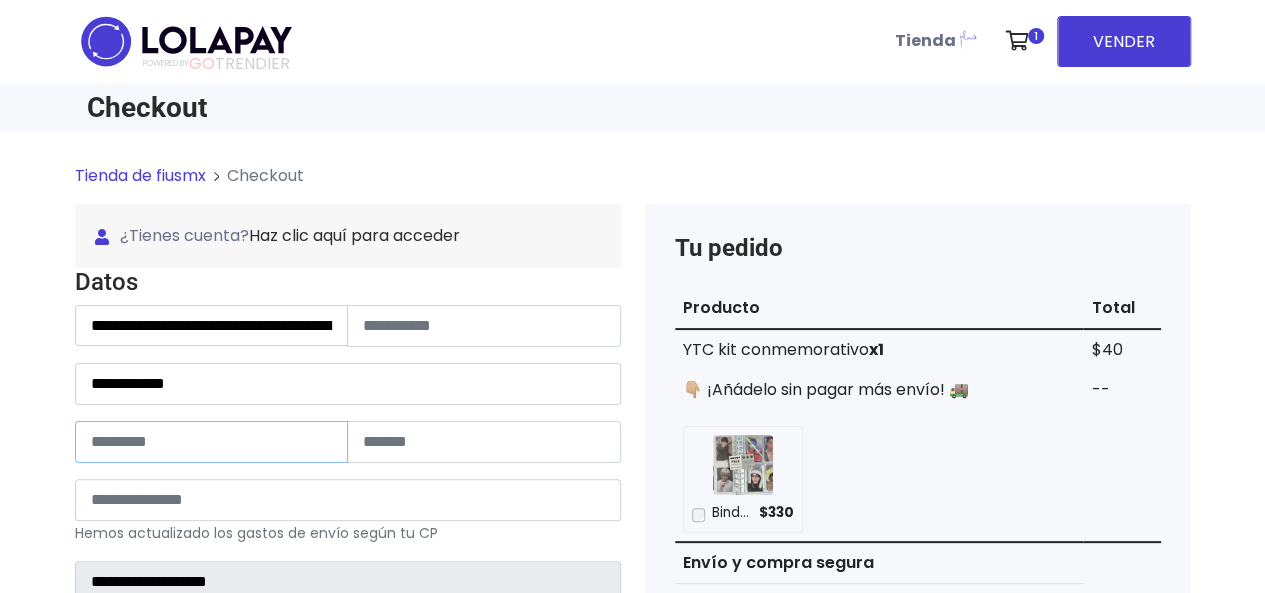 click at bounding box center (212, 442) 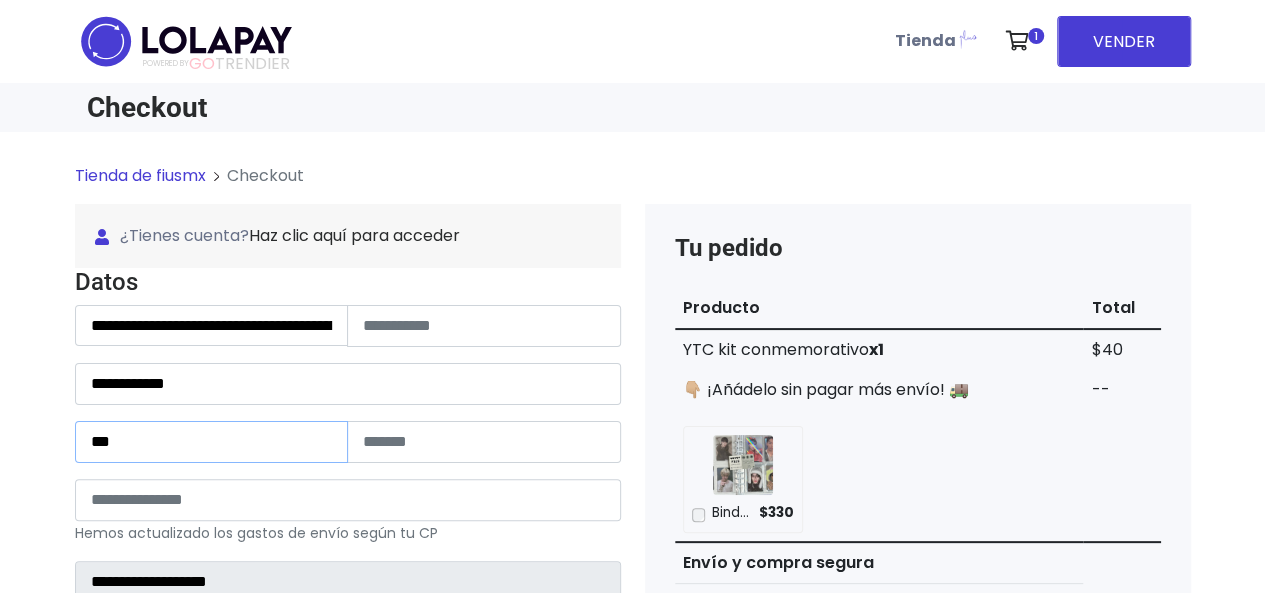 type on "***" 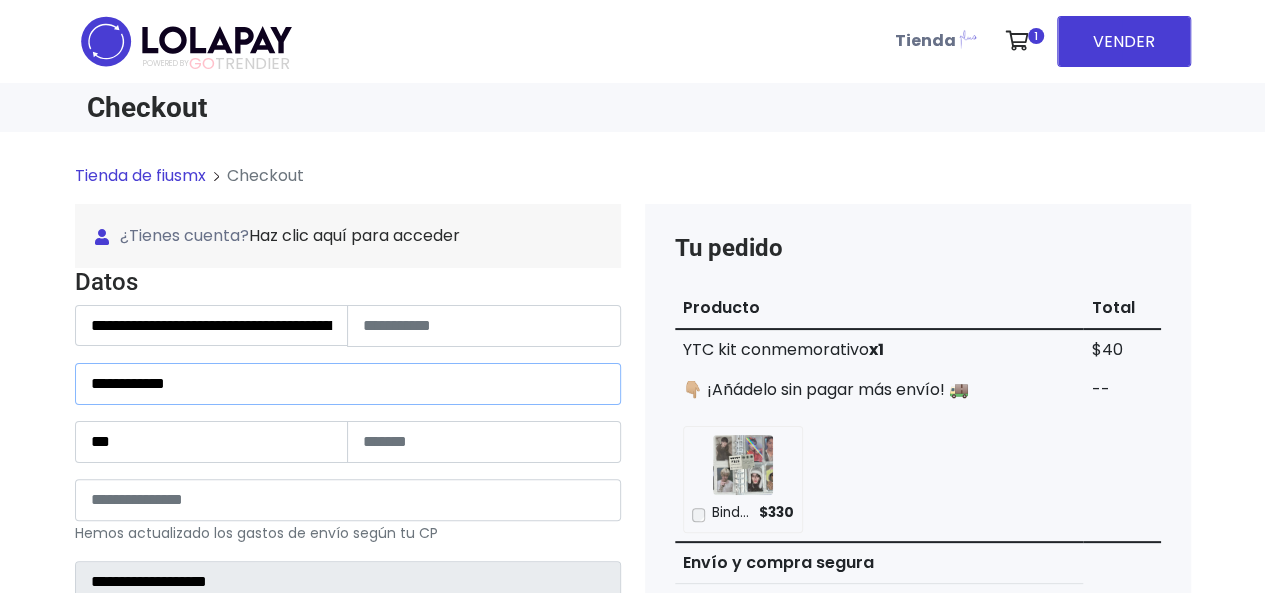 click on "**********" at bounding box center [348, 384] 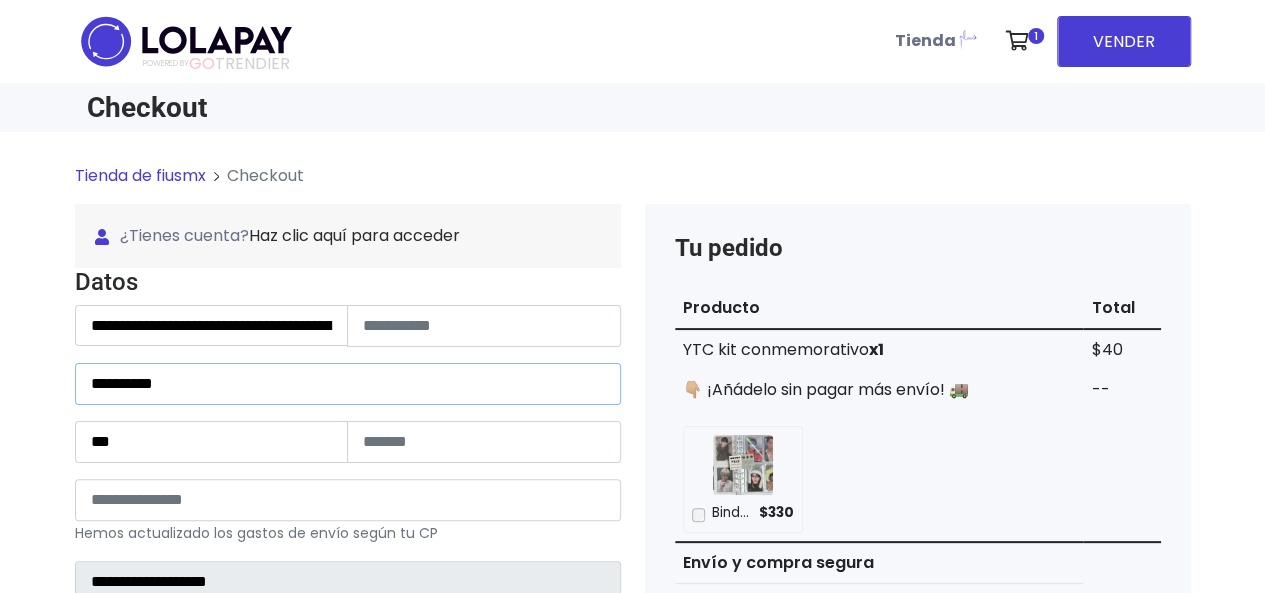 type on "*********" 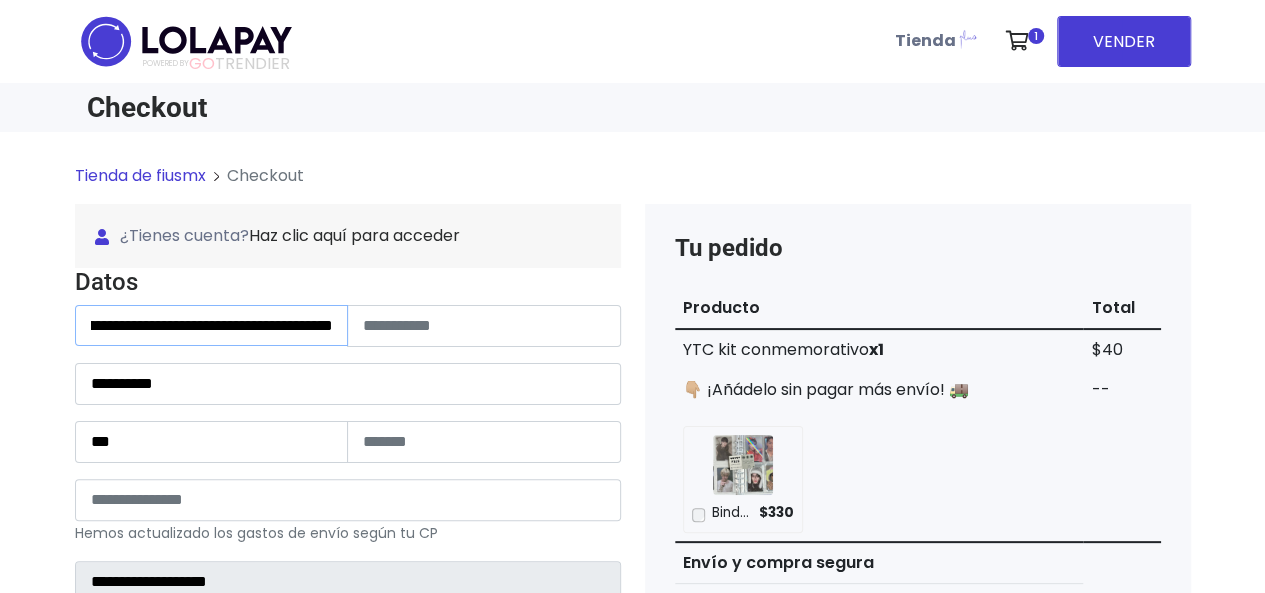 scroll, scrollTop: 0, scrollLeft: 146, axis: horizontal 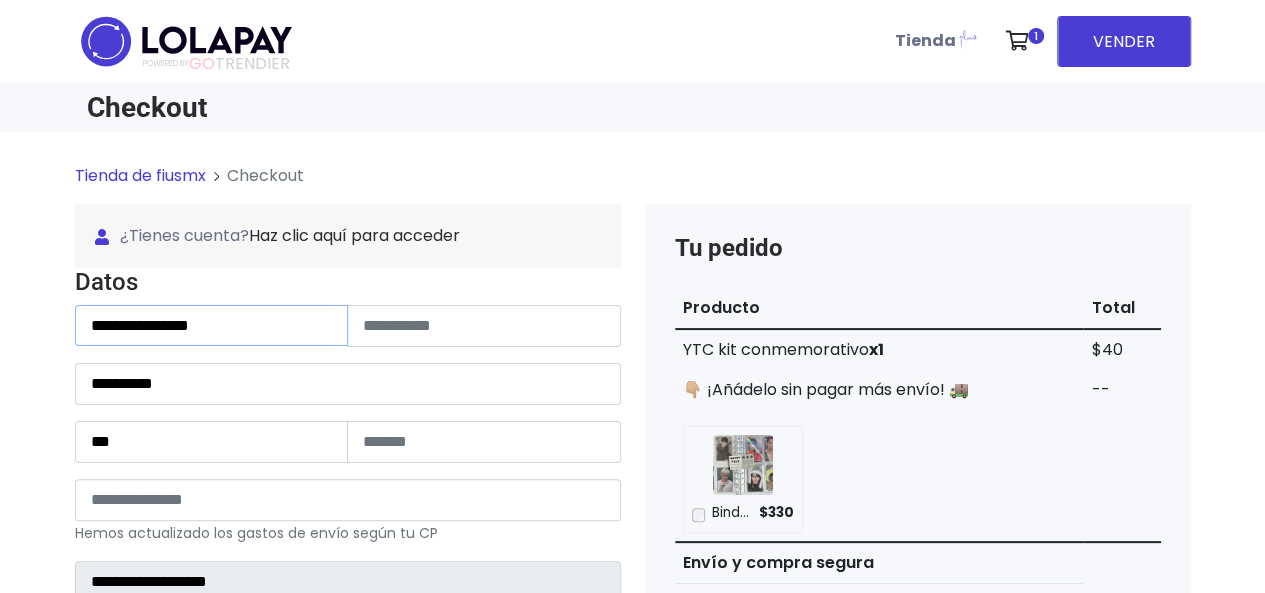 type on "**********" 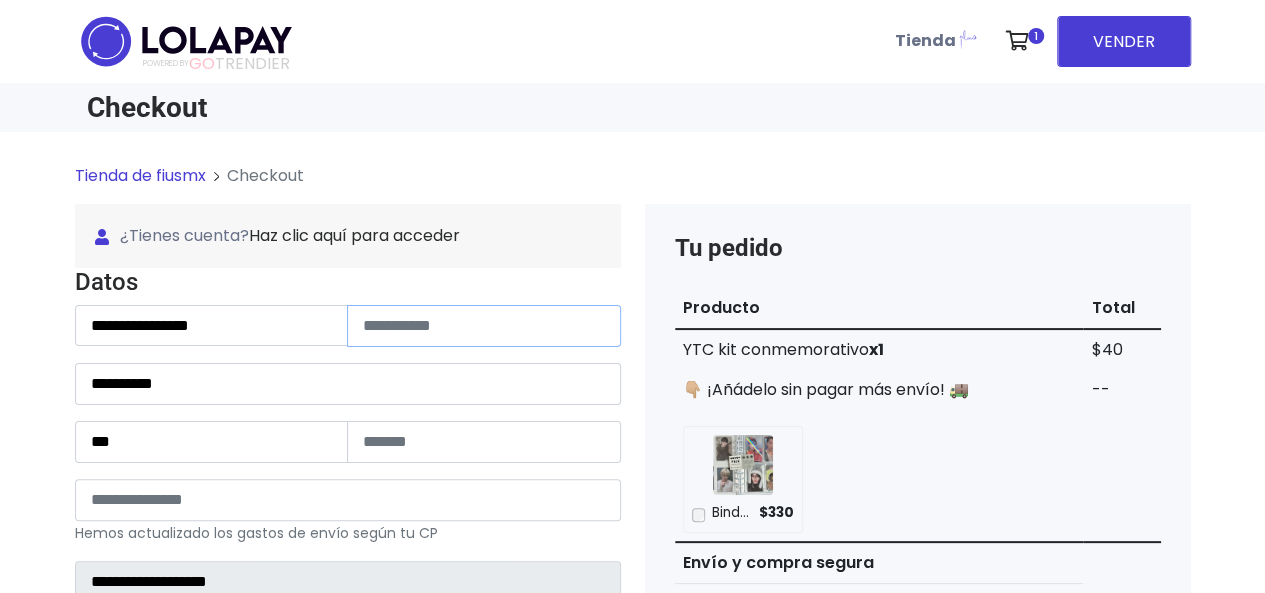 click at bounding box center (484, 326) 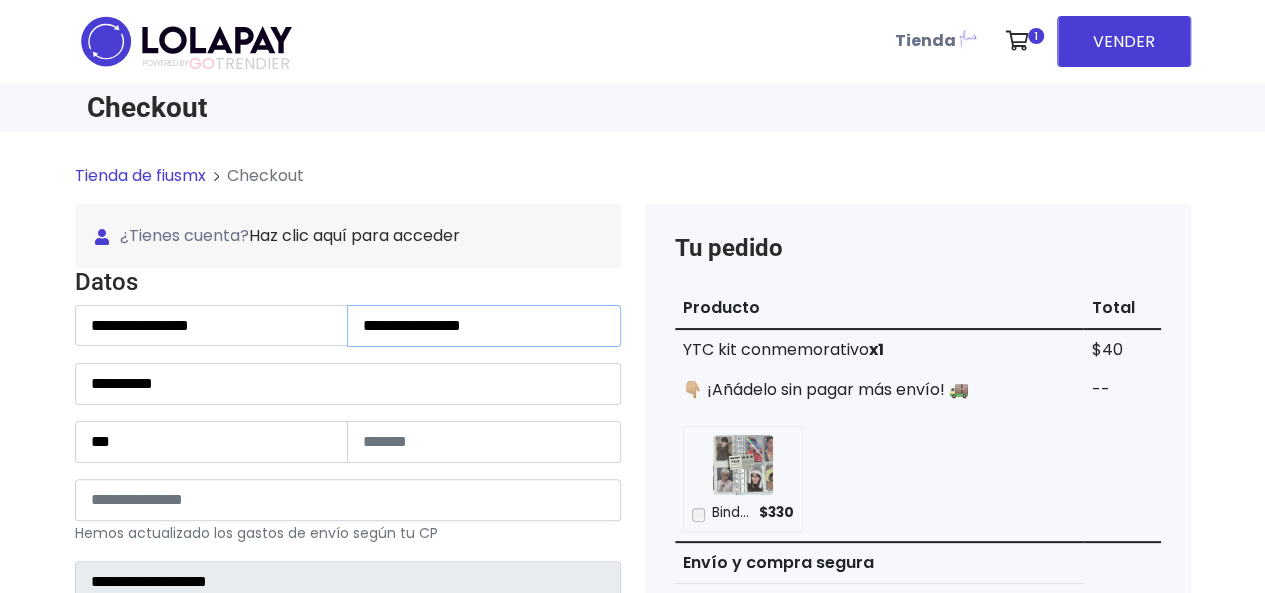 type on "**********" 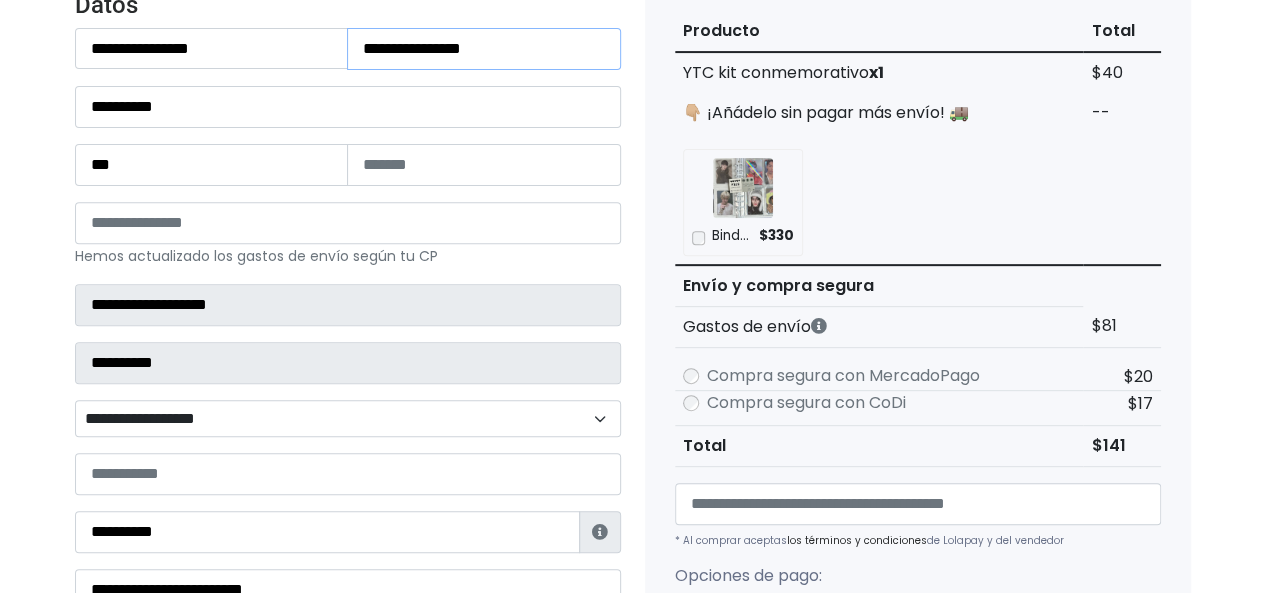 scroll, scrollTop: 300, scrollLeft: 0, axis: vertical 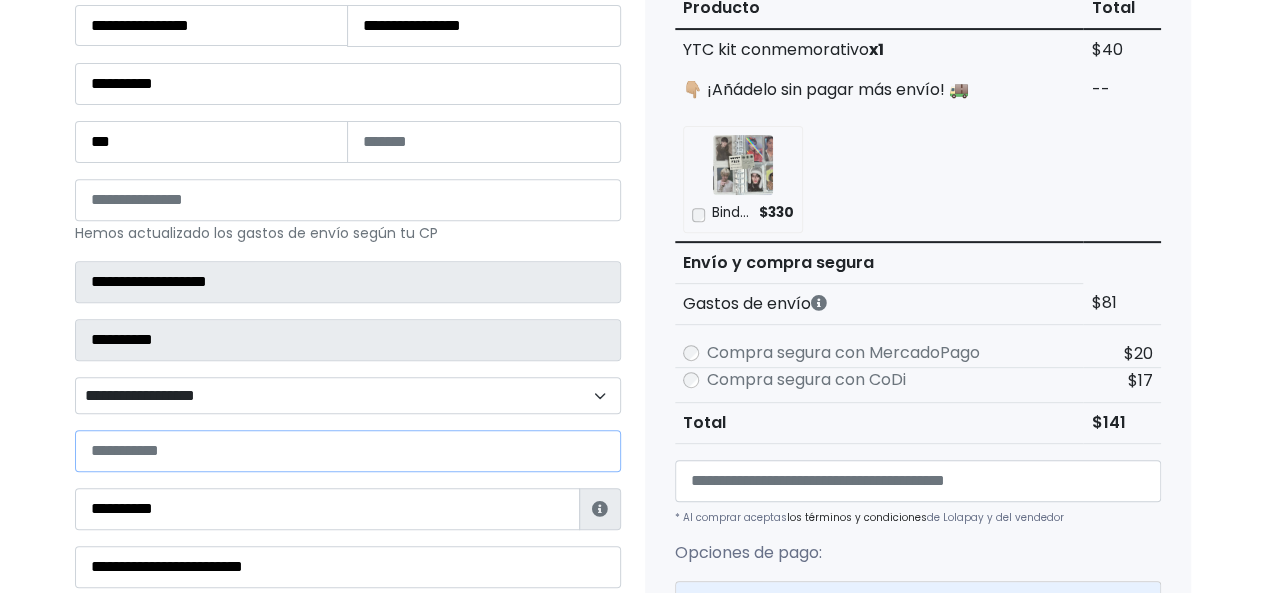 click at bounding box center [348, 451] 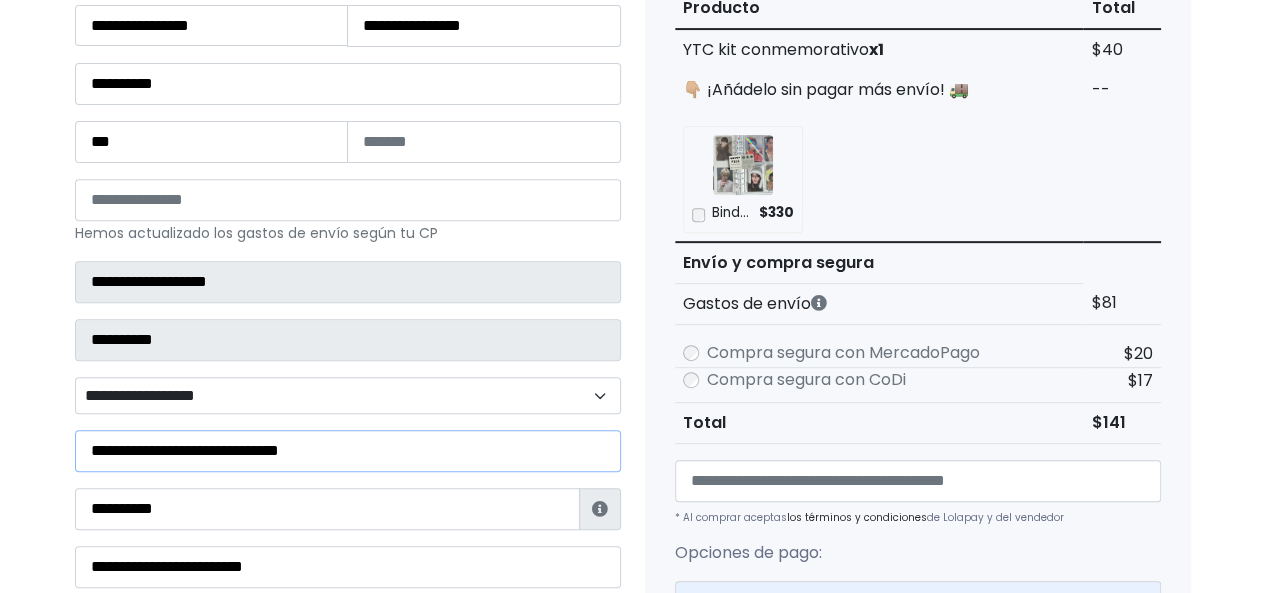 type on "**********" 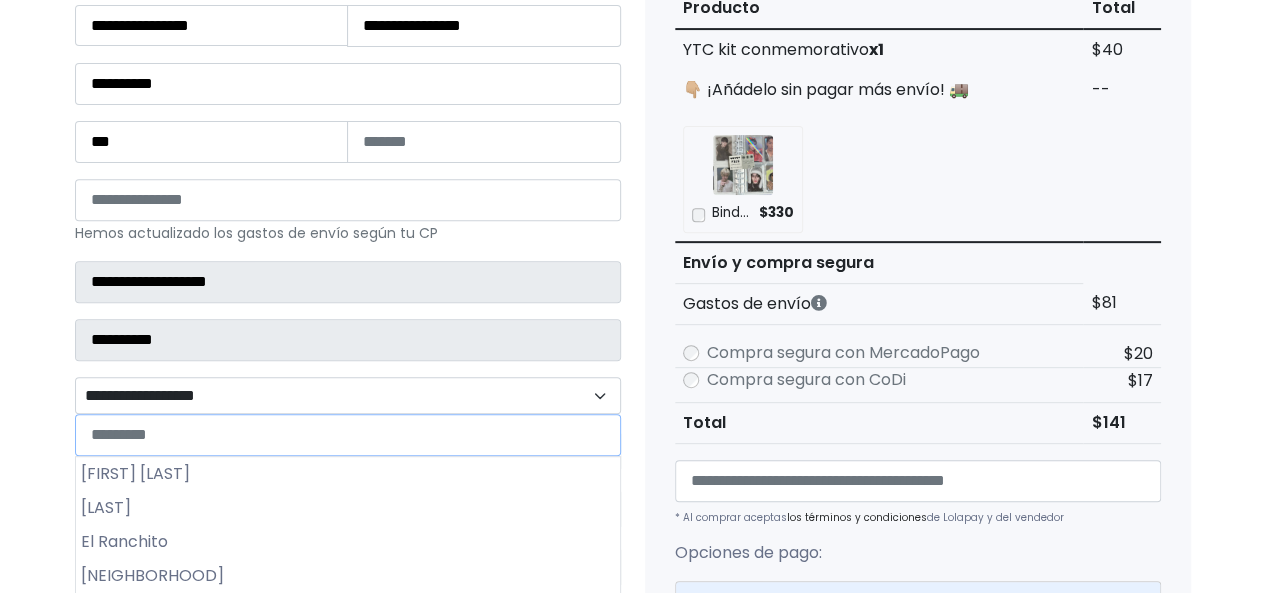 click on "**********" at bounding box center [348, 395] 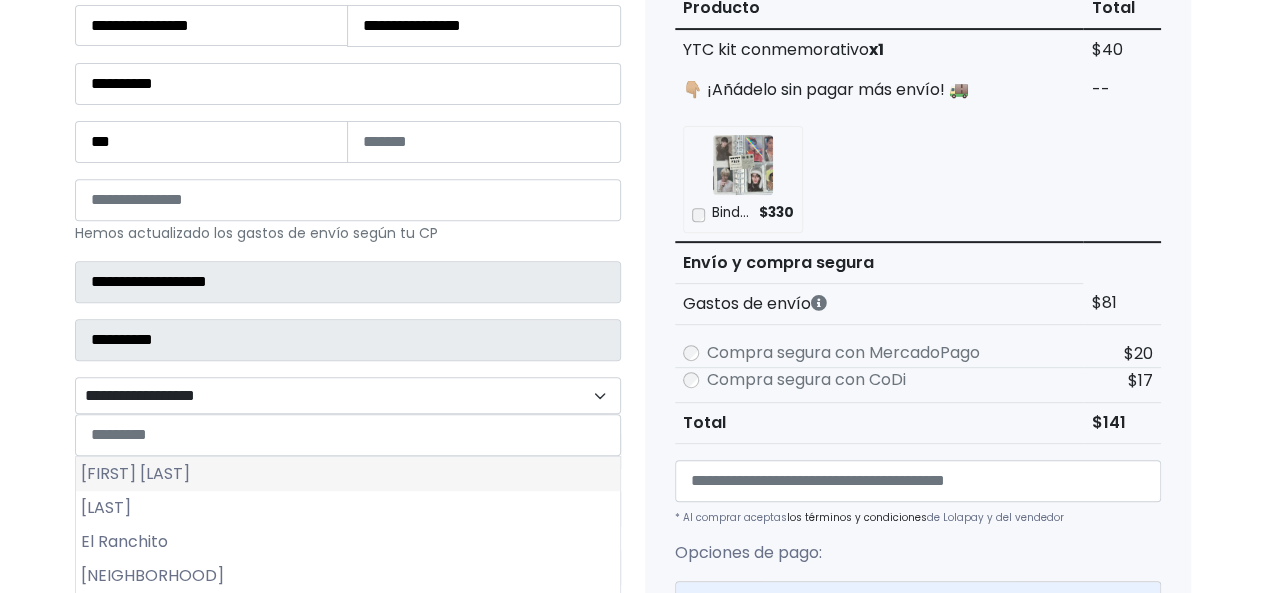 click on "Adolfo López Mateos" at bounding box center (348, 474) 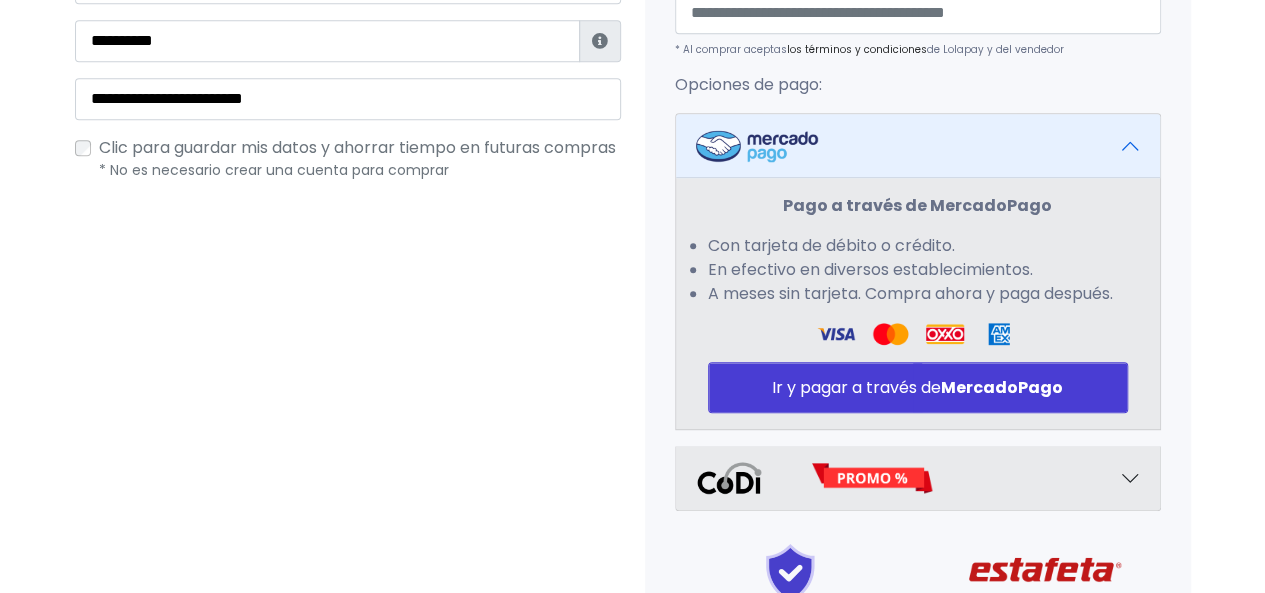 scroll, scrollTop: 800, scrollLeft: 0, axis: vertical 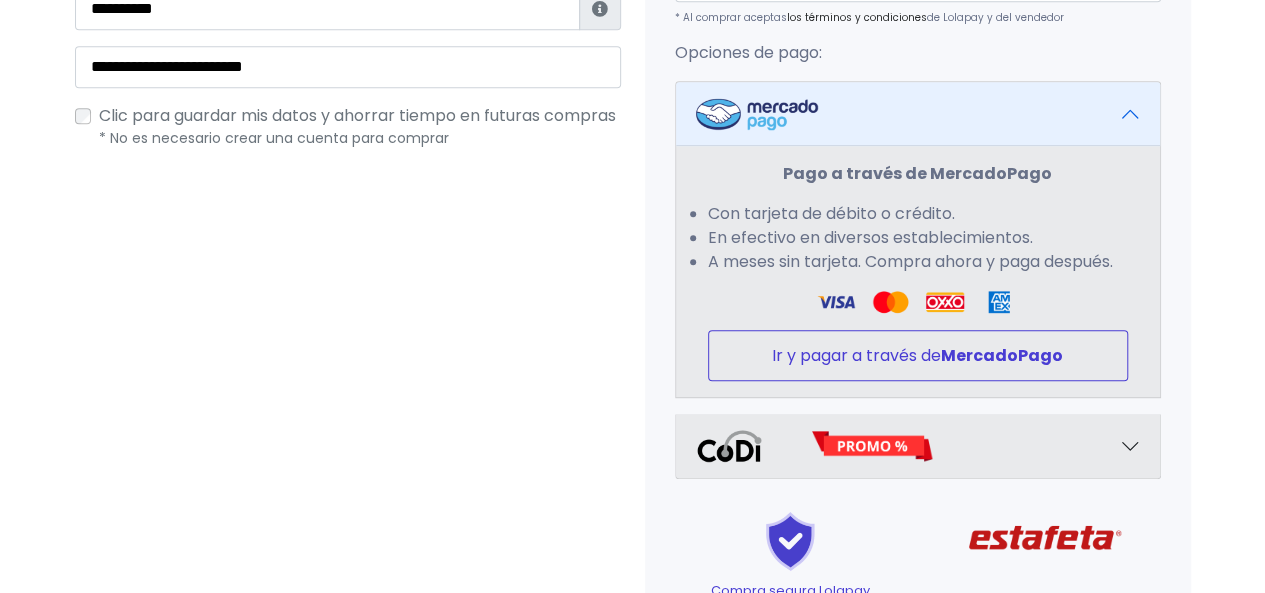 click on "Ir y pagar a través de  MercadoPago" at bounding box center (918, 355) 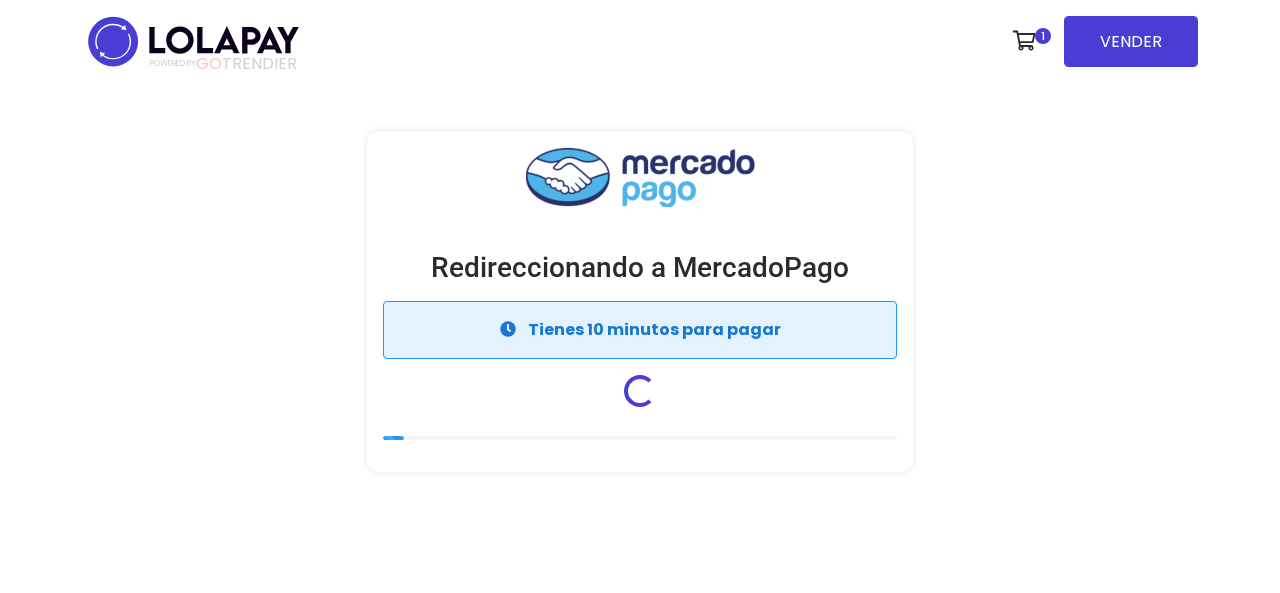 scroll, scrollTop: 0, scrollLeft: 0, axis: both 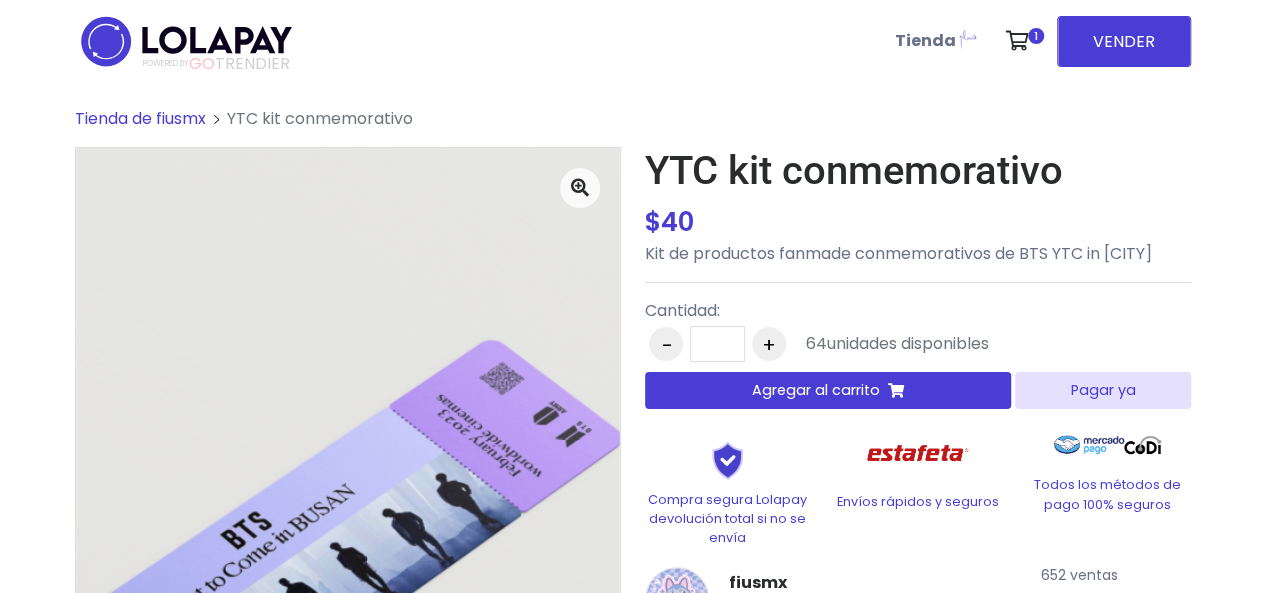 click on "Pagar ya" at bounding box center (1102, 390) 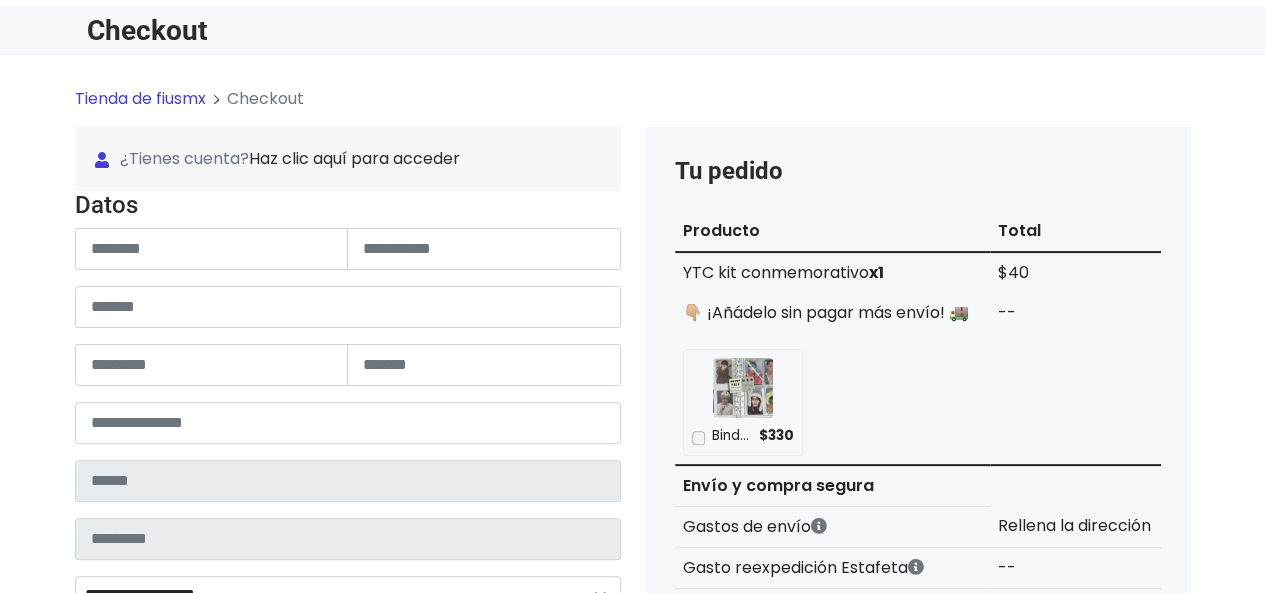 scroll, scrollTop: 100, scrollLeft: 0, axis: vertical 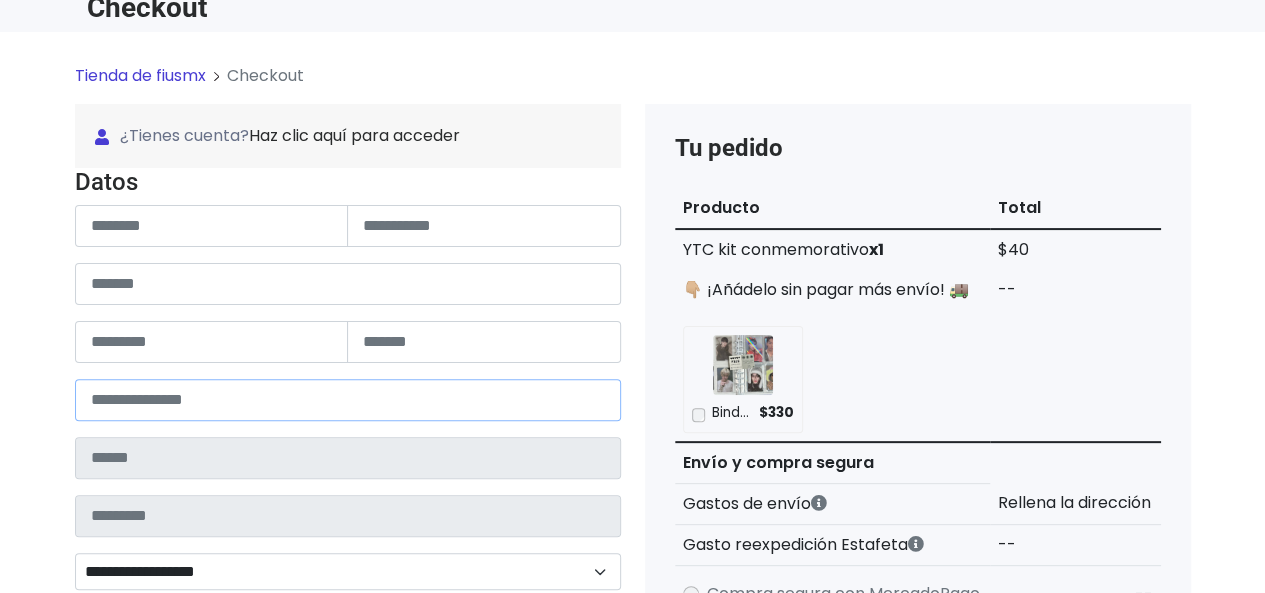 click at bounding box center (348, 400) 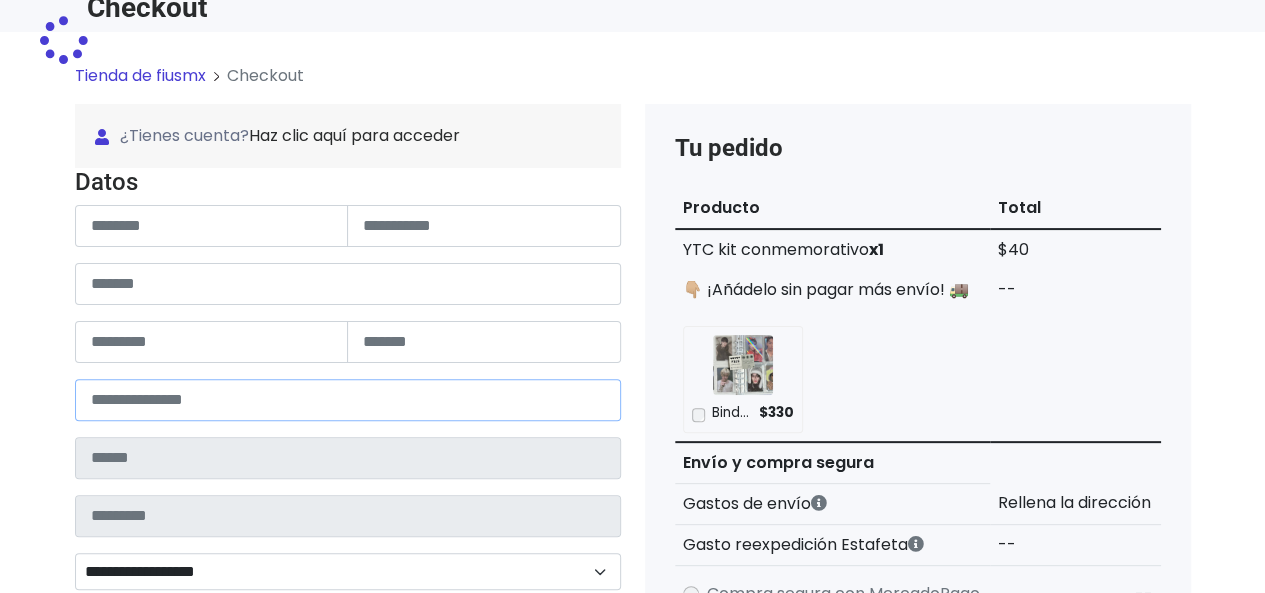 type on "**********" 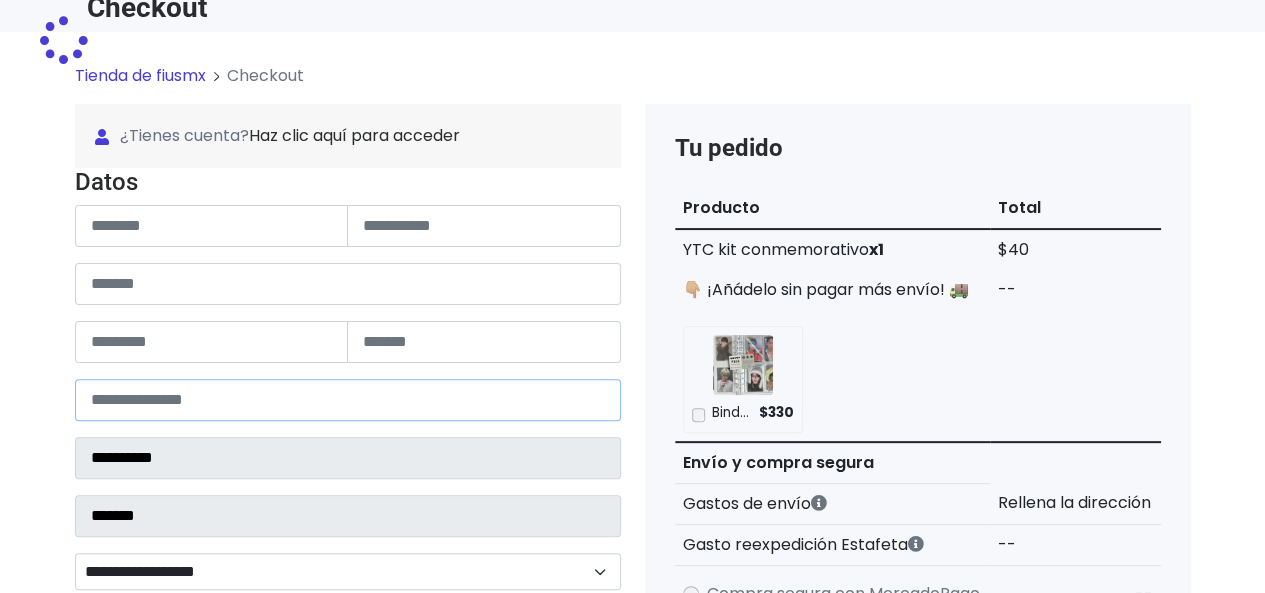 select 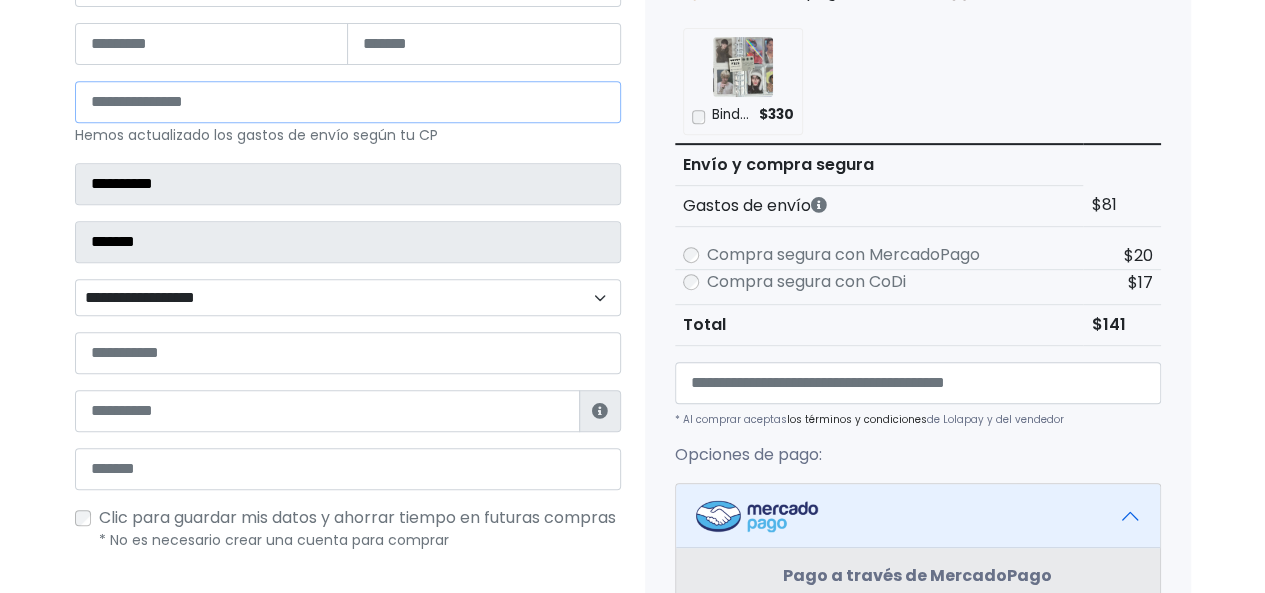 scroll, scrollTop: 400, scrollLeft: 0, axis: vertical 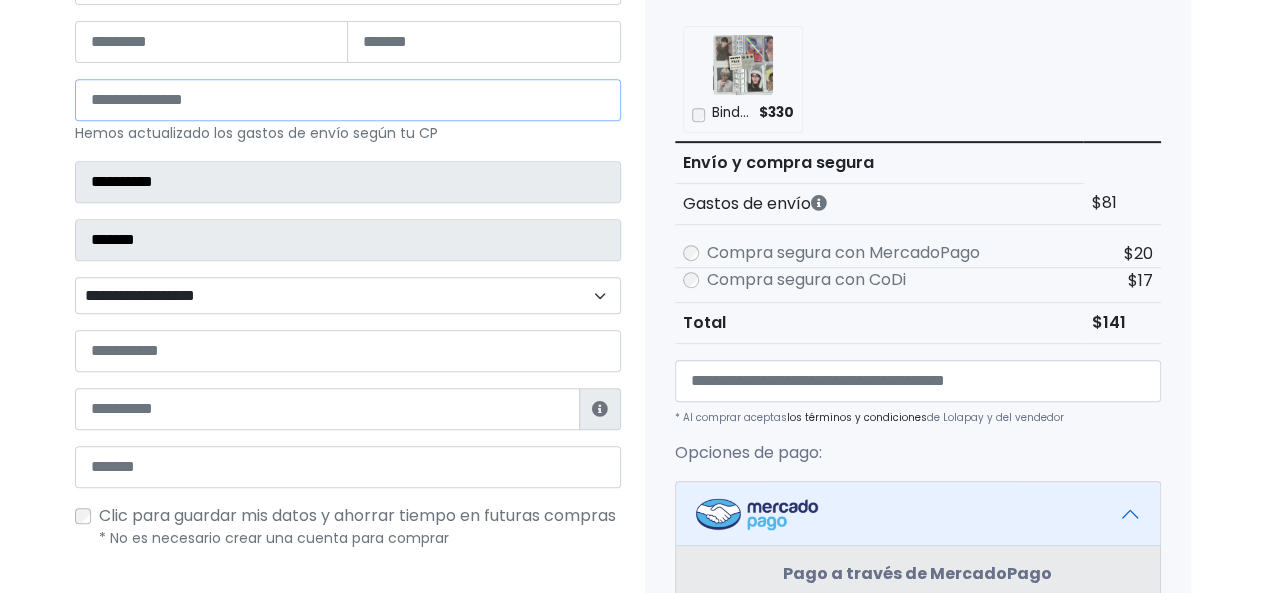 type on "*" 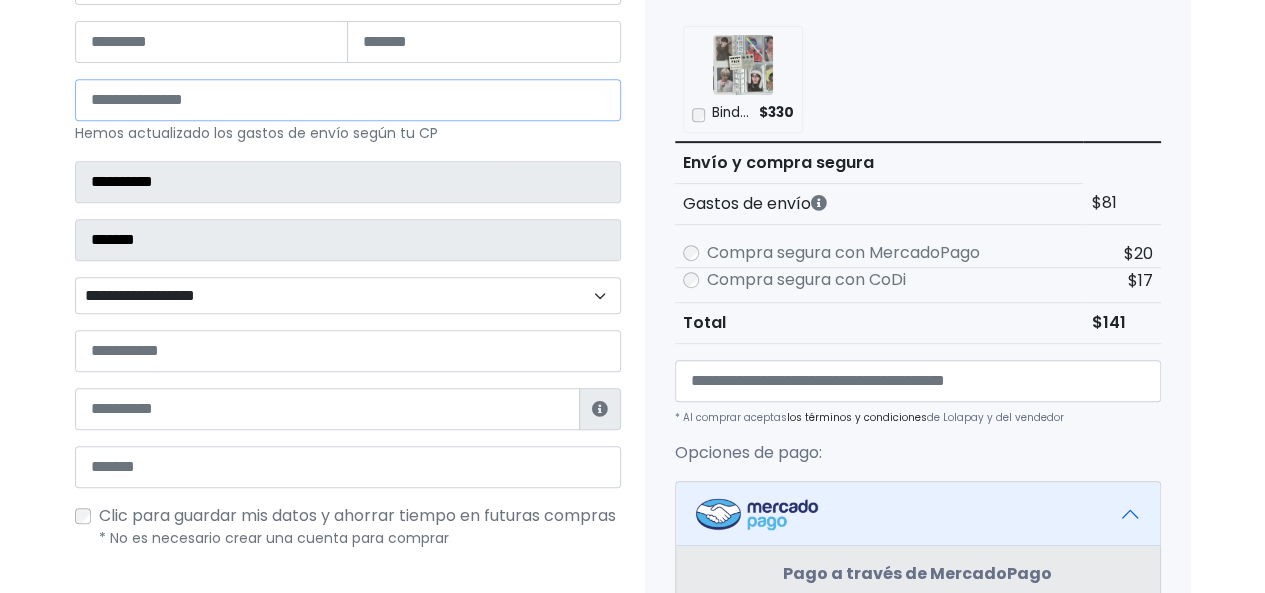 type on "*****" 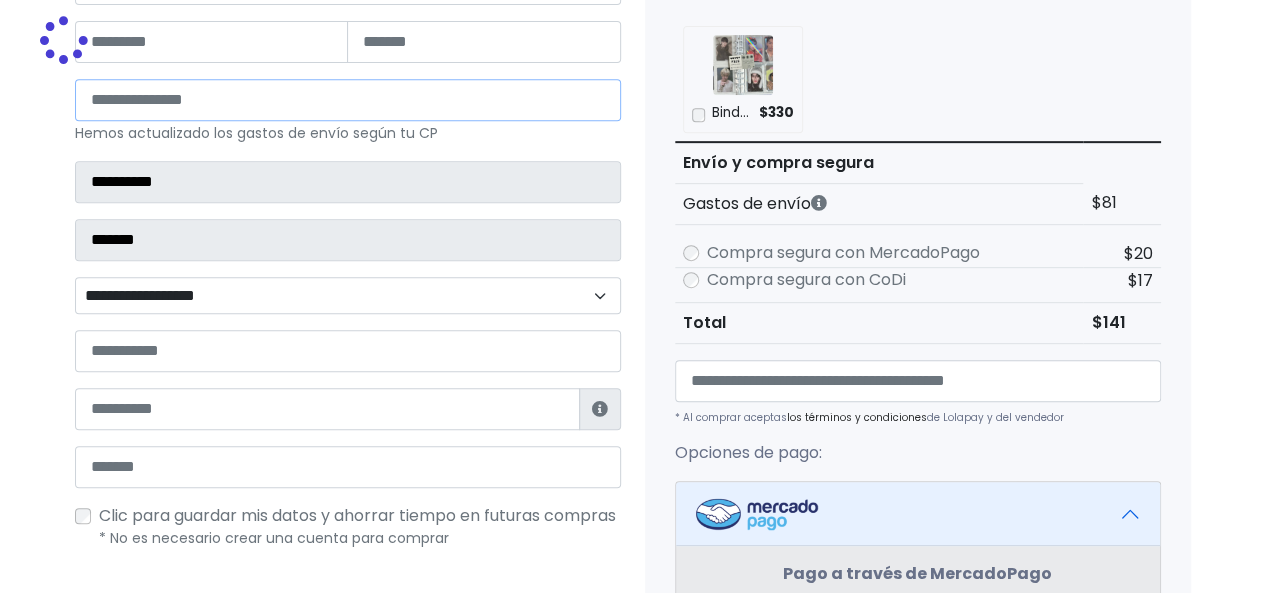 type on "*******" 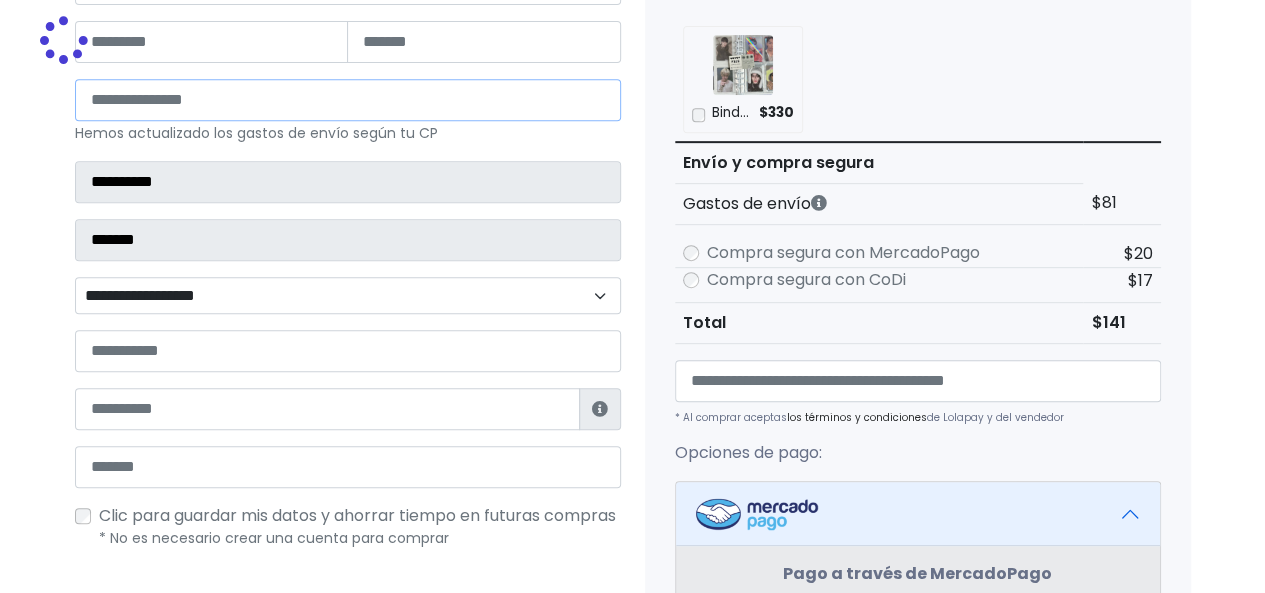 type on "******" 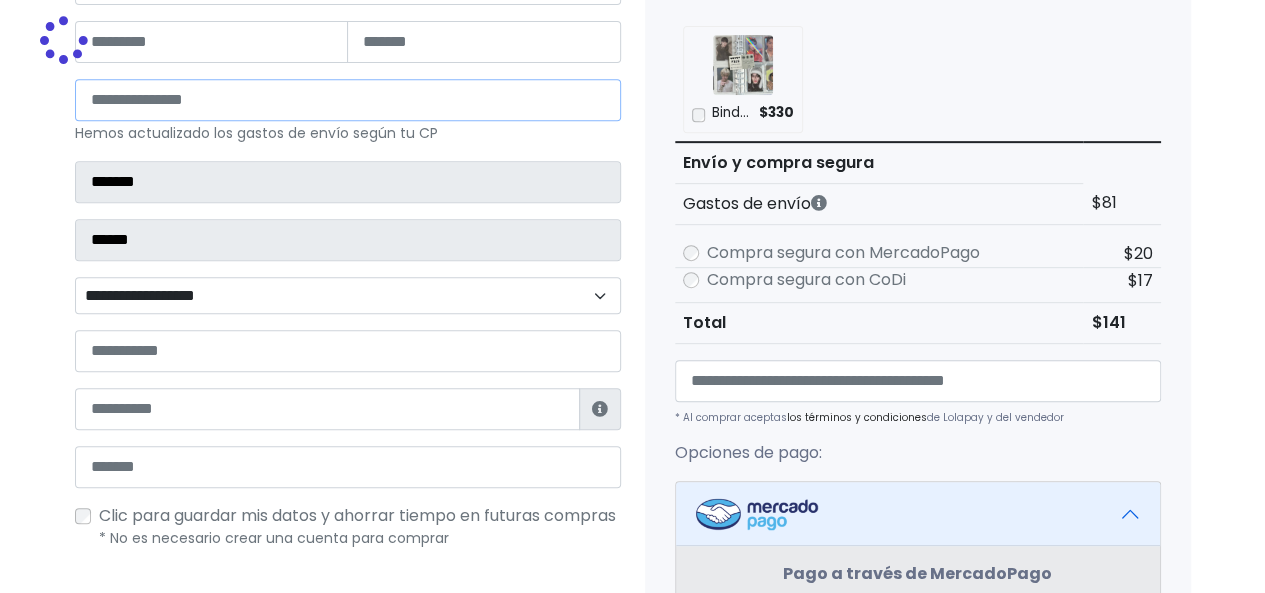 select 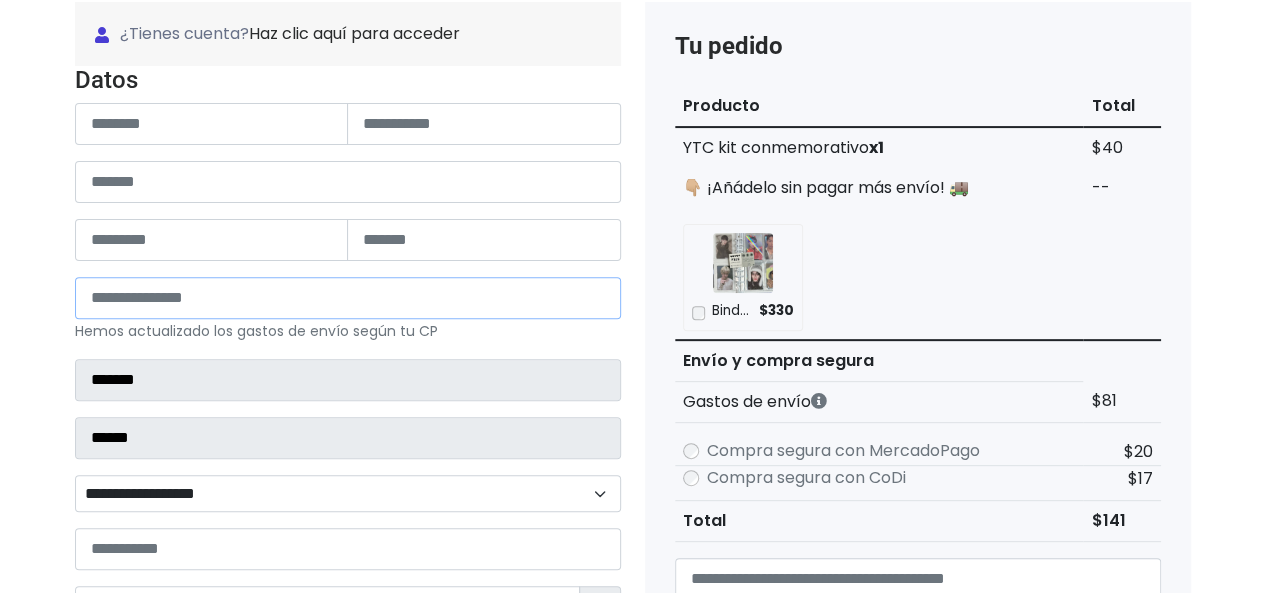 scroll, scrollTop: 200, scrollLeft: 0, axis: vertical 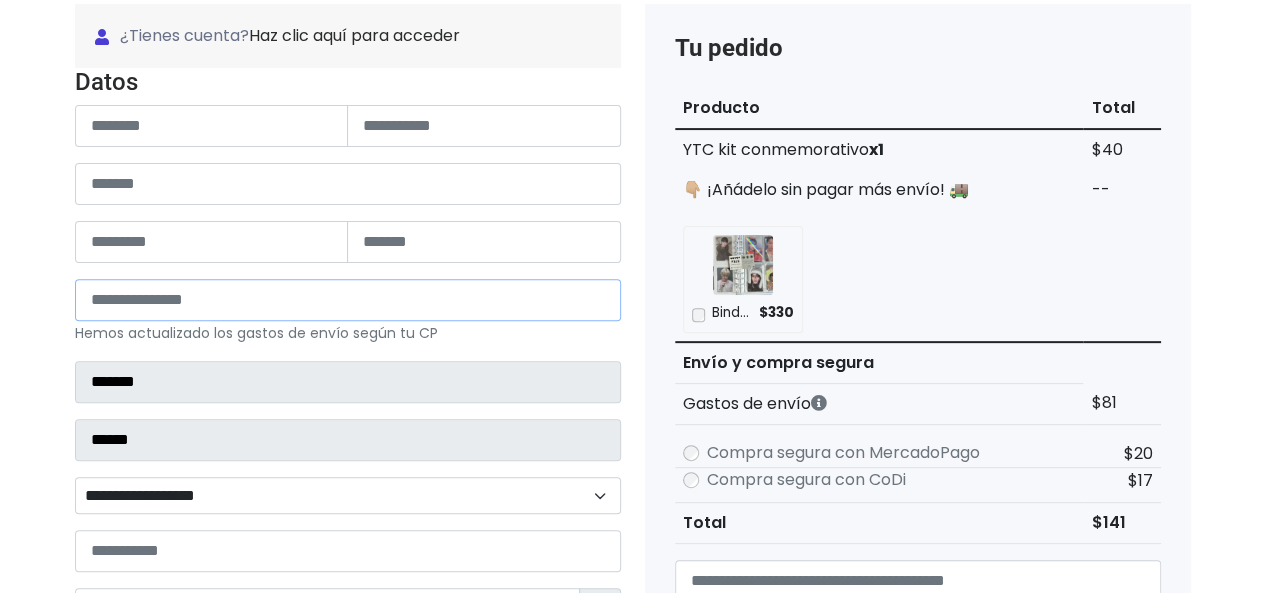 type on "*" 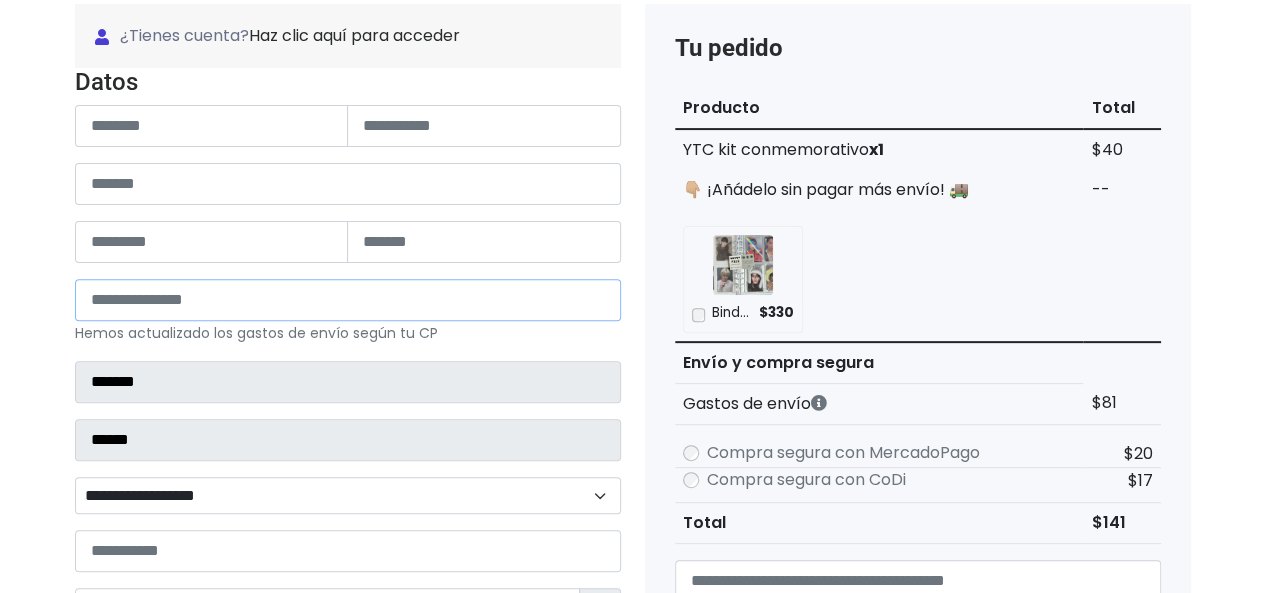 paste on "*****" 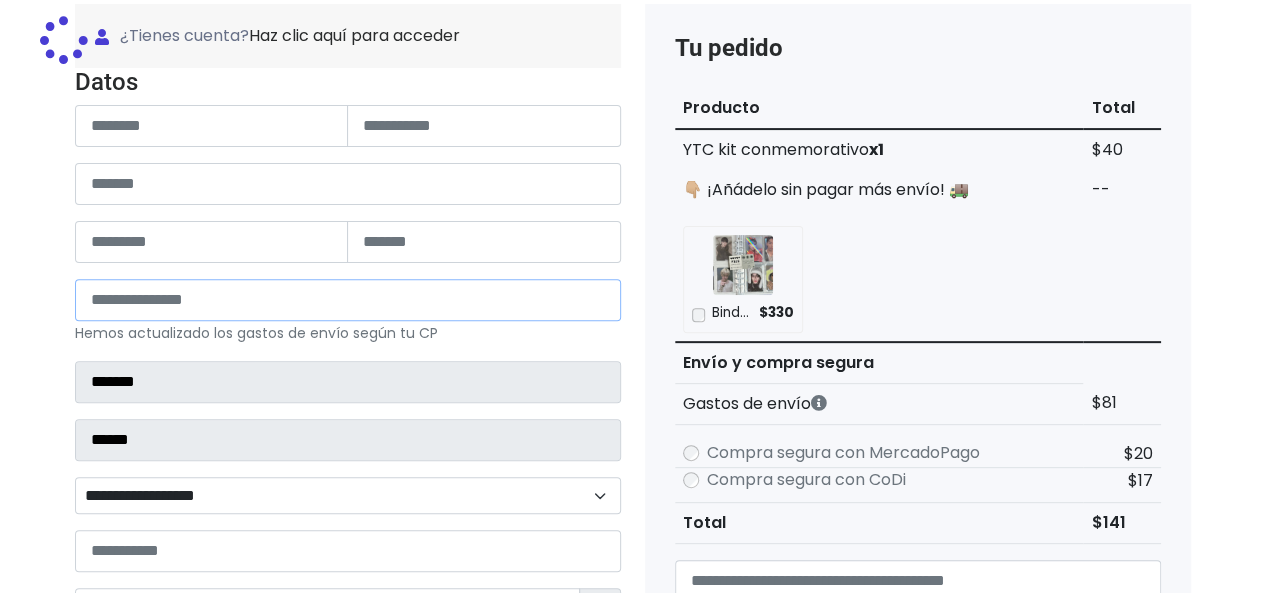 type on "**********" 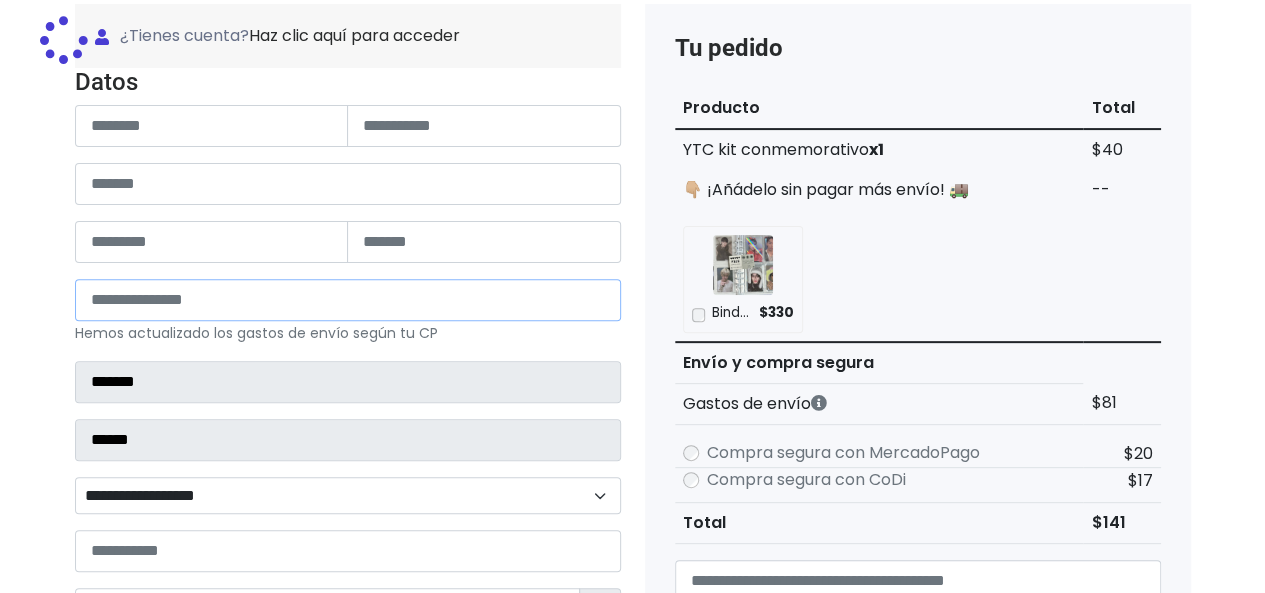 type on "**********" 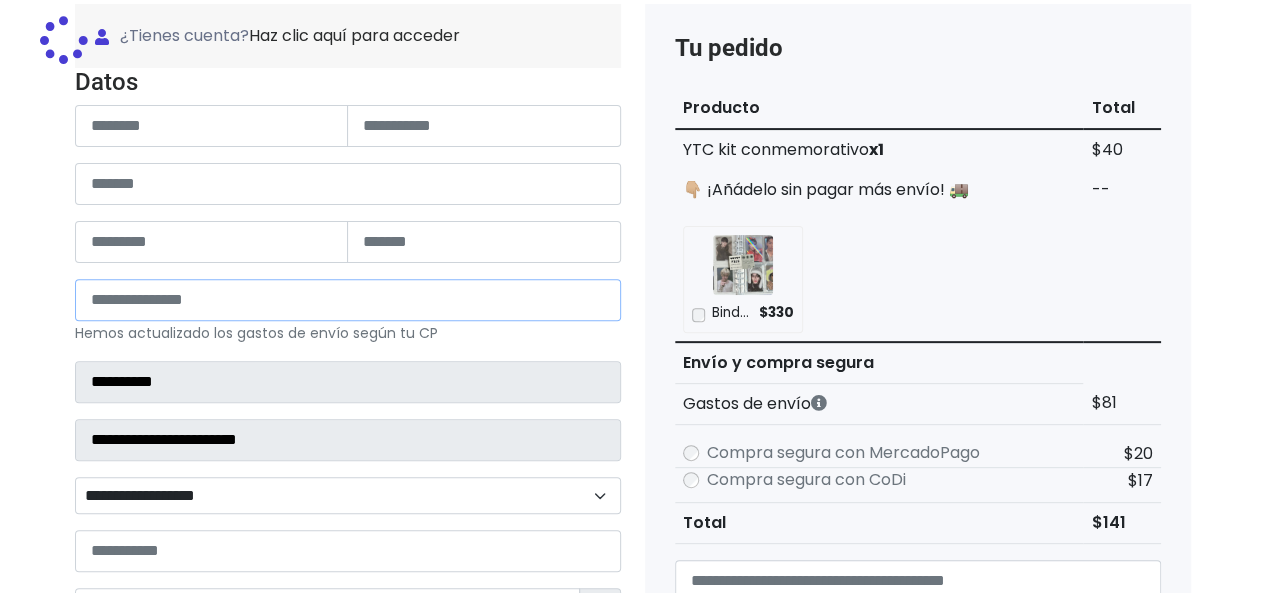 select 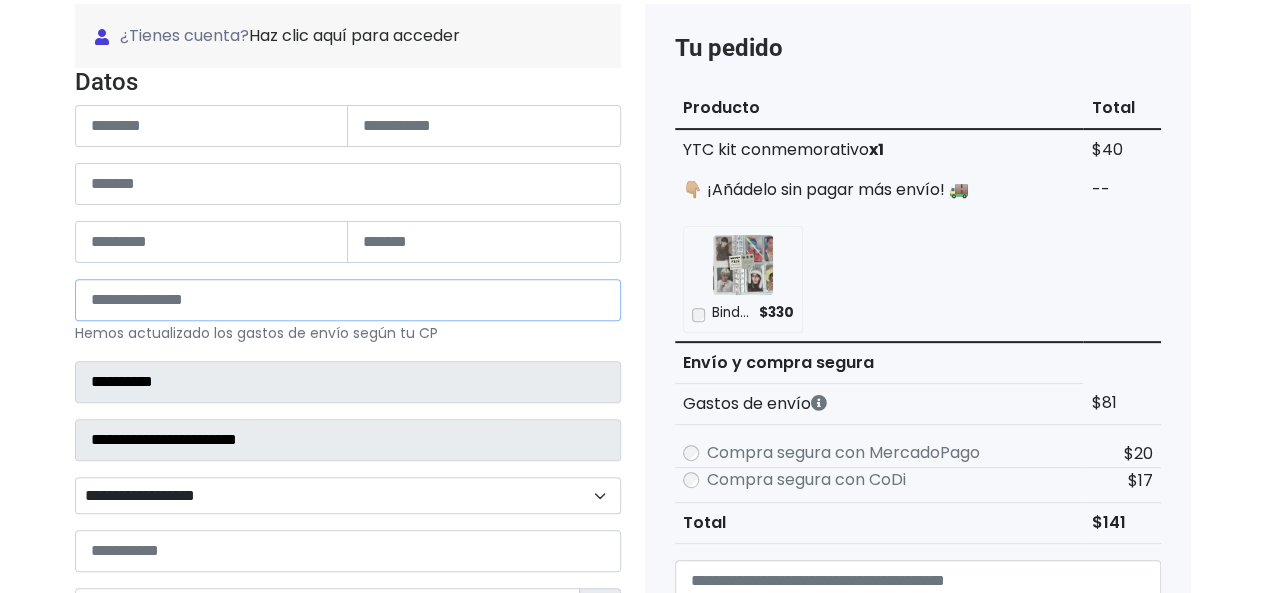 type on "*****" 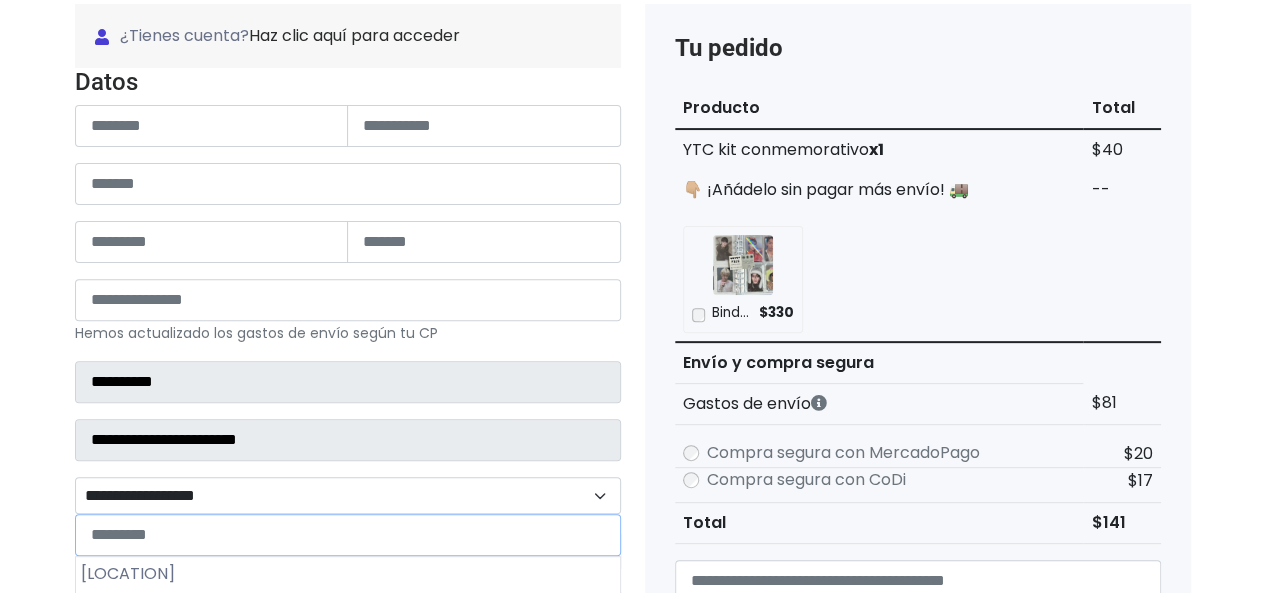 click on "**********" at bounding box center (348, 495) 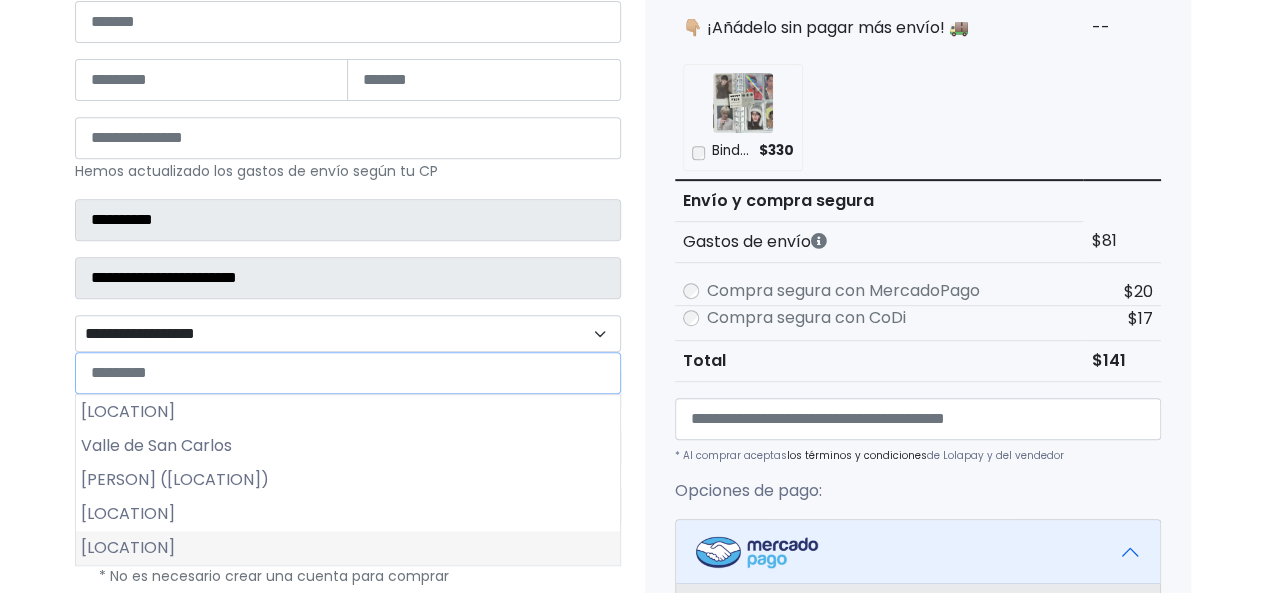 scroll, scrollTop: 400, scrollLeft: 0, axis: vertical 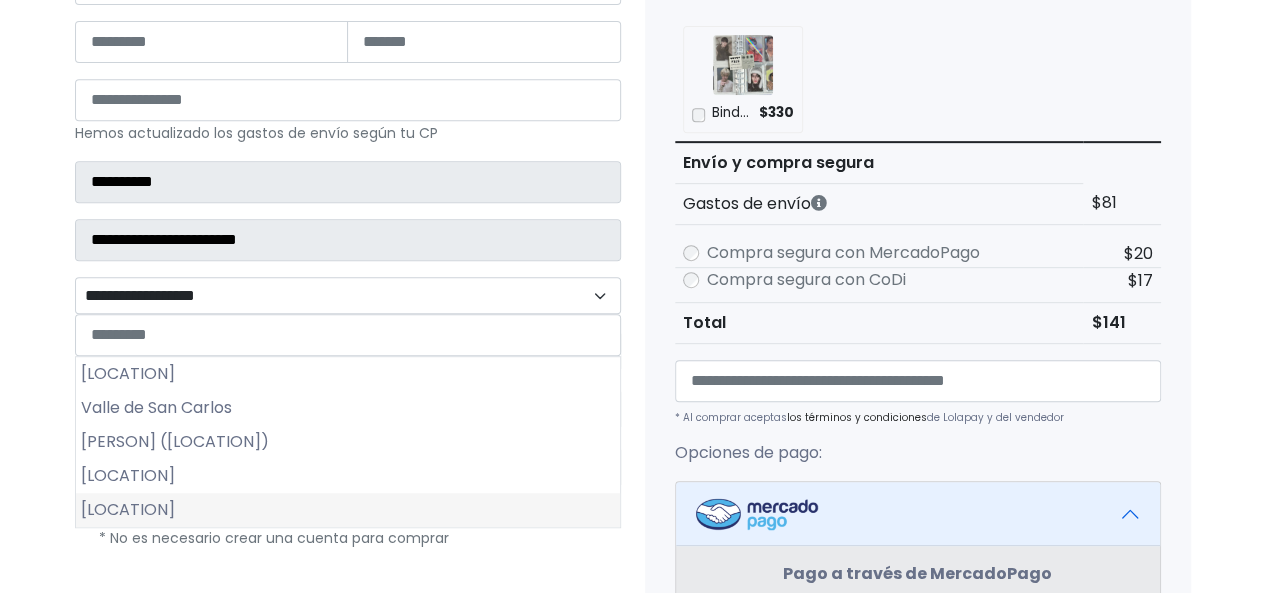 click on "Villas de Santo Domingo" at bounding box center (348, 510) 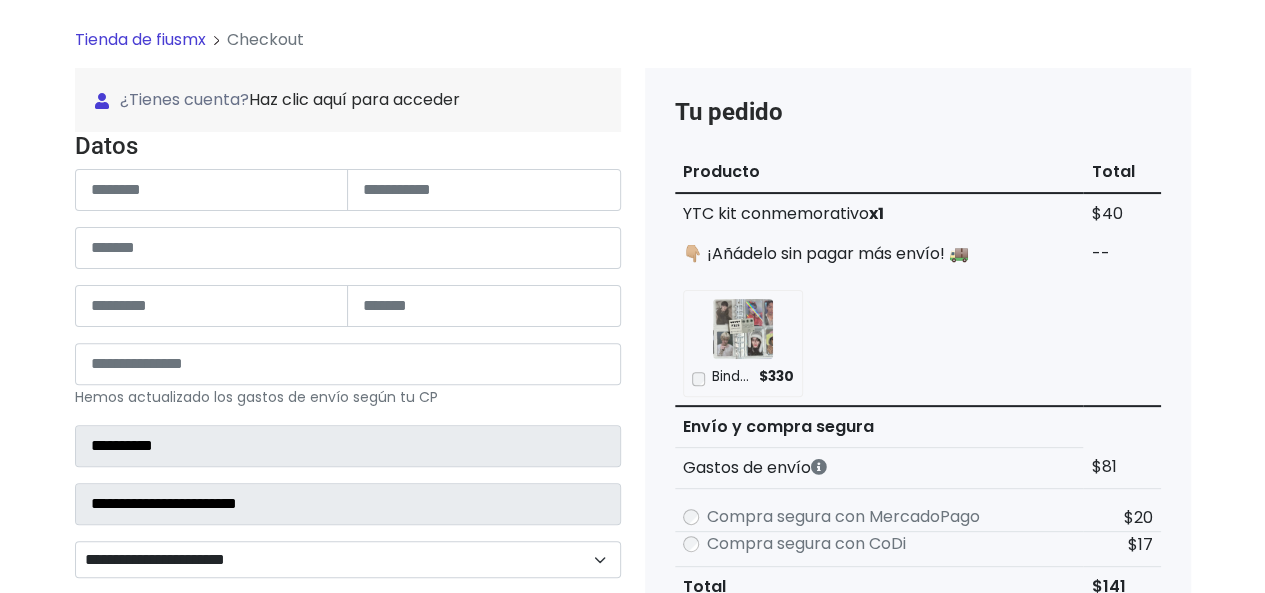 scroll, scrollTop: 100, scrollLeft: 0, axis: vertical 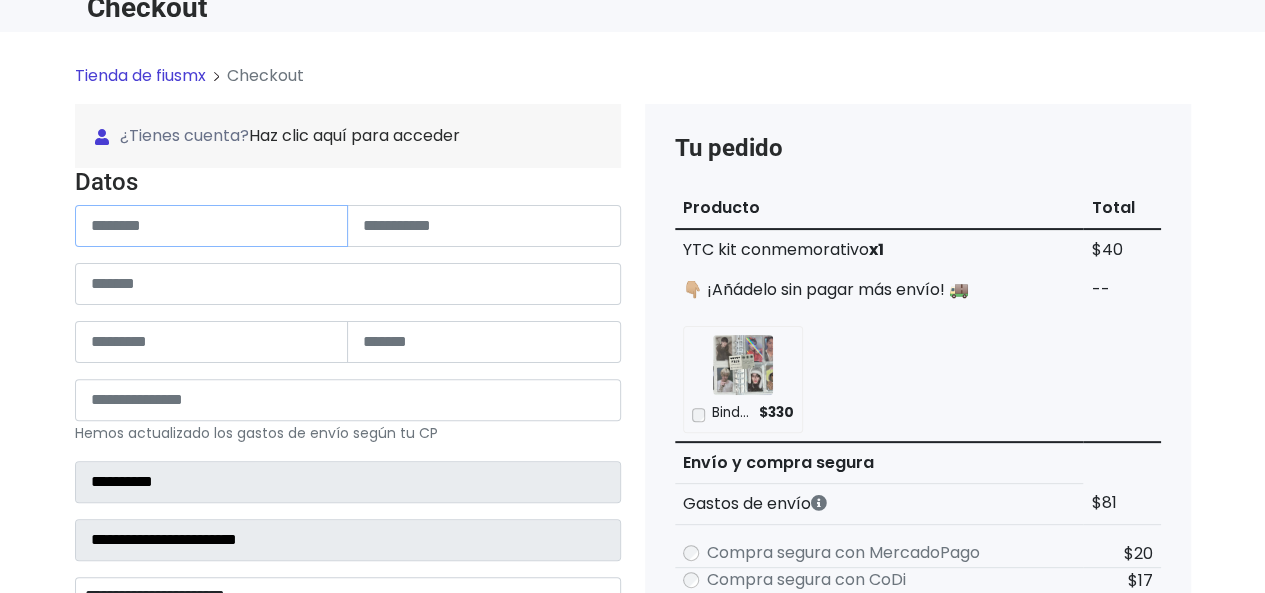 click at bounding box center (212, 226) 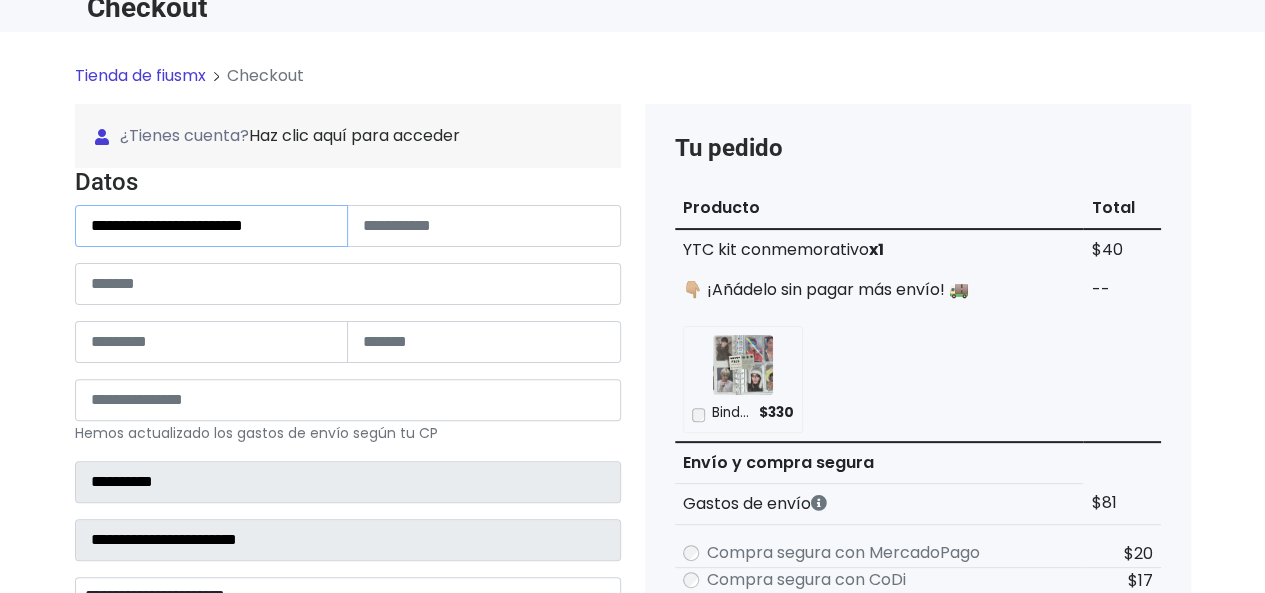 drag, startPoint x: 300, startPoint y: 218, endPoint x: 209, endPoint y: 218, distance: 91 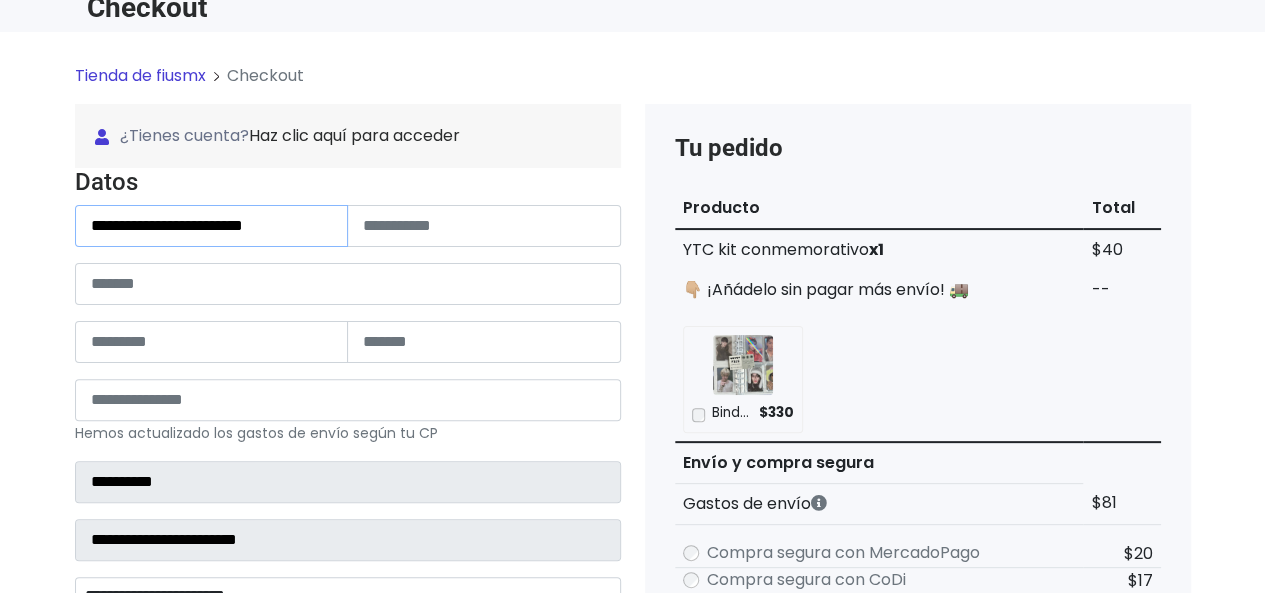 click on "**********" at bounding box center [212, 226] 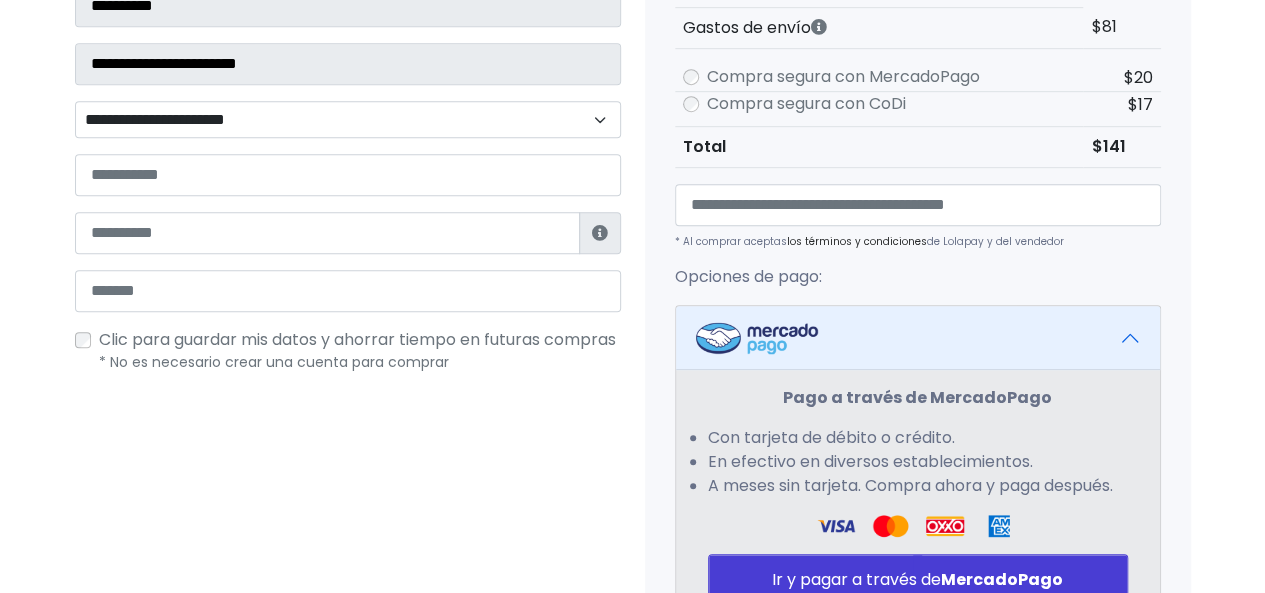 scroll, scrollTop: 600, scrollLeft: 0, axis: vertical 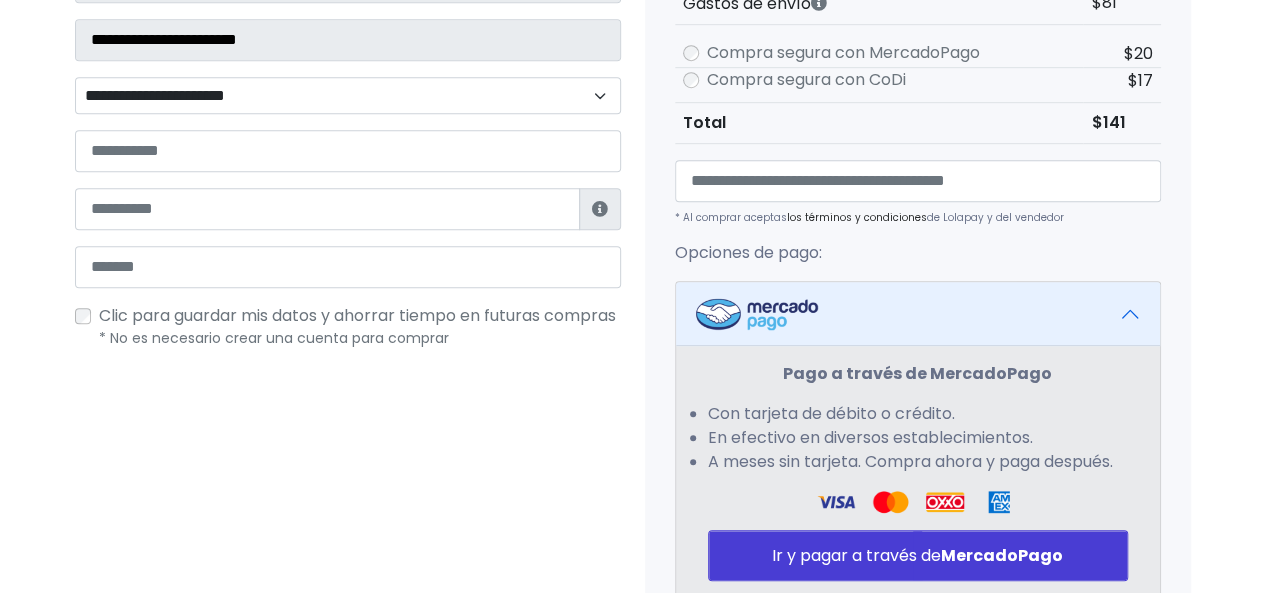 type on "**********" 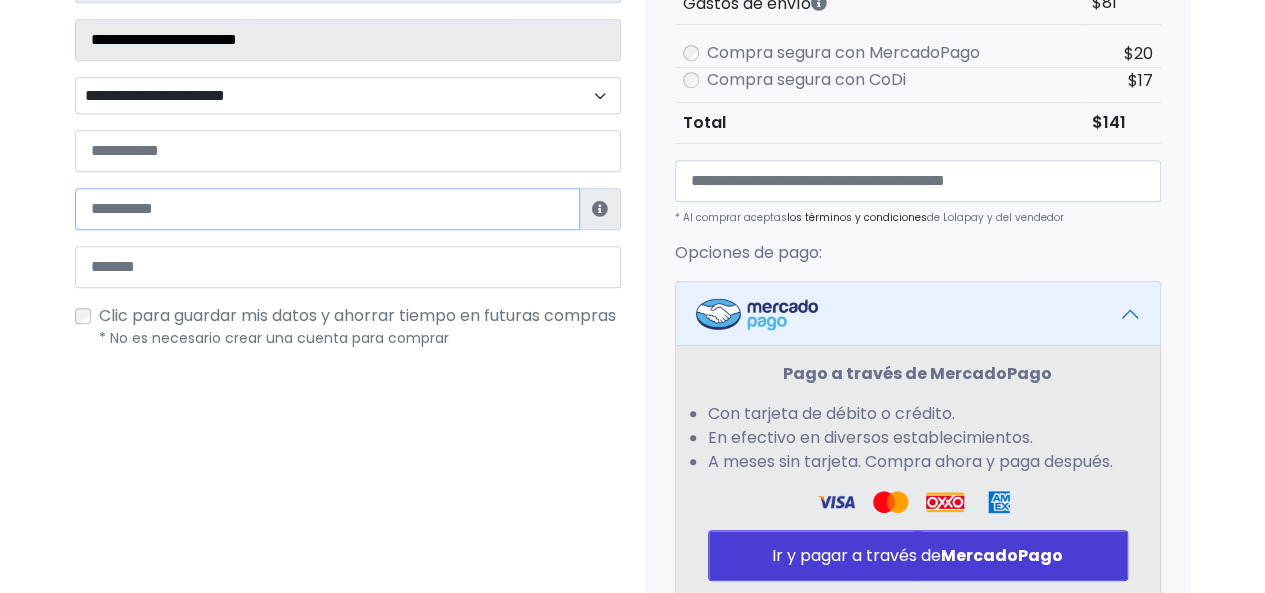 click at bounding box center [327, 209] 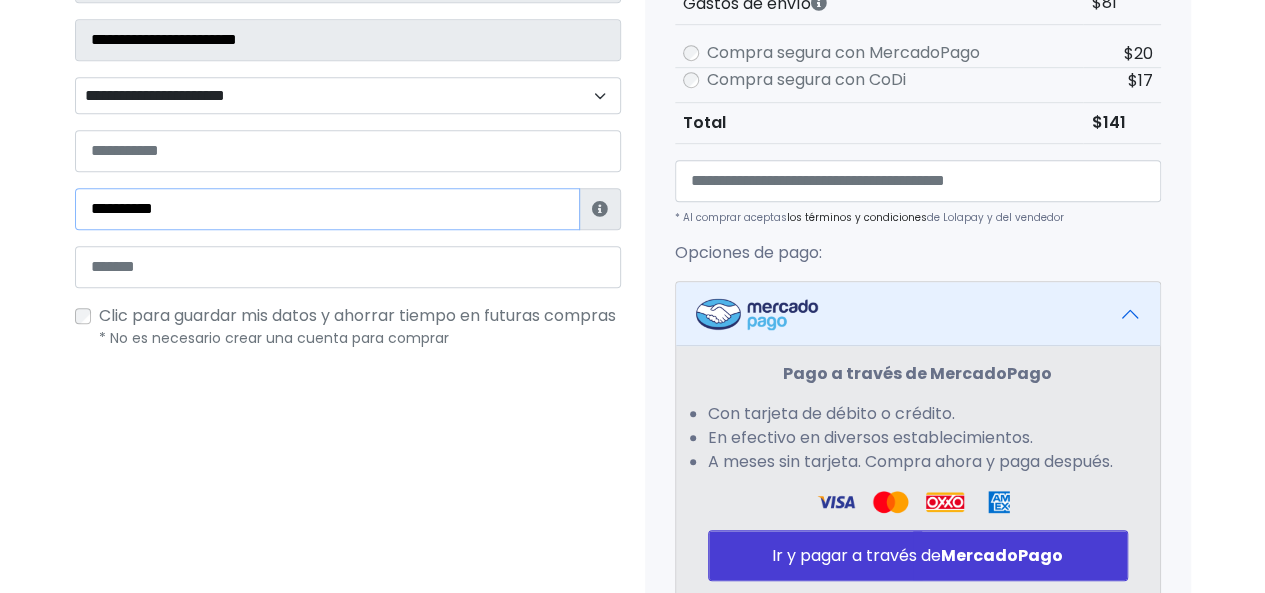 type on "**********" 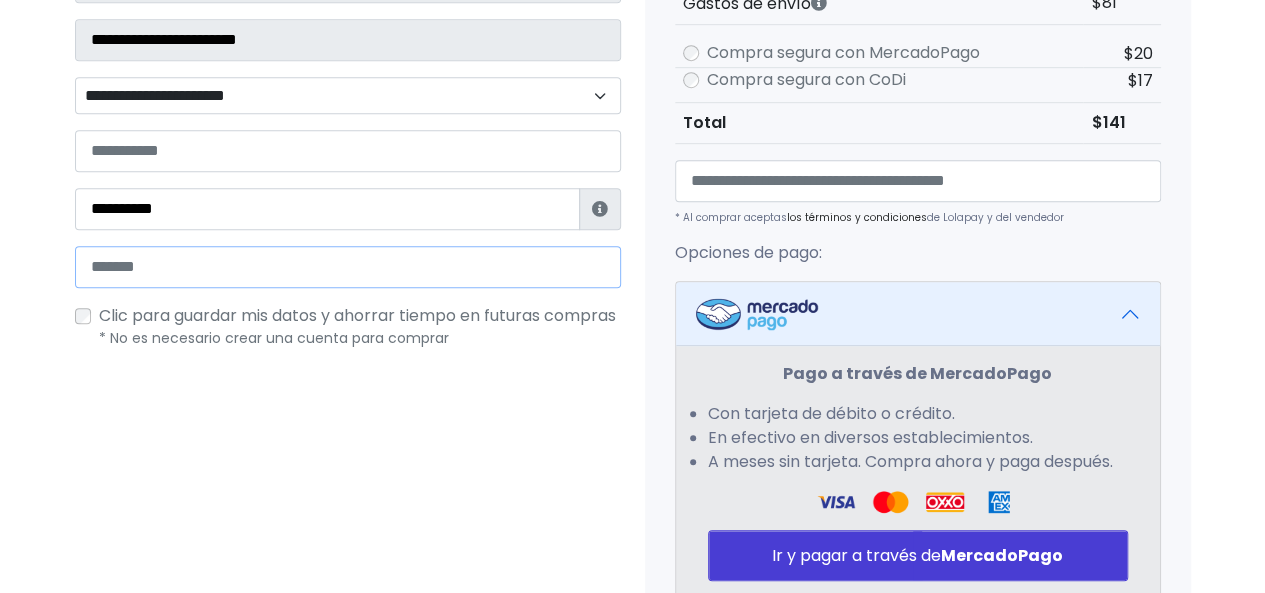 click at bounding box center (348, 267) 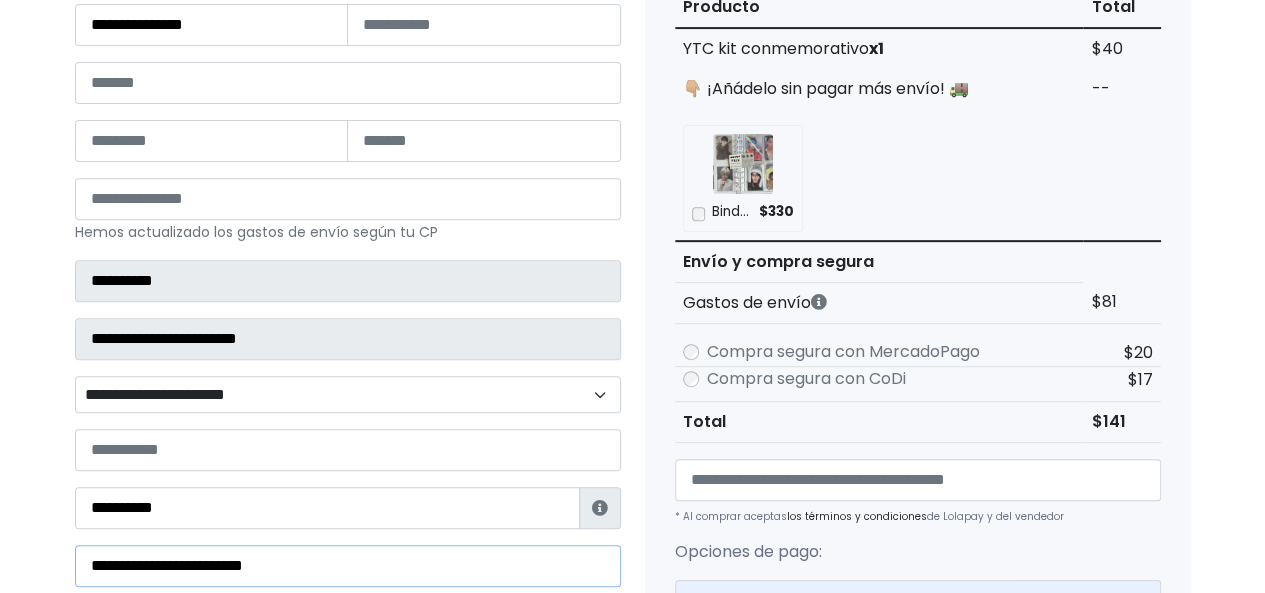 scroll, scrollTop: 300, scrollLeft: 0, axis: vertical 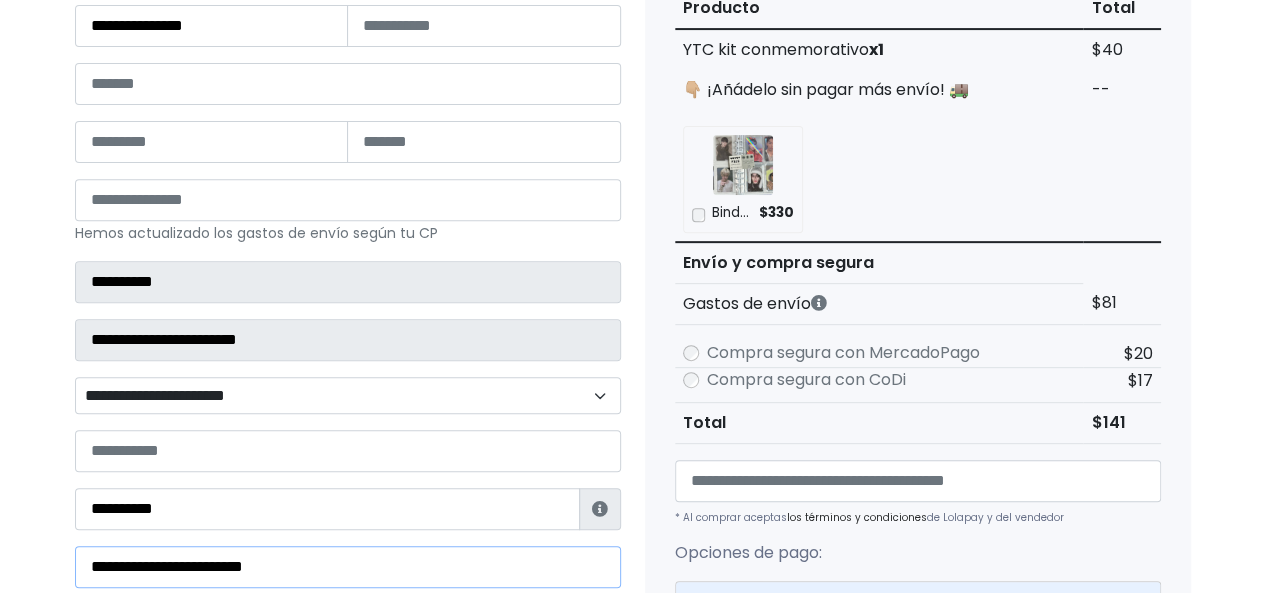type on "**********" 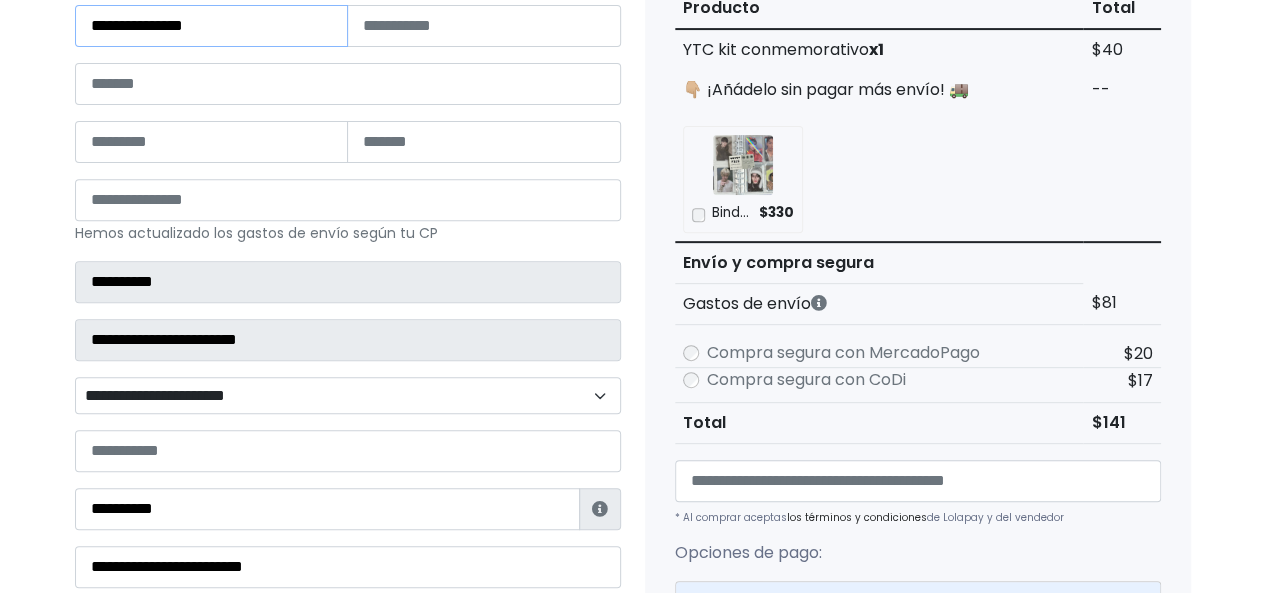 drag, startPoint x: 215, startPoint y: 29, endPoint x: 181, endPoint y: 24, distance: 34.36568 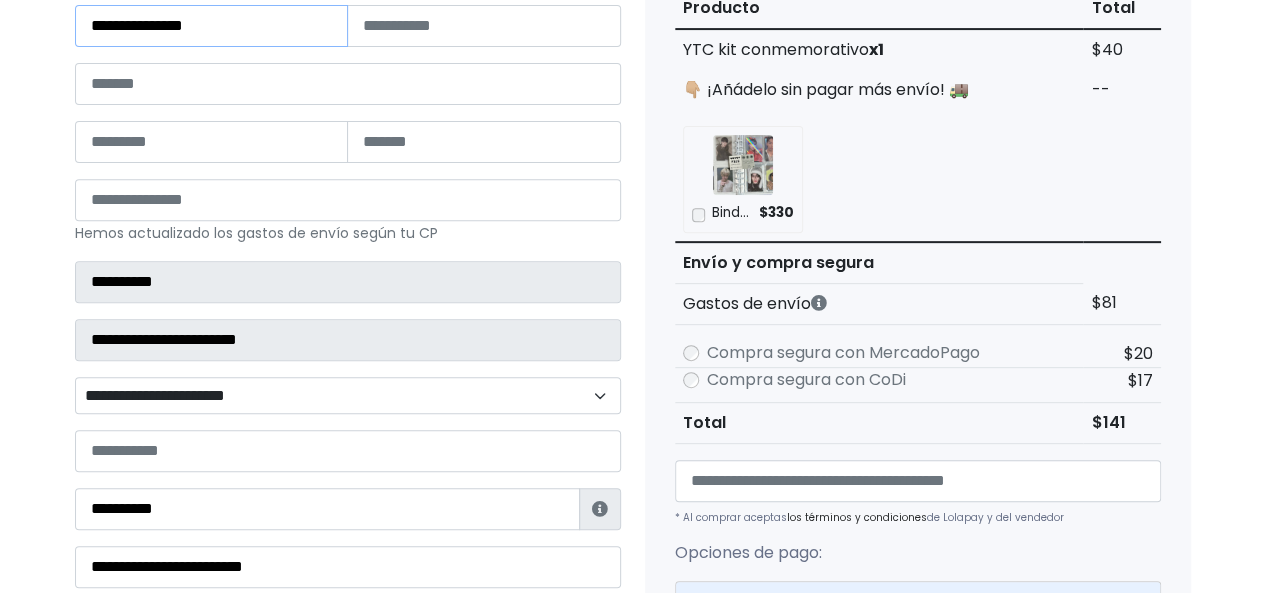 click on "**********" at bounding box center [212, 26] 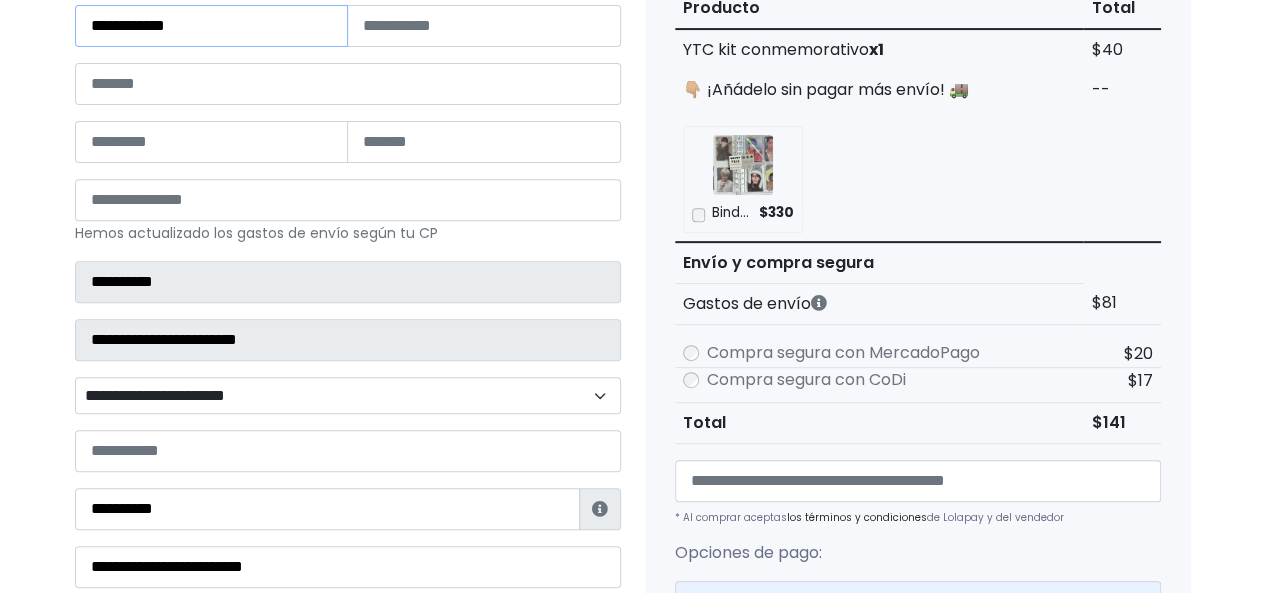 drag, startPoint x: 166, startPoint y: 25, endPoint x: 128, endPoint y: 34, distance: 39.051247 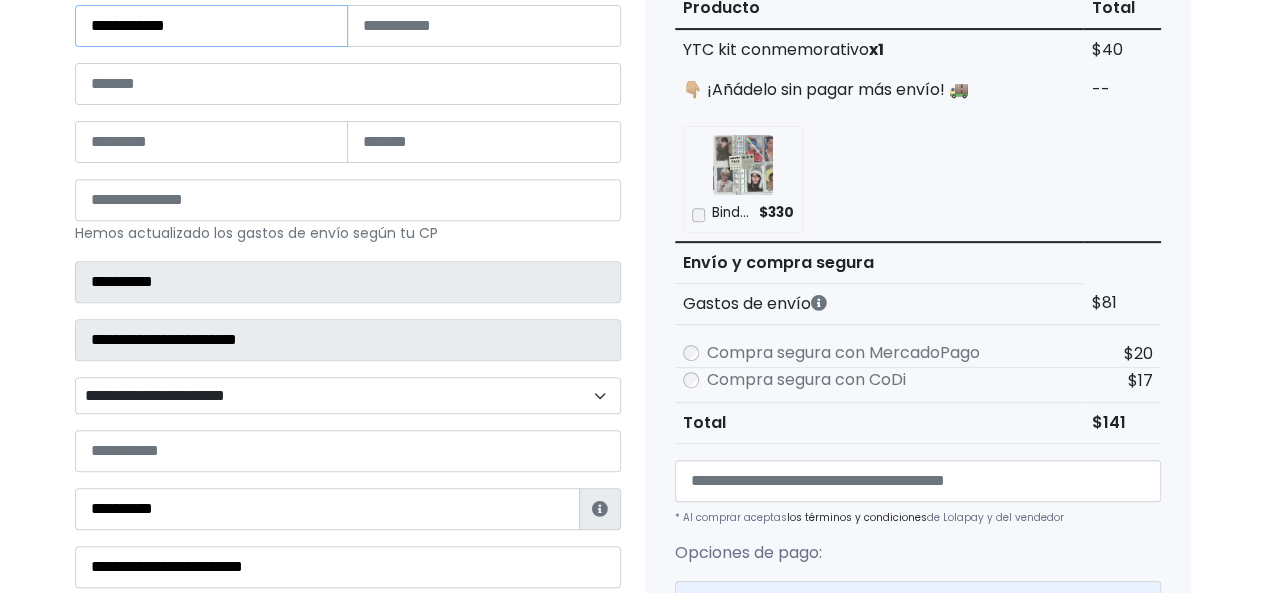 click on "**********" at bounding box center [212, 26] 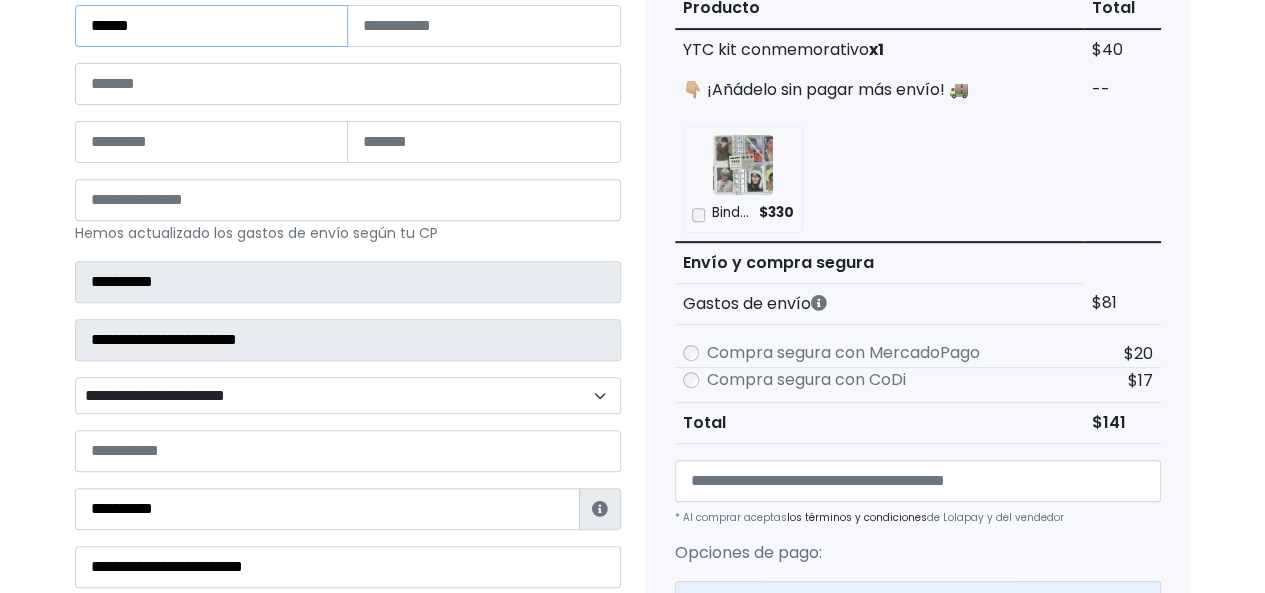 type on "****" 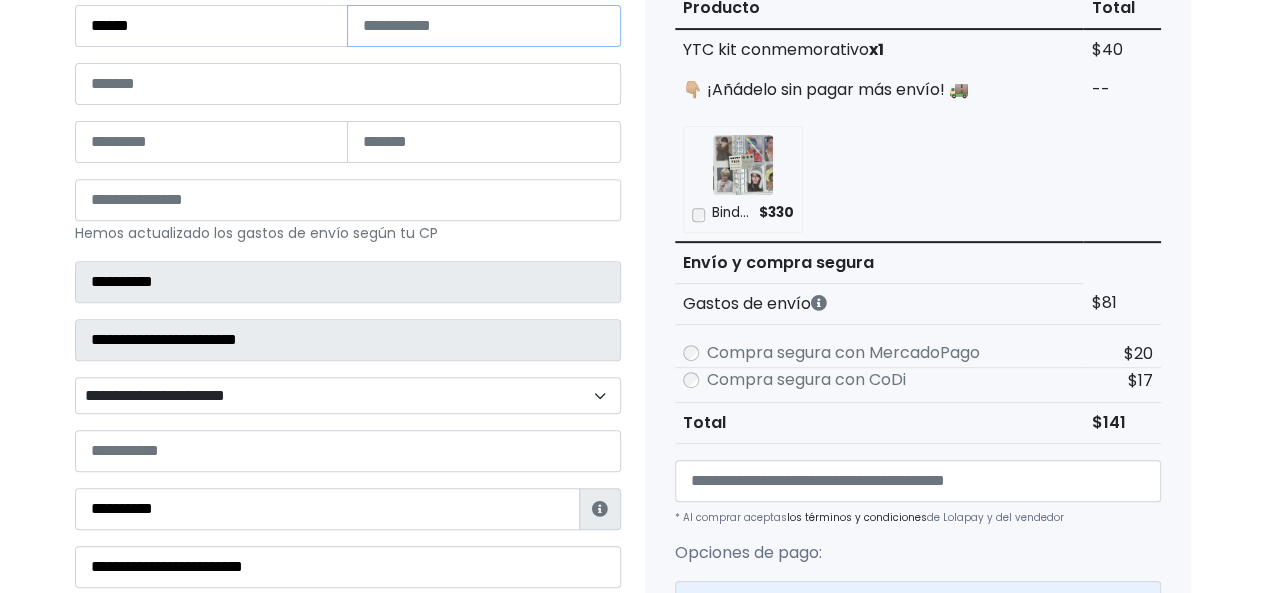 paste on "*****" 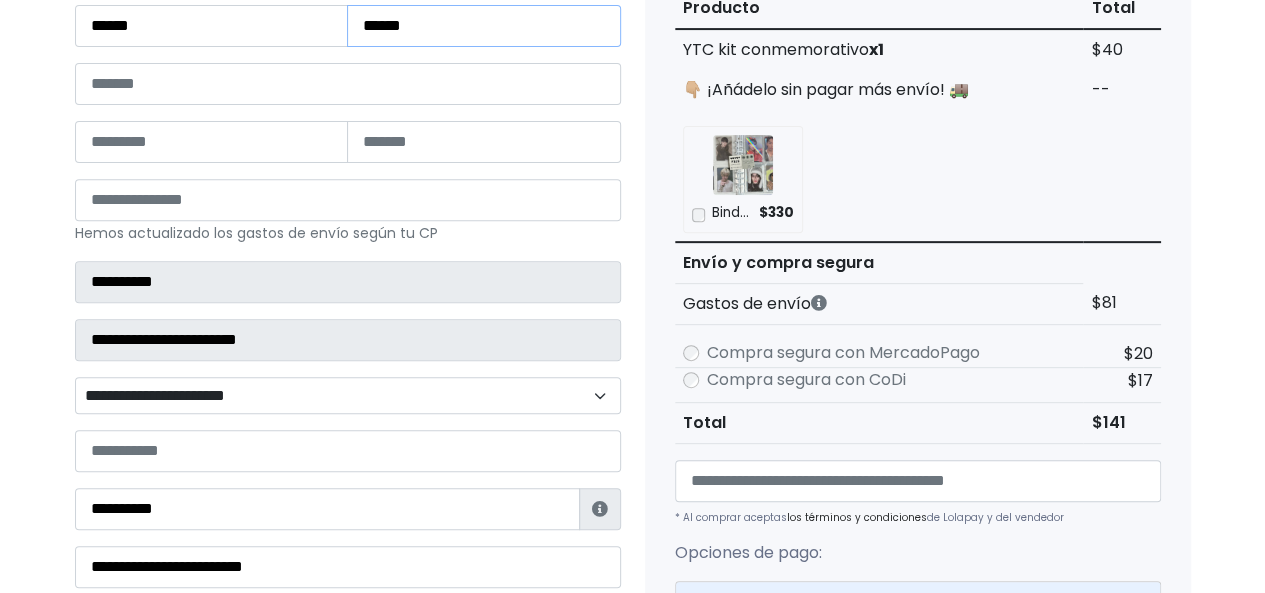 type on "*****" 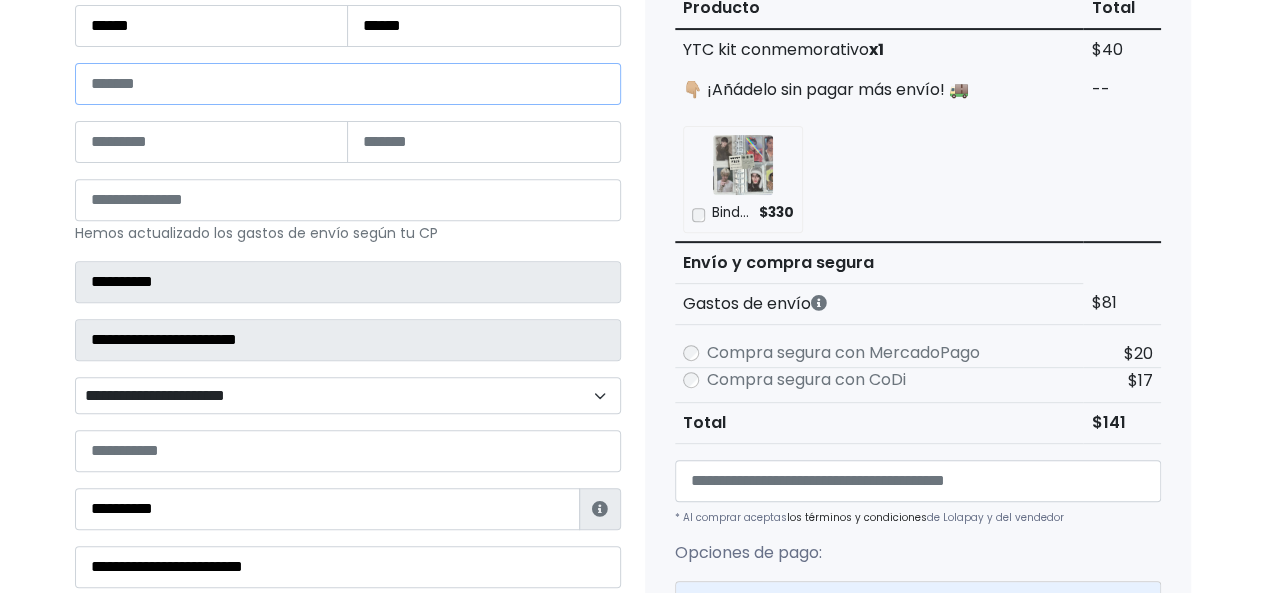 click at bounding box center (348, 84) 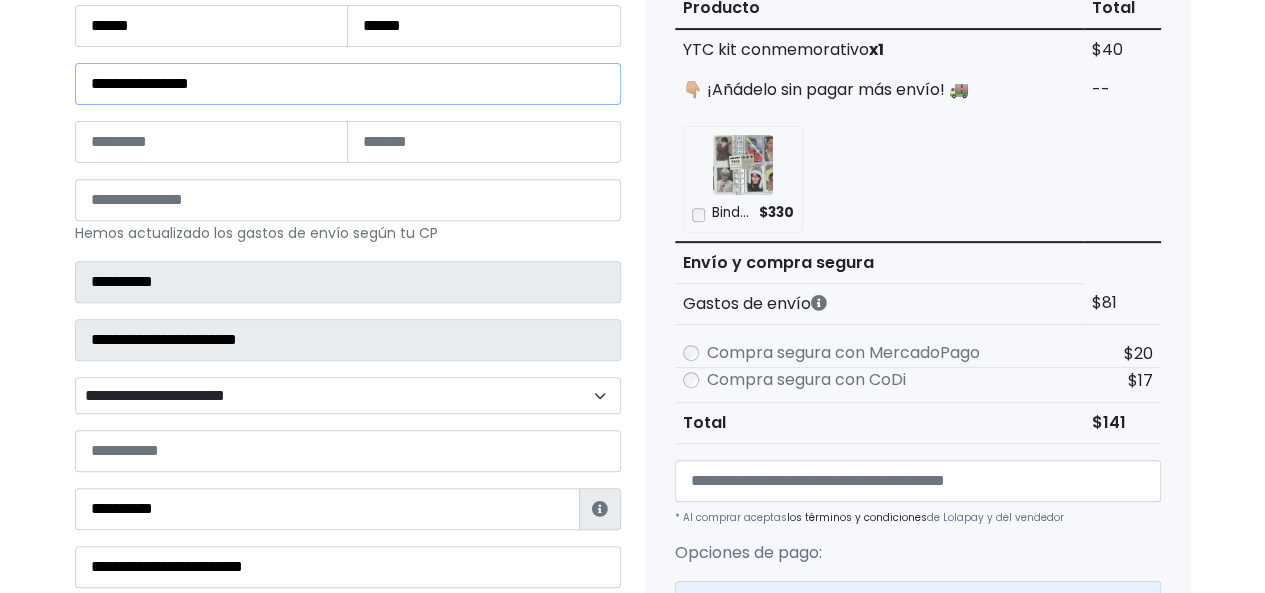 drag, startPoint x: 212, startPoint y: 79, endPoint x: 175, endPoint y: 79, distance: 37 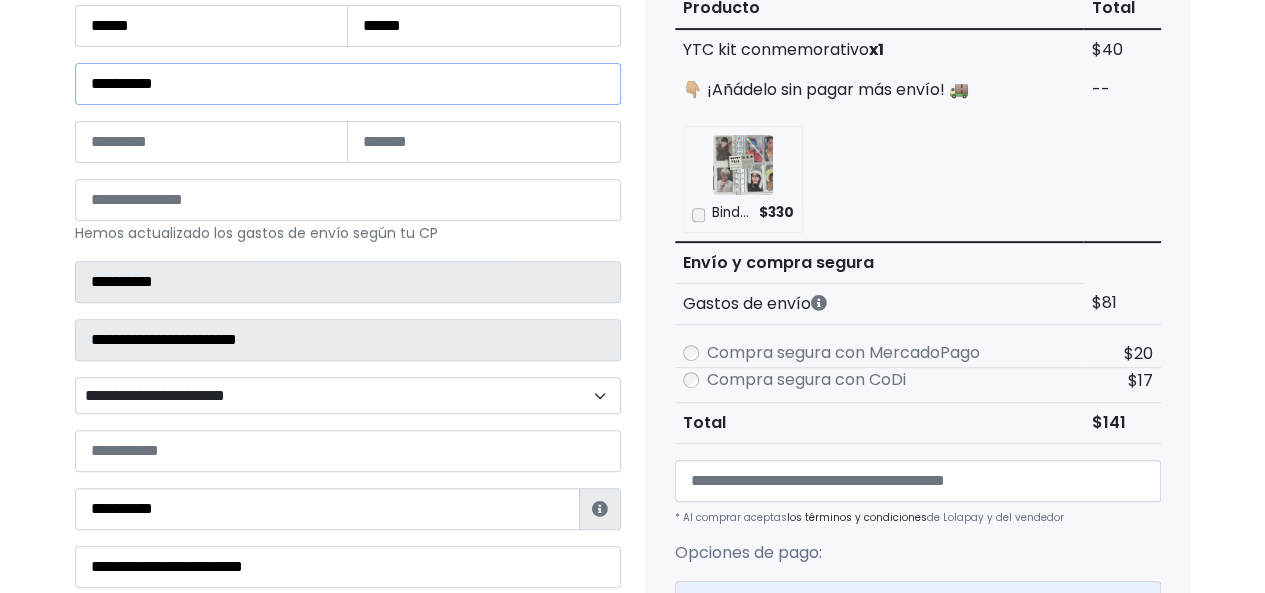 type on "*********" 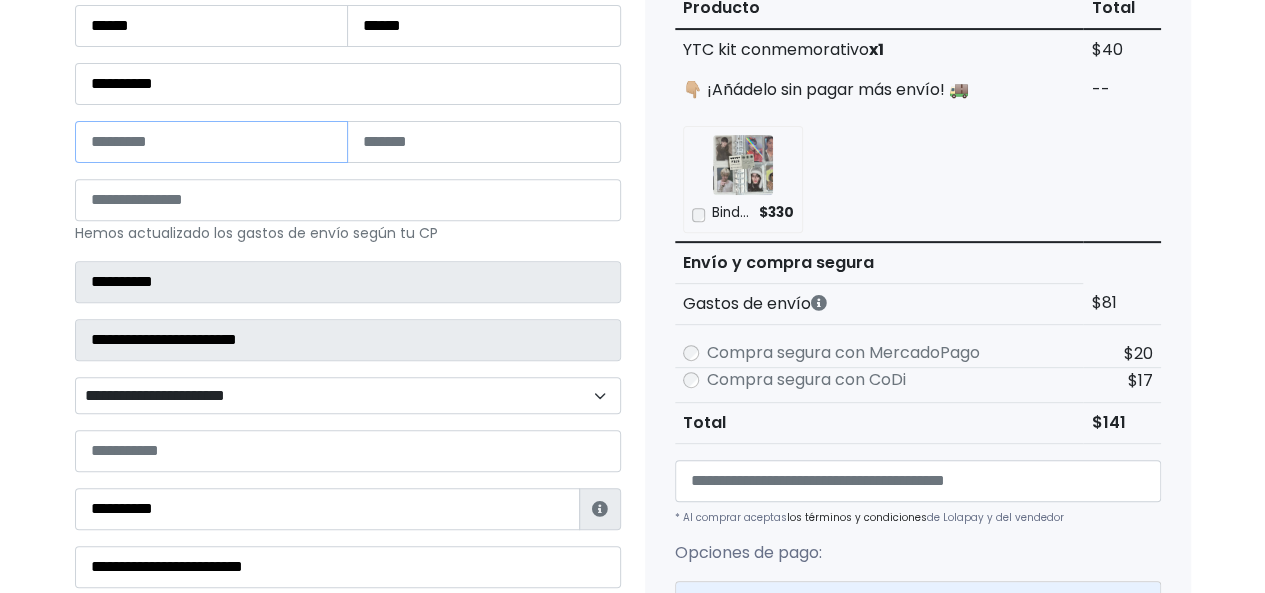 paste on "******" 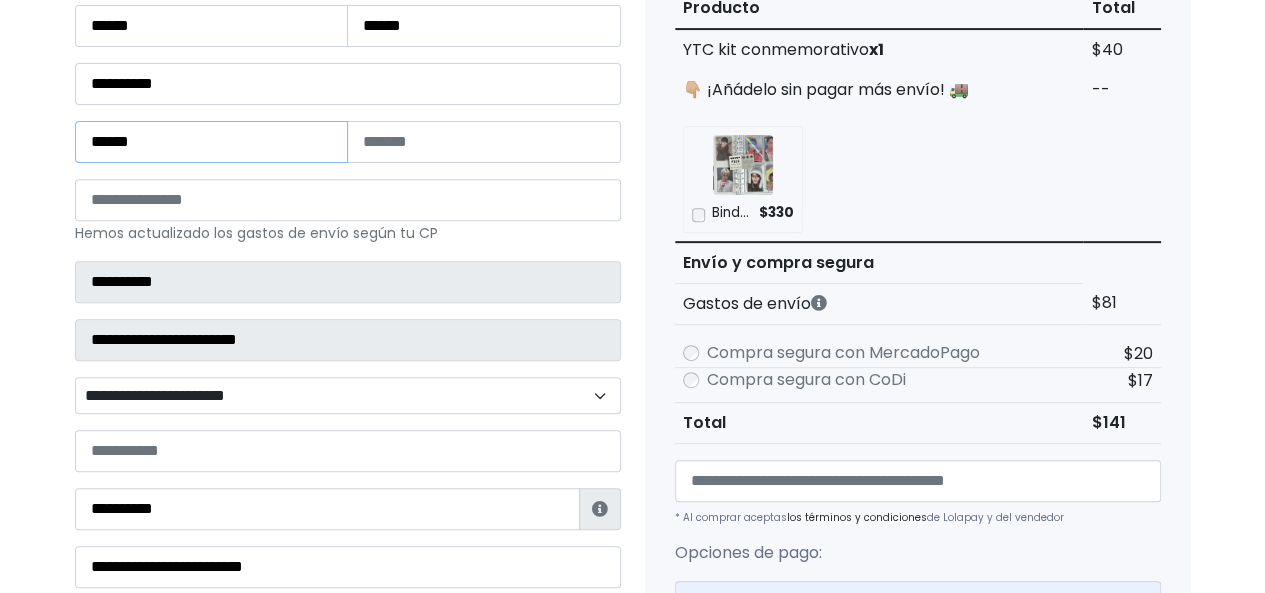click on "******" at bounding box center (212, 142) 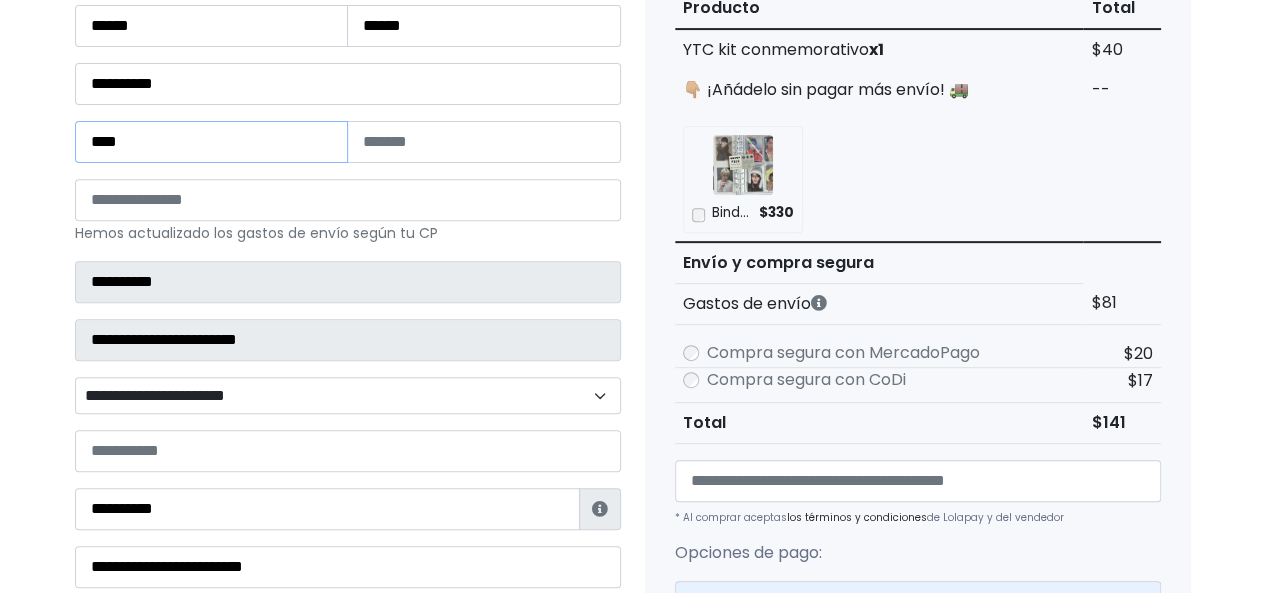 type on "****" 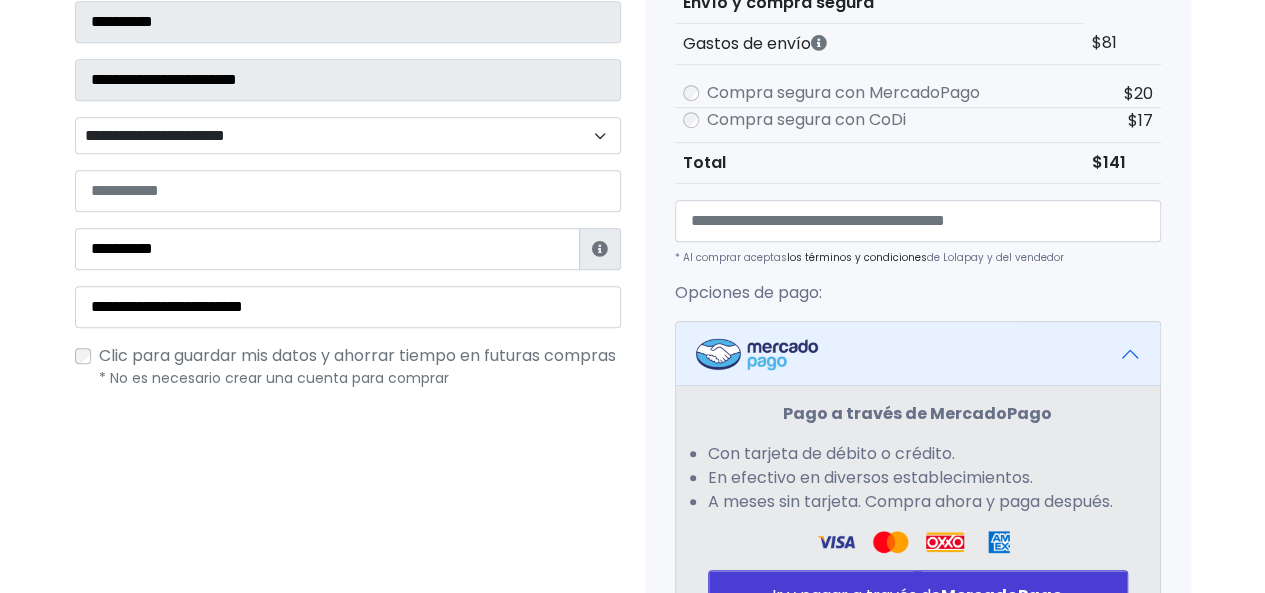 scroll, scrollTop: 600, scrollLeft: 0, axis: vertical 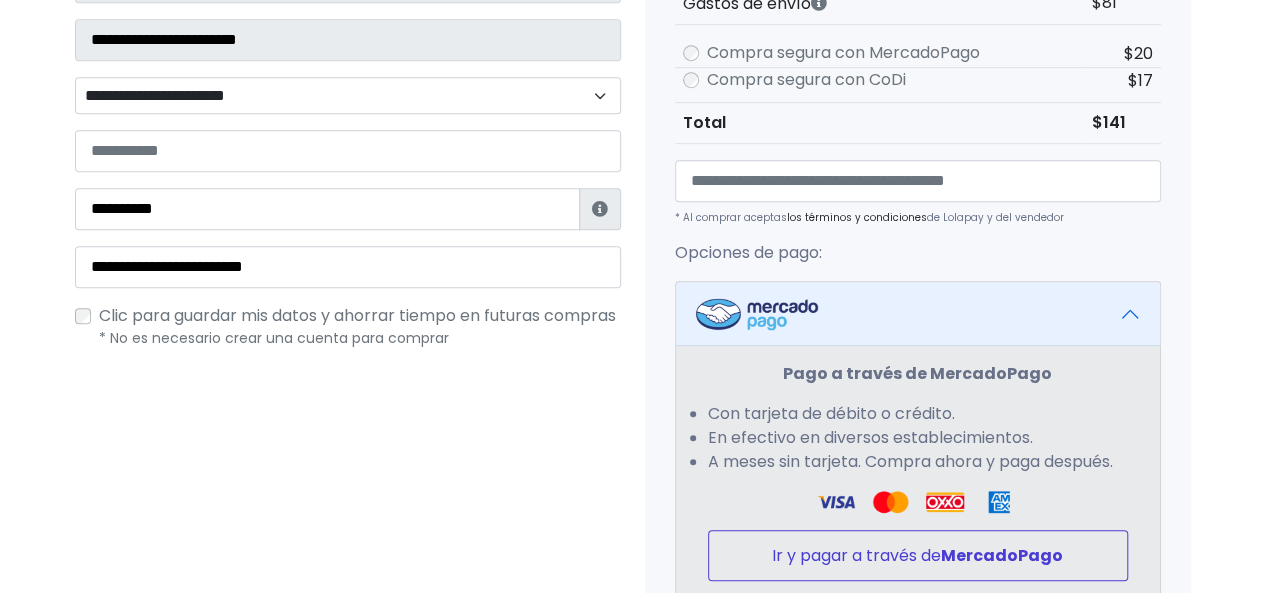click on "Ir y pagar a través de  MercadoPago" at bounding box center [918, 555] 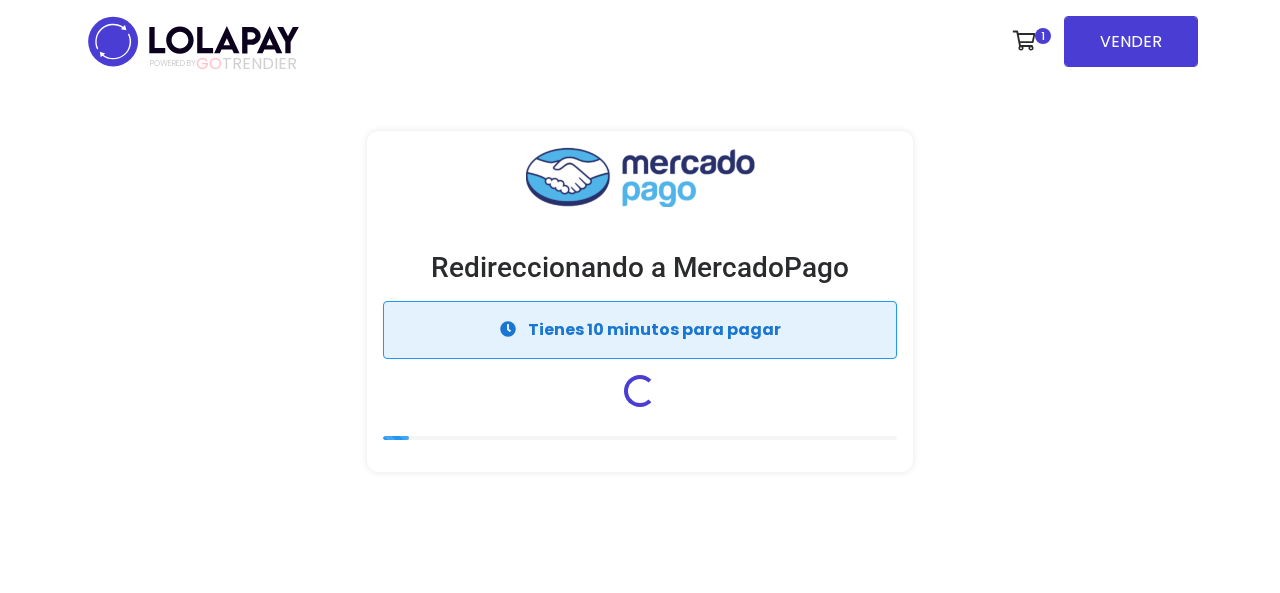 scroll, scrollTop: 0, scrollLeft: 0, axis: both 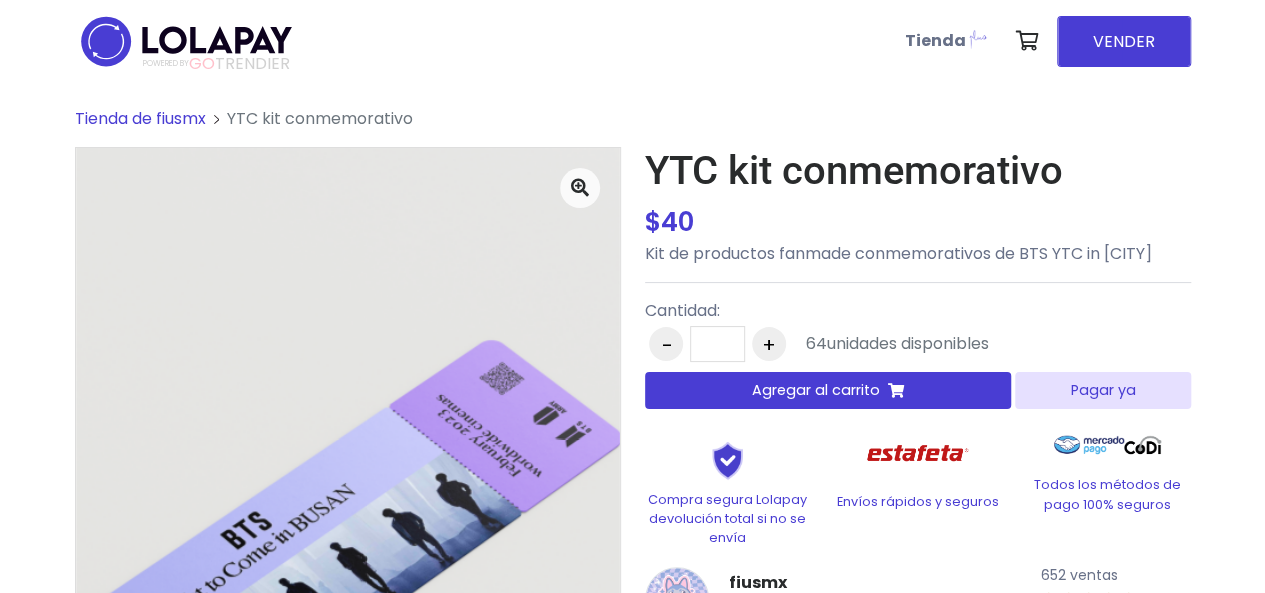 click on "Pagar ya" at bounding box center (1102, 390) 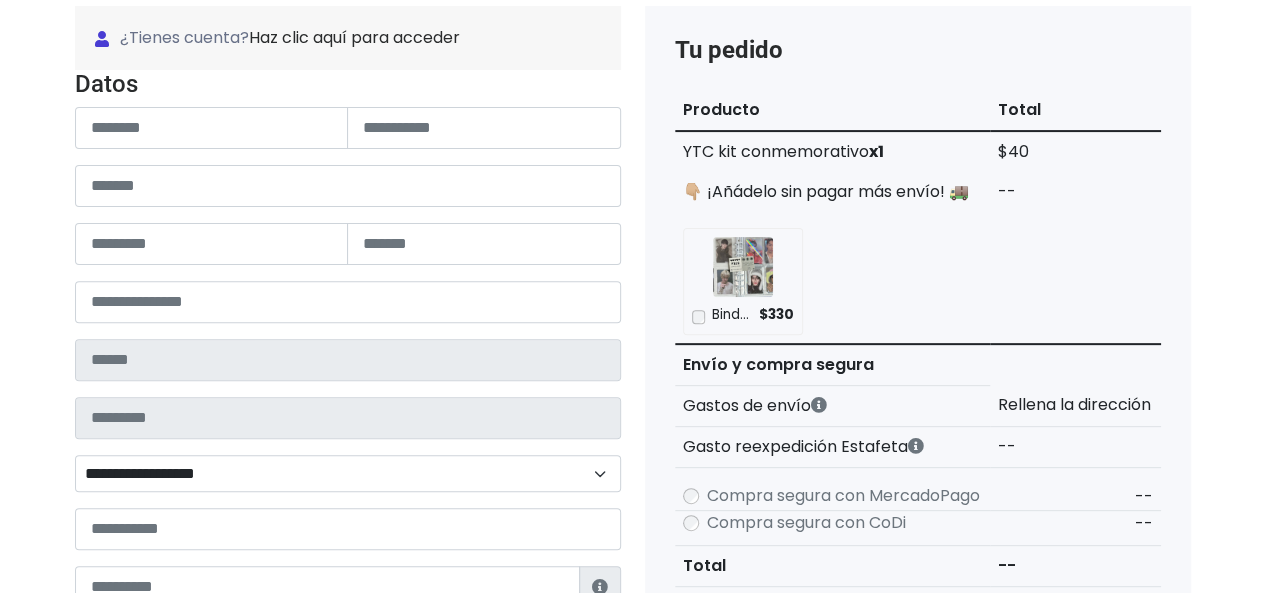 scroll, scrollTop: 200, scrollLeft: 0, axis: vertical 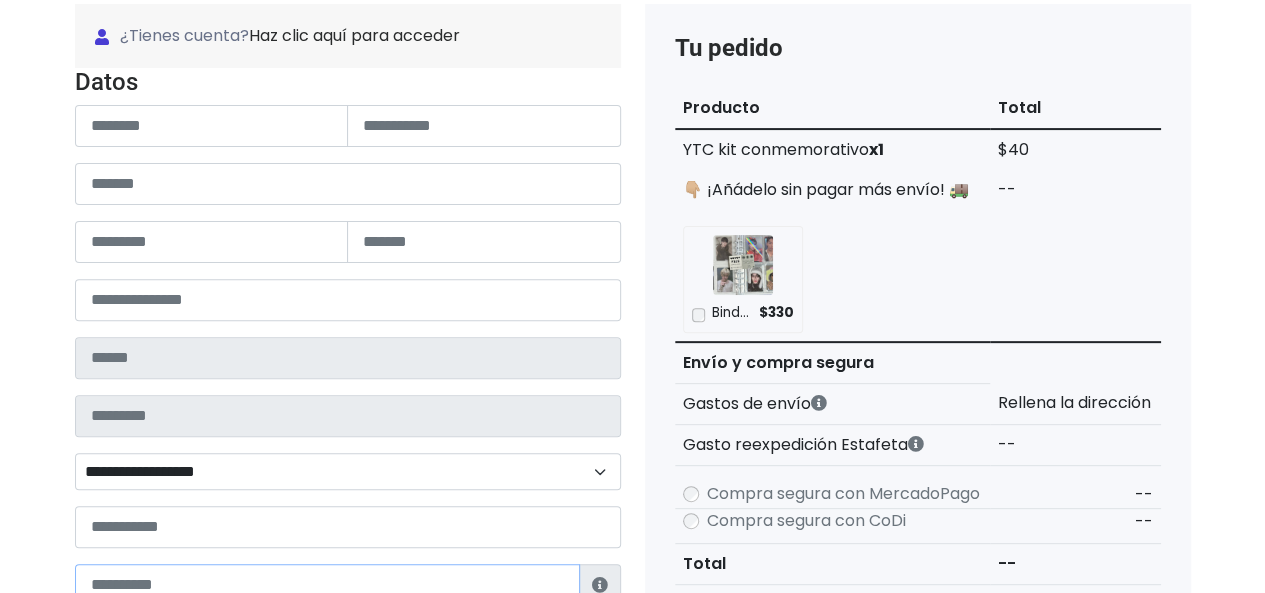 click at bounding box center [327, 585] 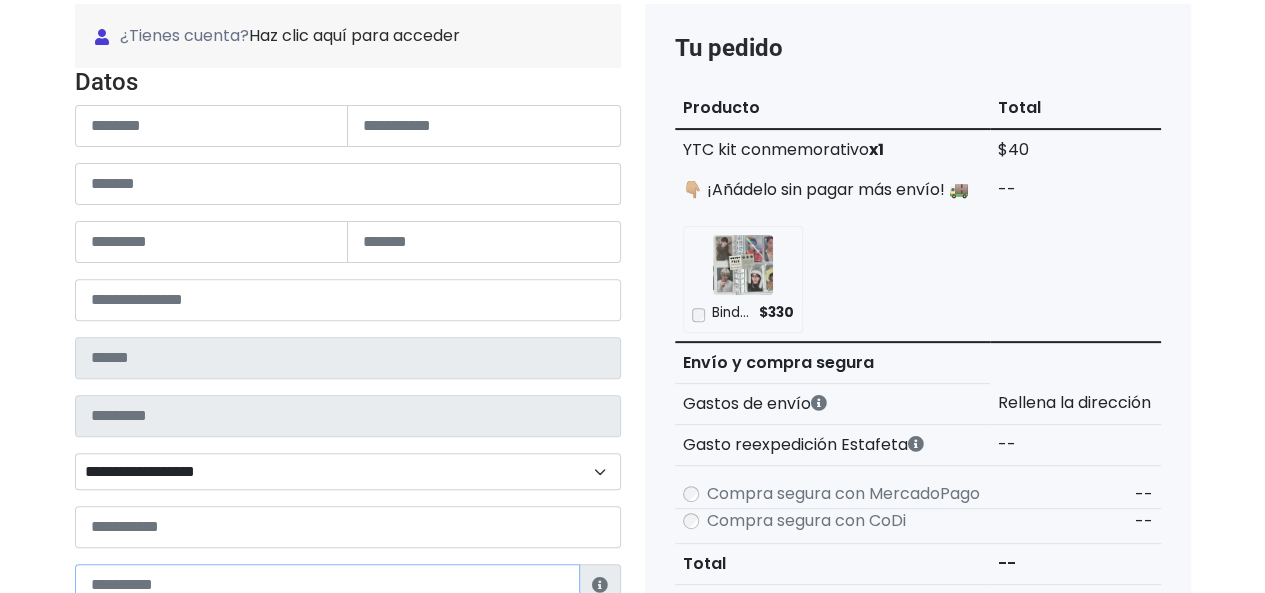 paste on "**********" 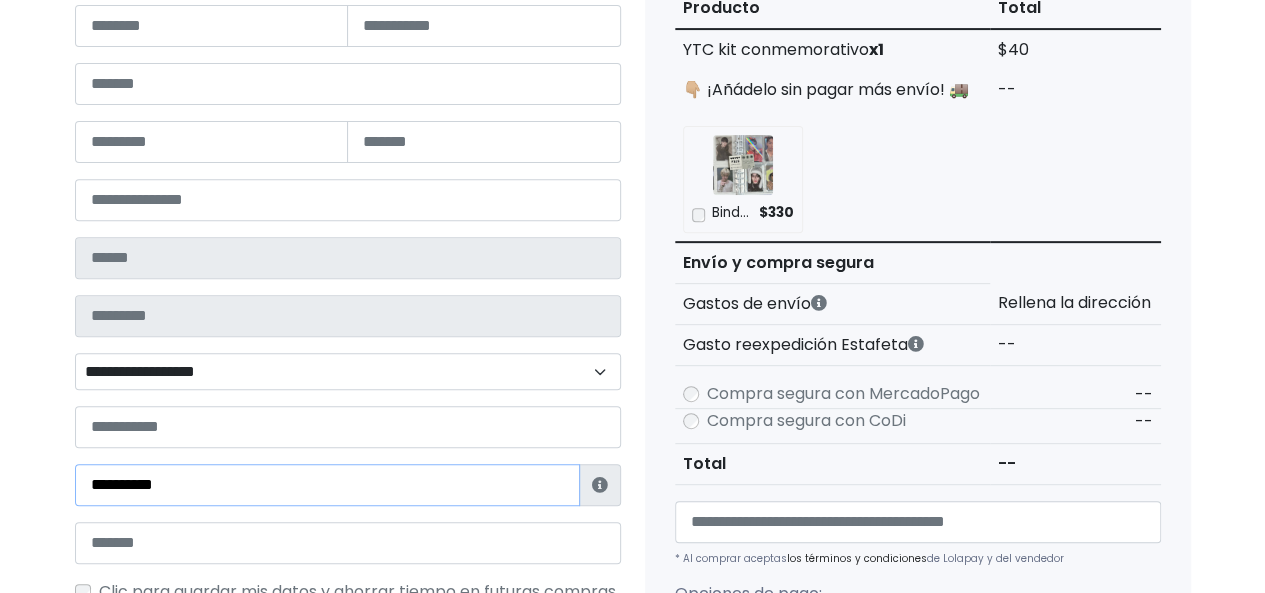 scroll, scrollTop: 400, scrollLeft: 0, axis: vertical 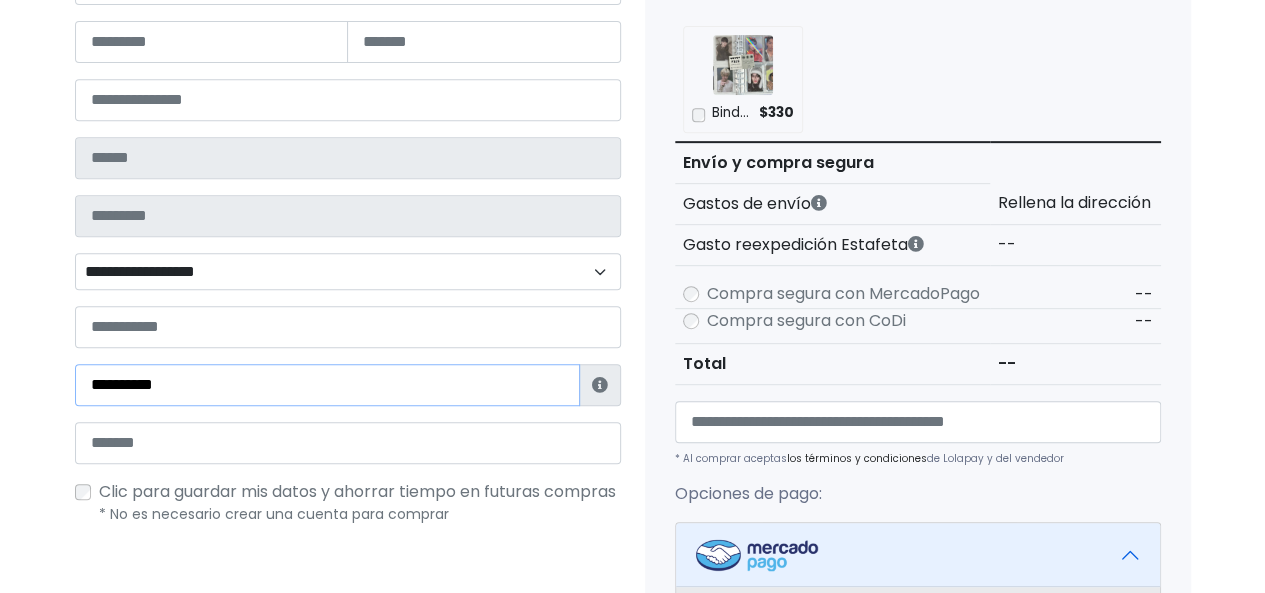 type on "**********" 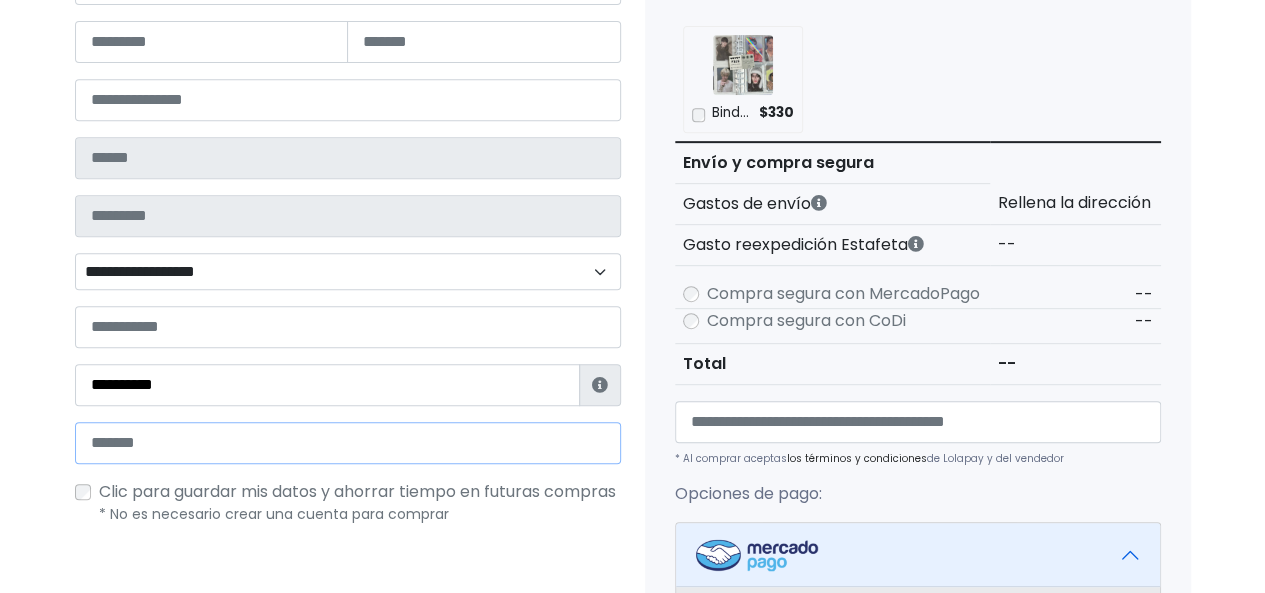 click at bounding box center (348, 443) 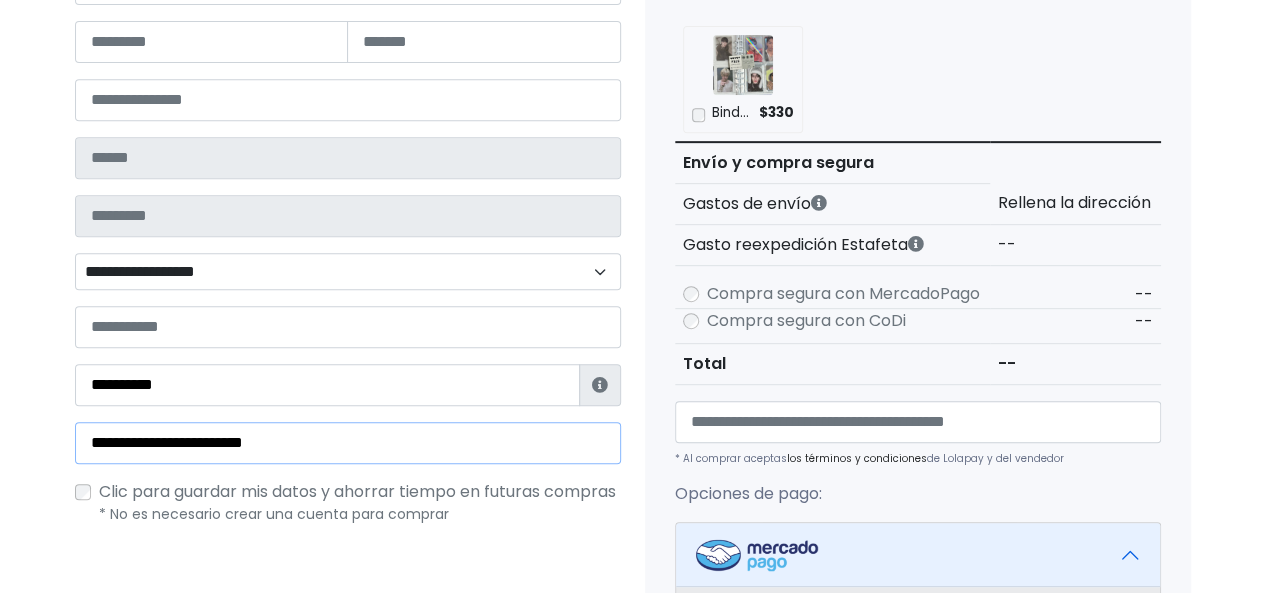 type on "**********" 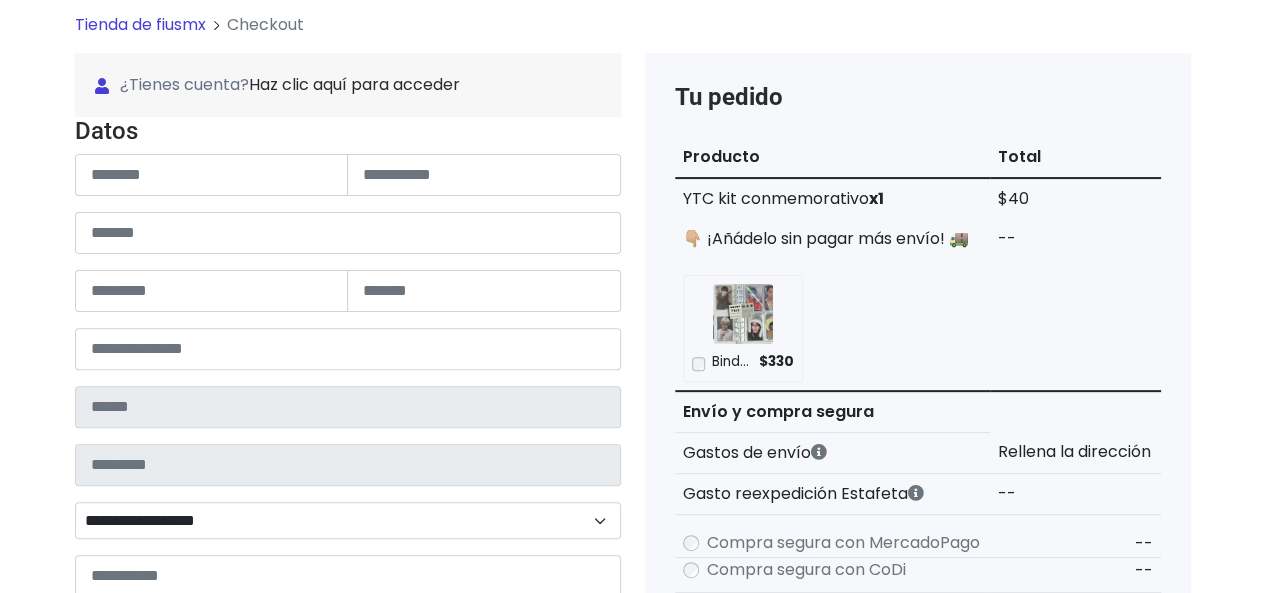 scroll, scrollTop: 100, scrollLeft: 0, axis: vertical 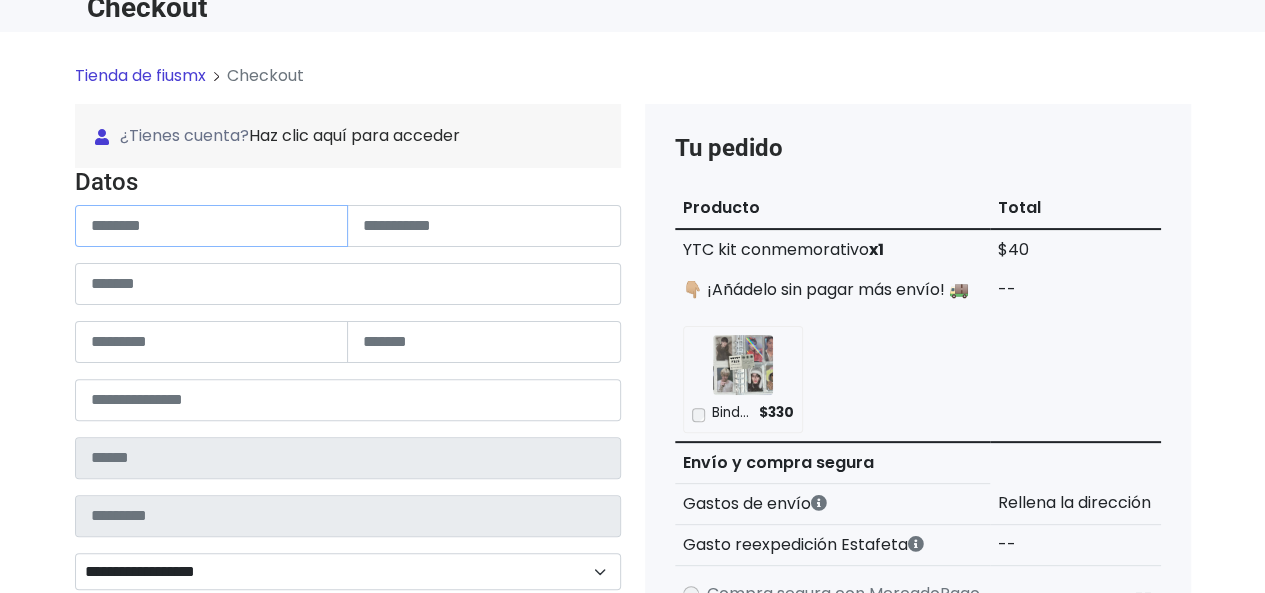 click at bounding box center [212, 226] 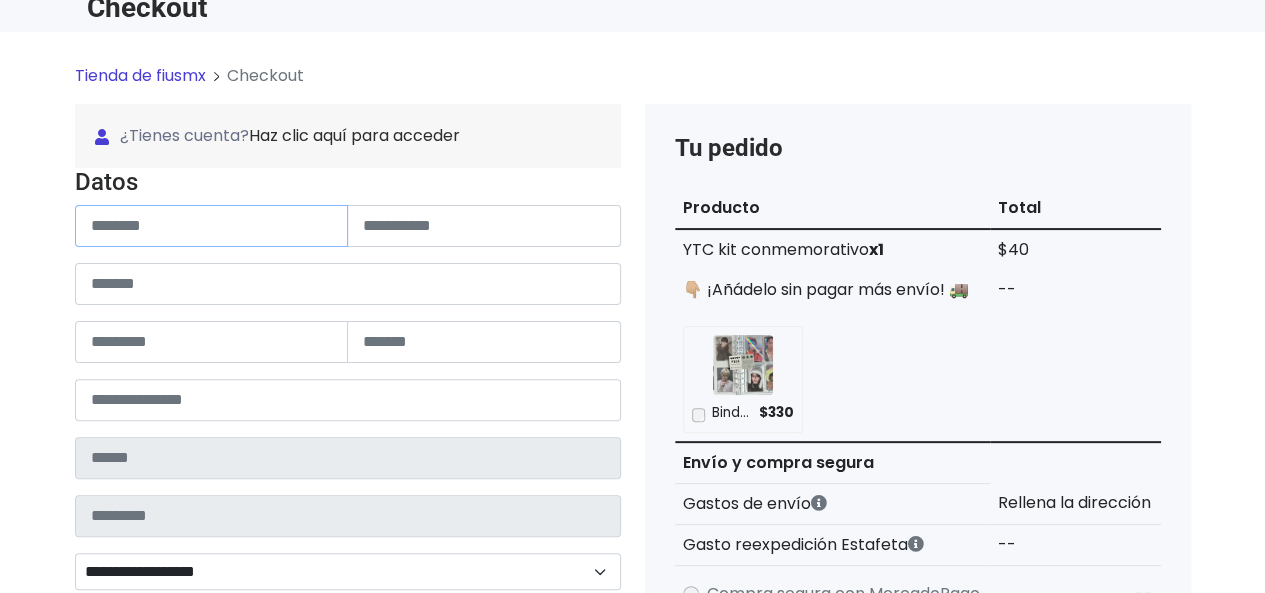 paste on "**********" 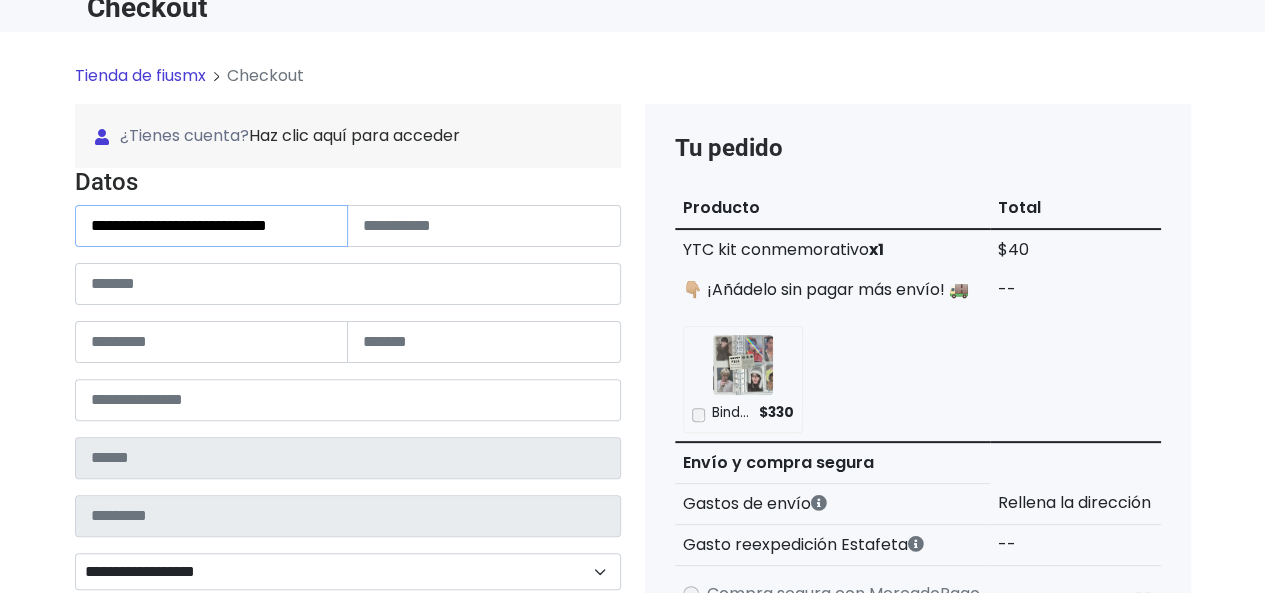 scroll, scrollTop: 0, scrollLeft: 2, axis: horizontal 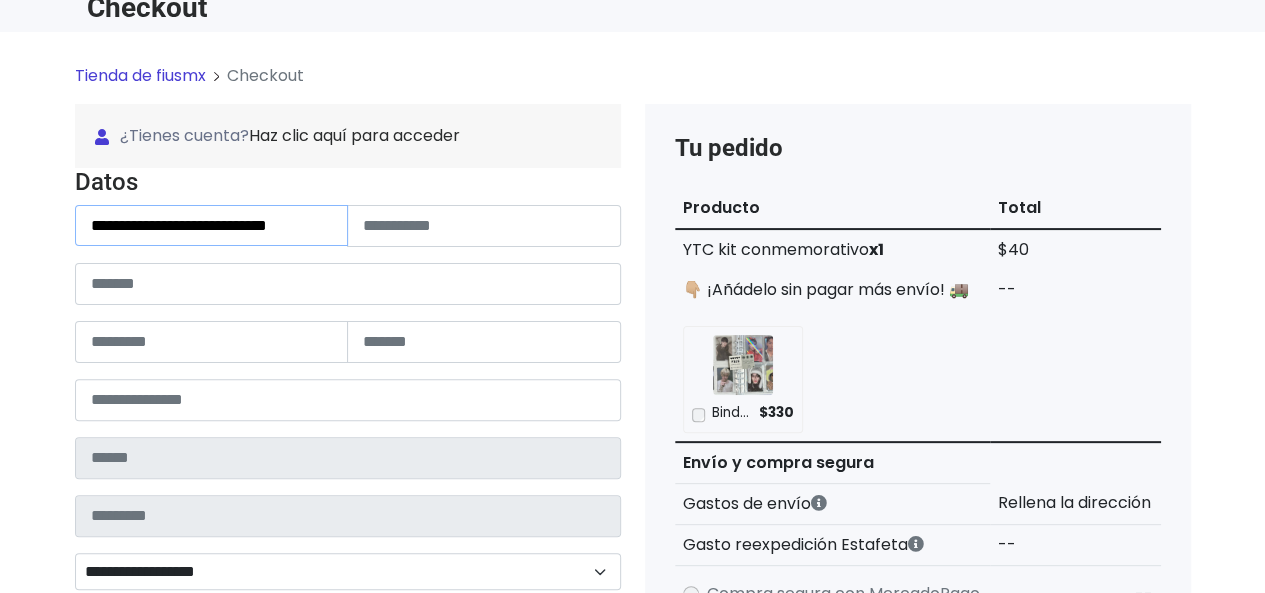 drag, startPoint x: 339, startPoint y: 223, endPoint x: 188, endPoint y: 224, distance: 151.00331 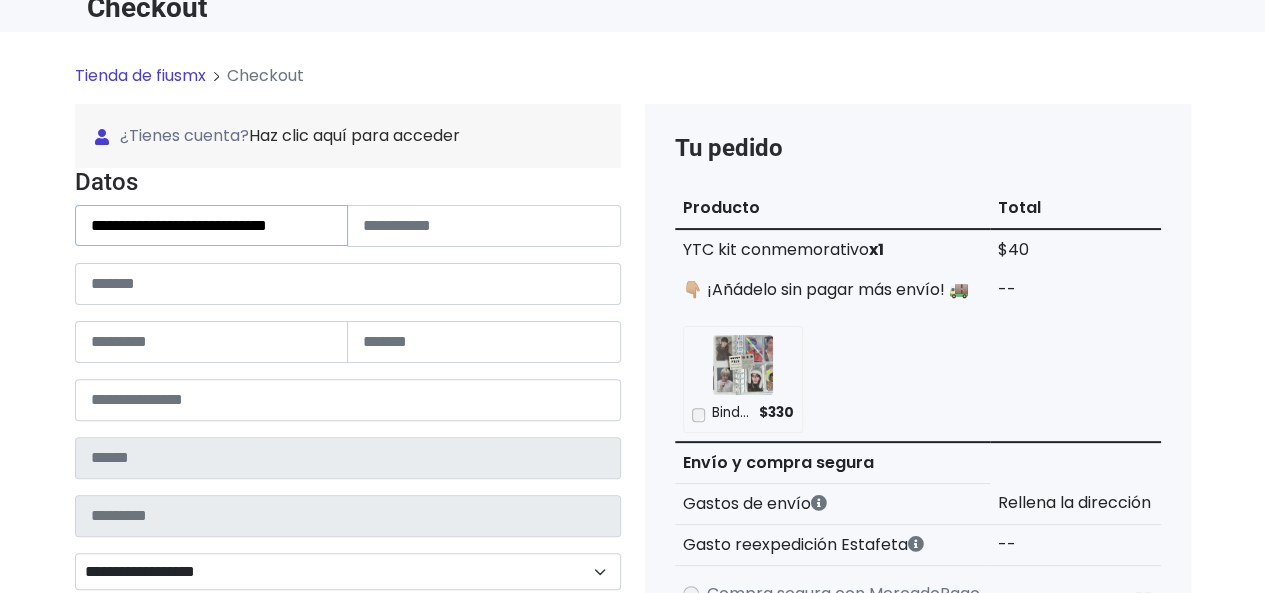 click on "**********" at bounding box center (212, 225) 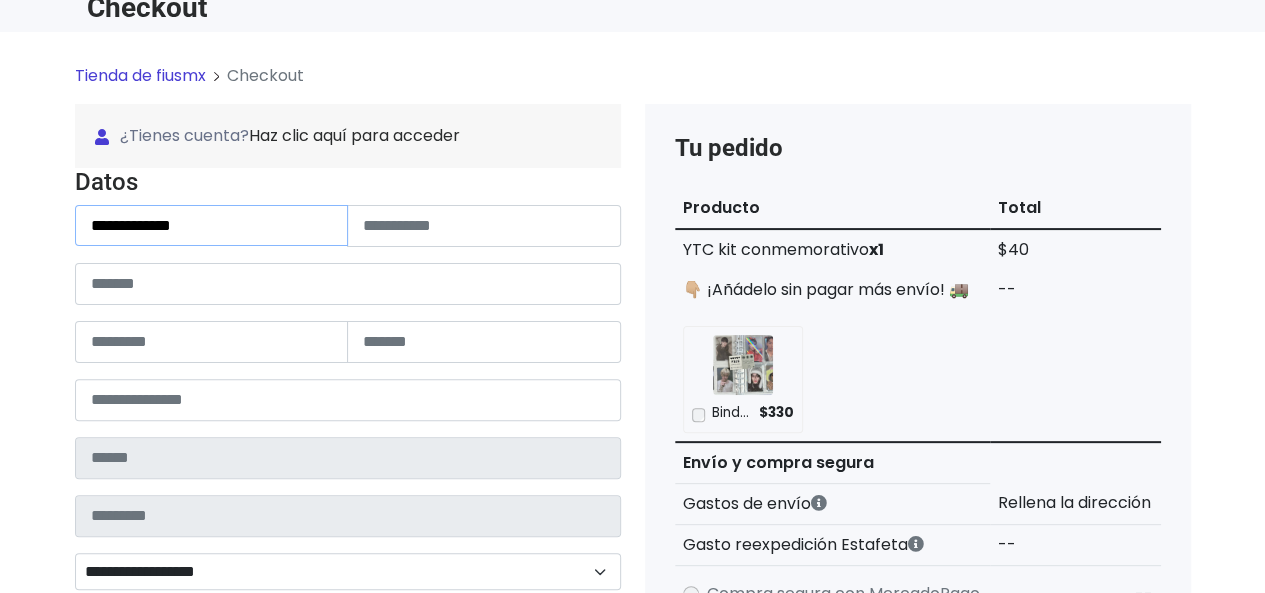 scroll, scrollTop: 0, scrollLeft: 0, axis: both 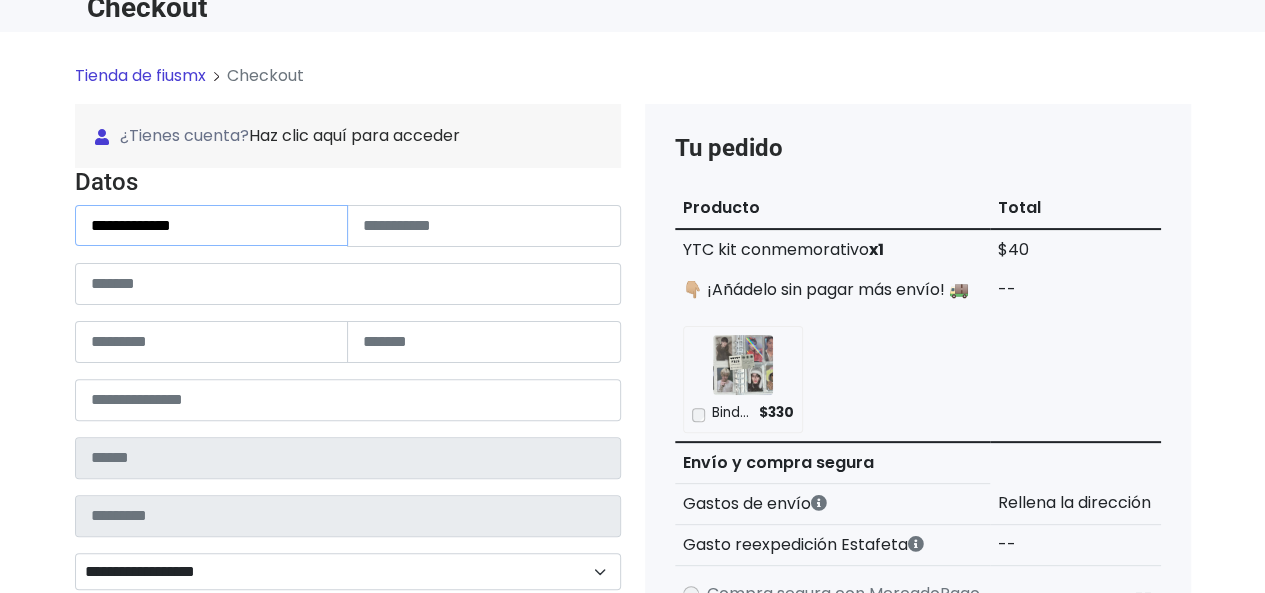 type on "**********" 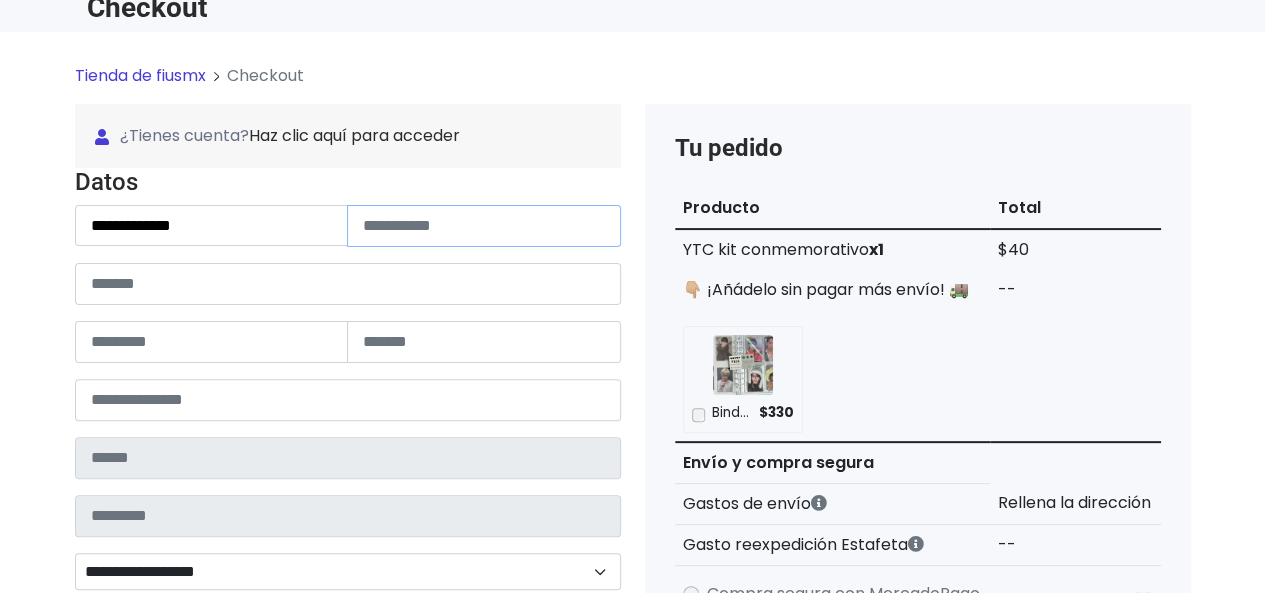 click at bounding box center [484, 226] 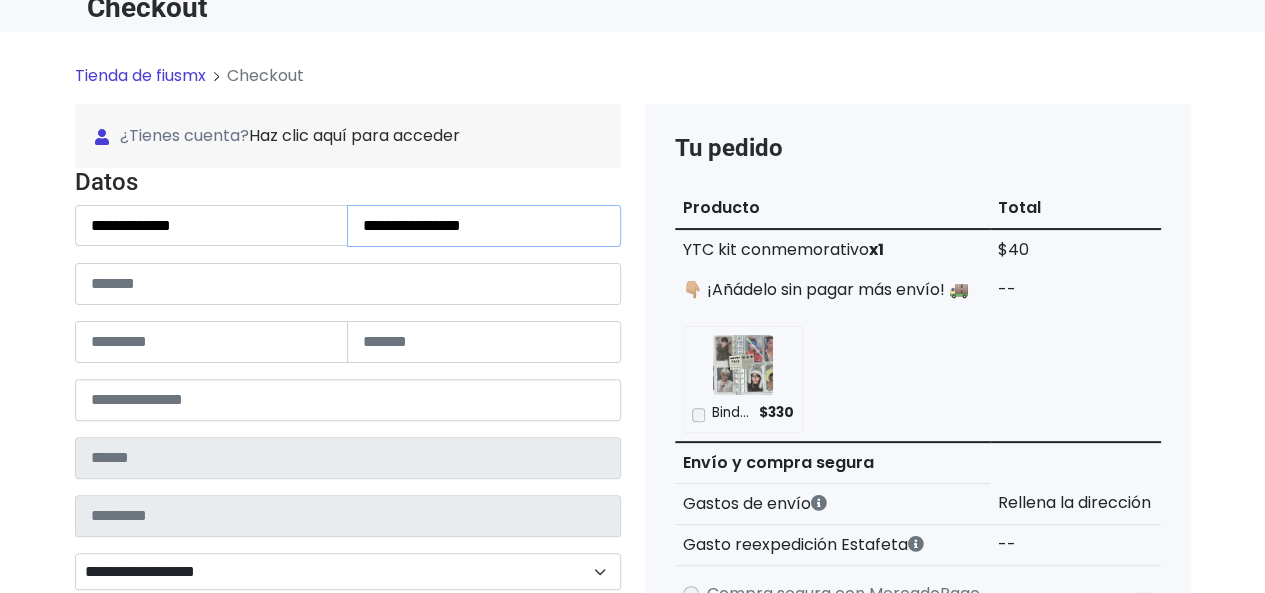 type on "**********" 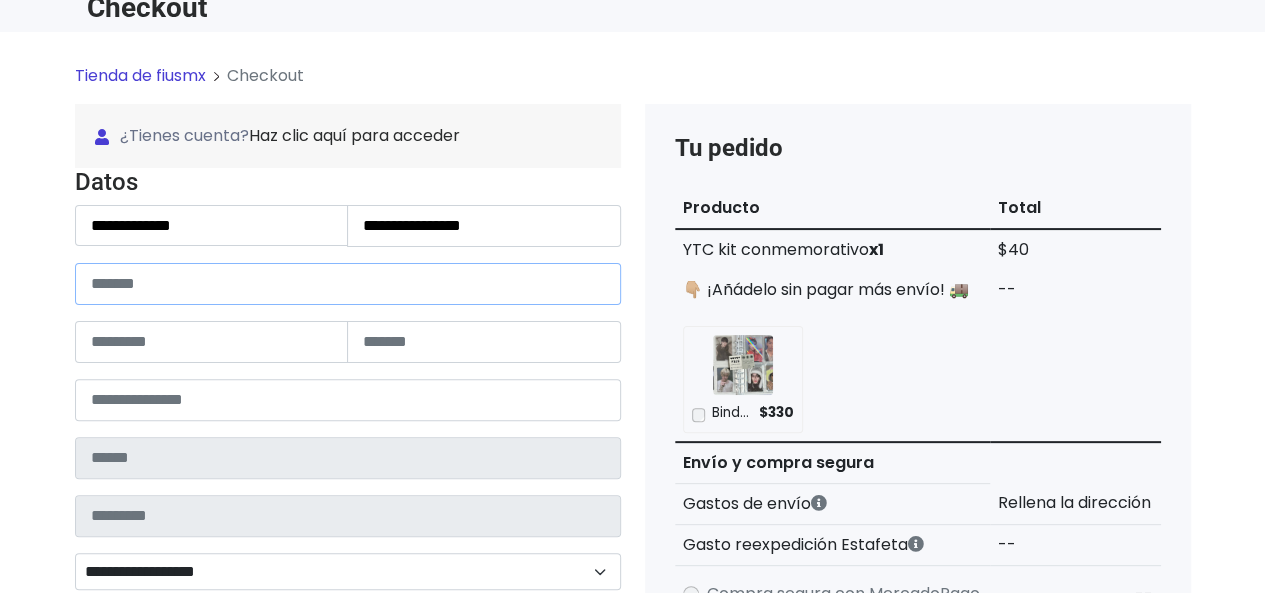 click at bounding box center [348, 284] 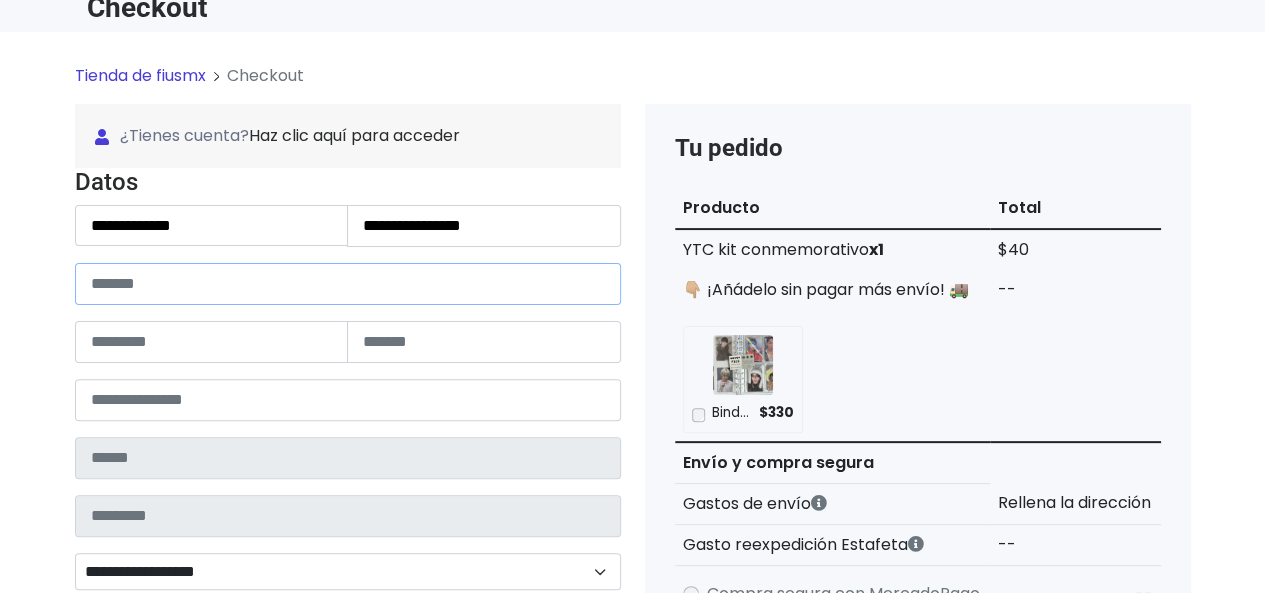 paste on "**********" 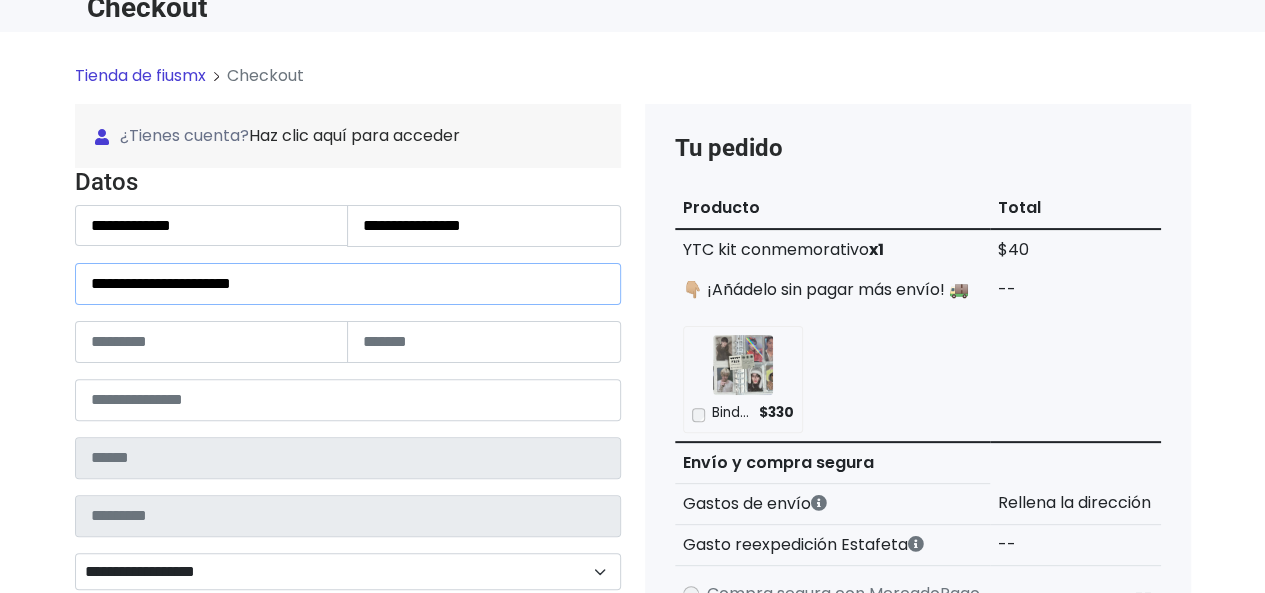 drag, startPoint x: 264, startPoint y: 285, endPoint x: 289, endPoint y: 284, distance: 25.019993 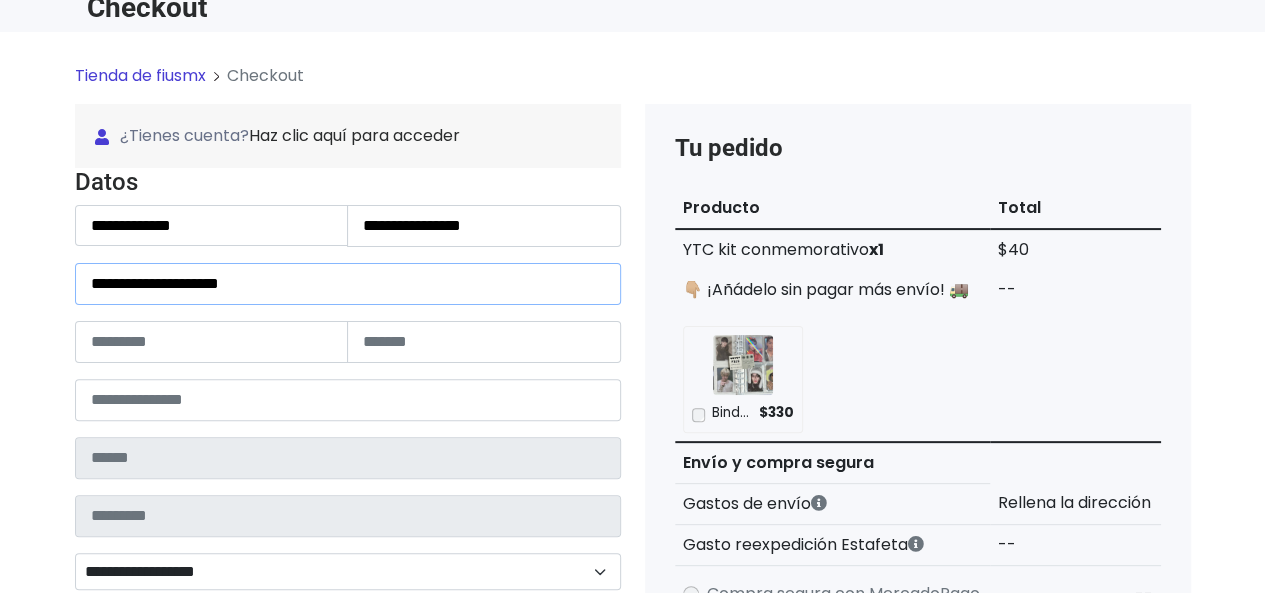 type on "**********" 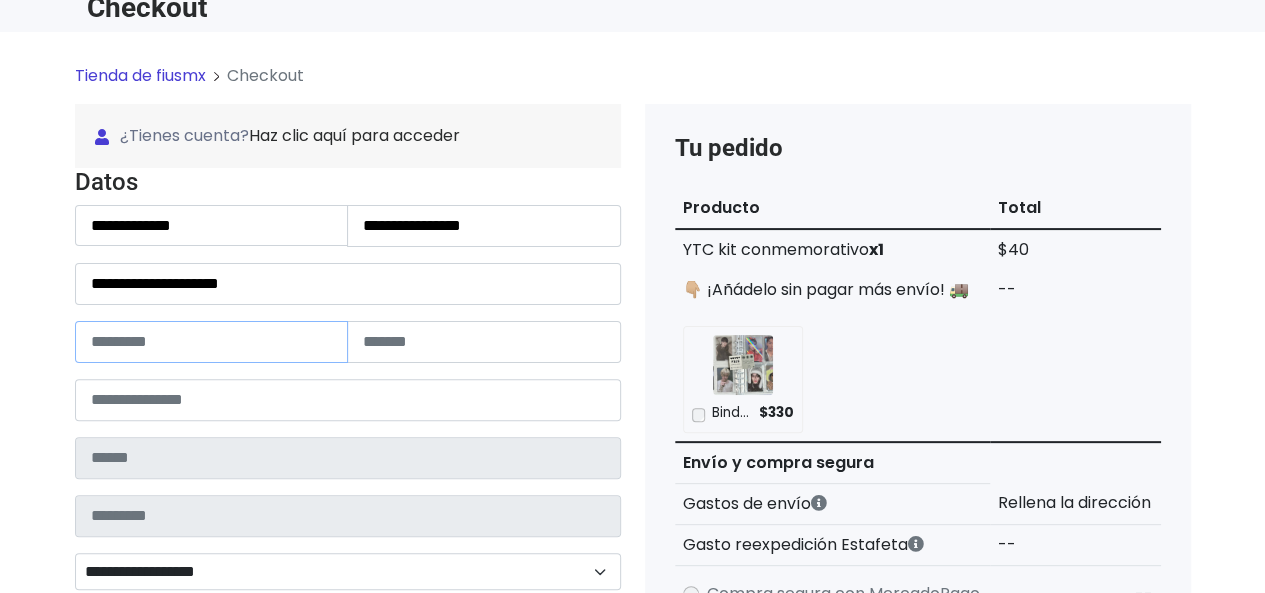 click at bounding box center (212, 342) 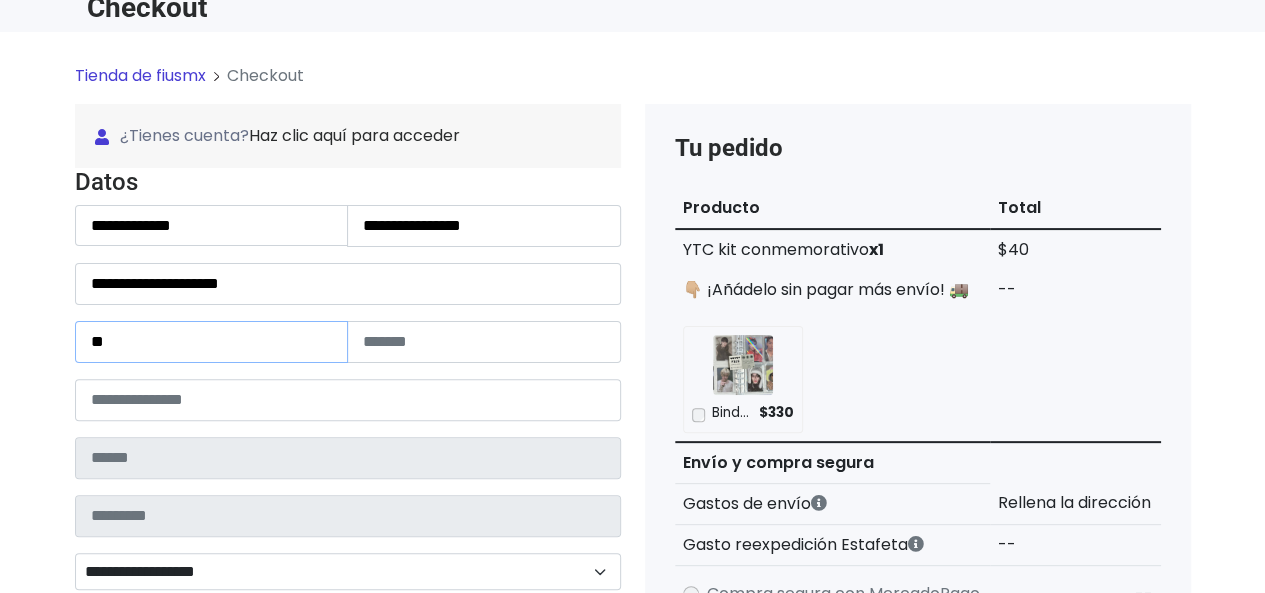 type on "**" 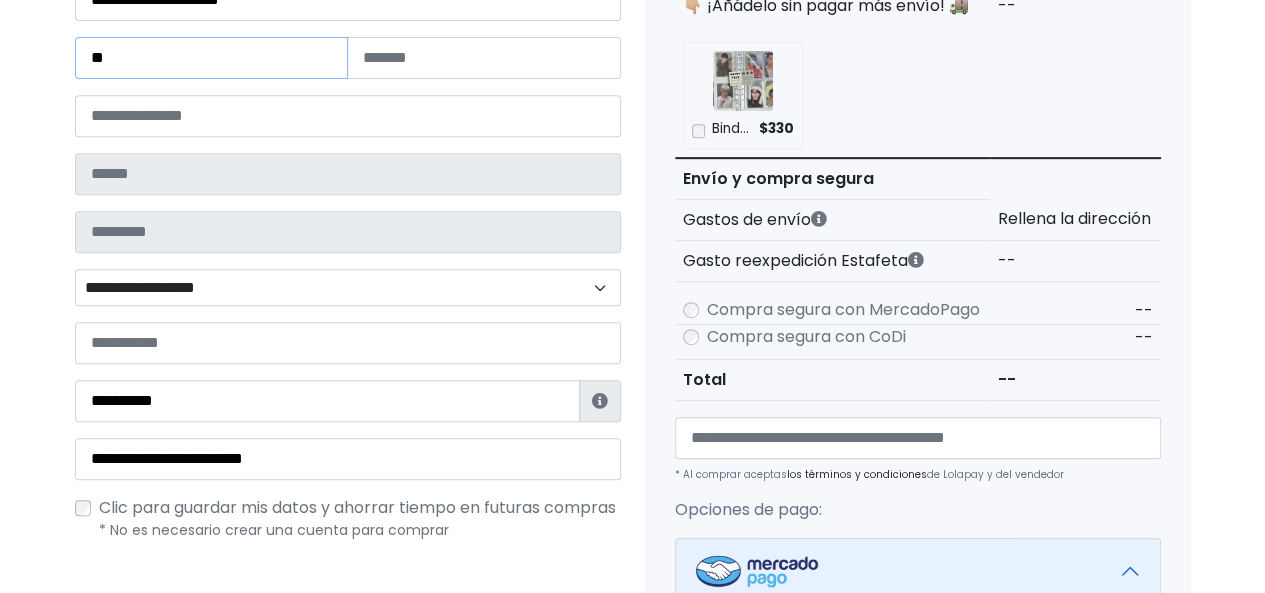 scroll, scrollTop: 400, scrollLeft: 0, axis: vertical 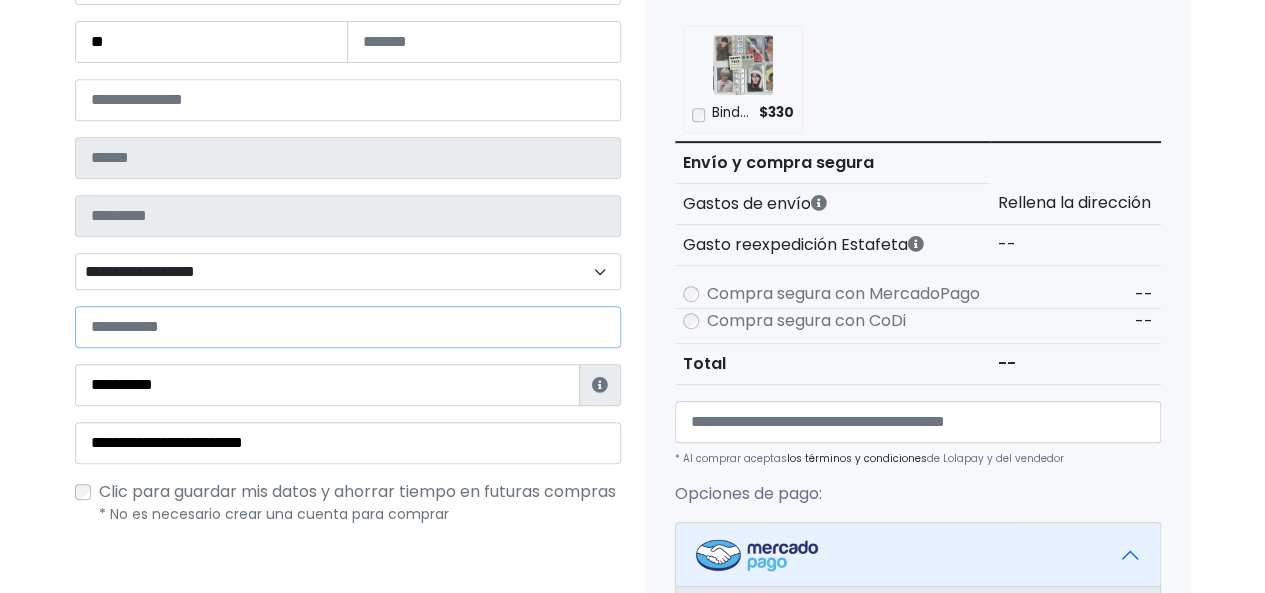 click at bounding box center [348, 327] 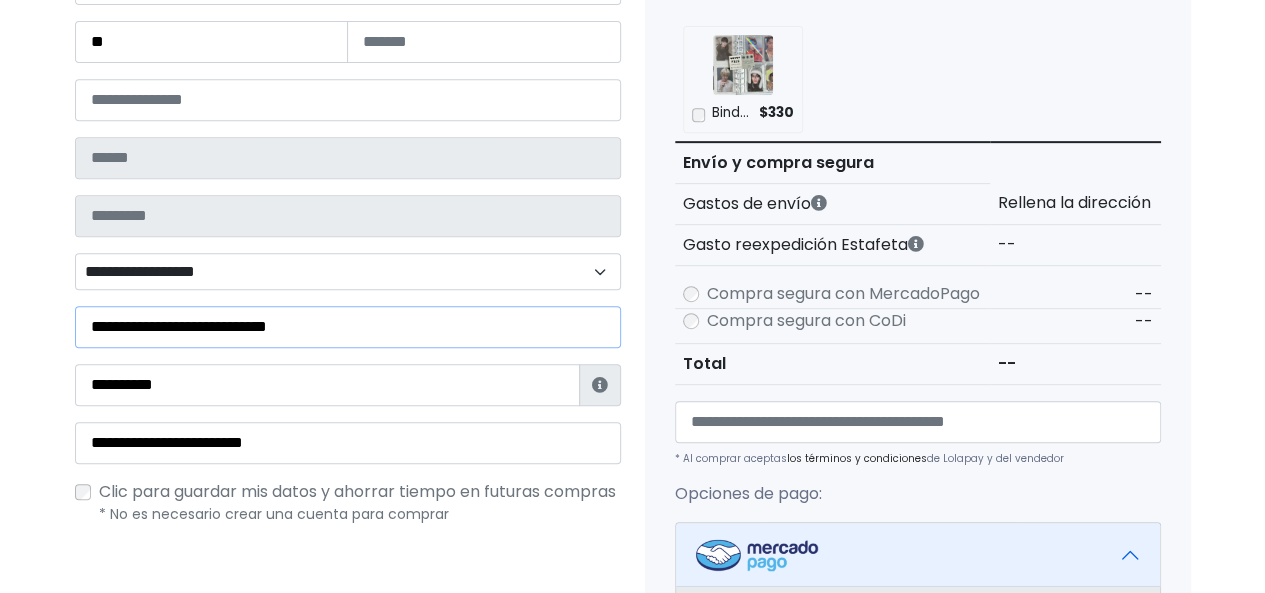 type on "**********" 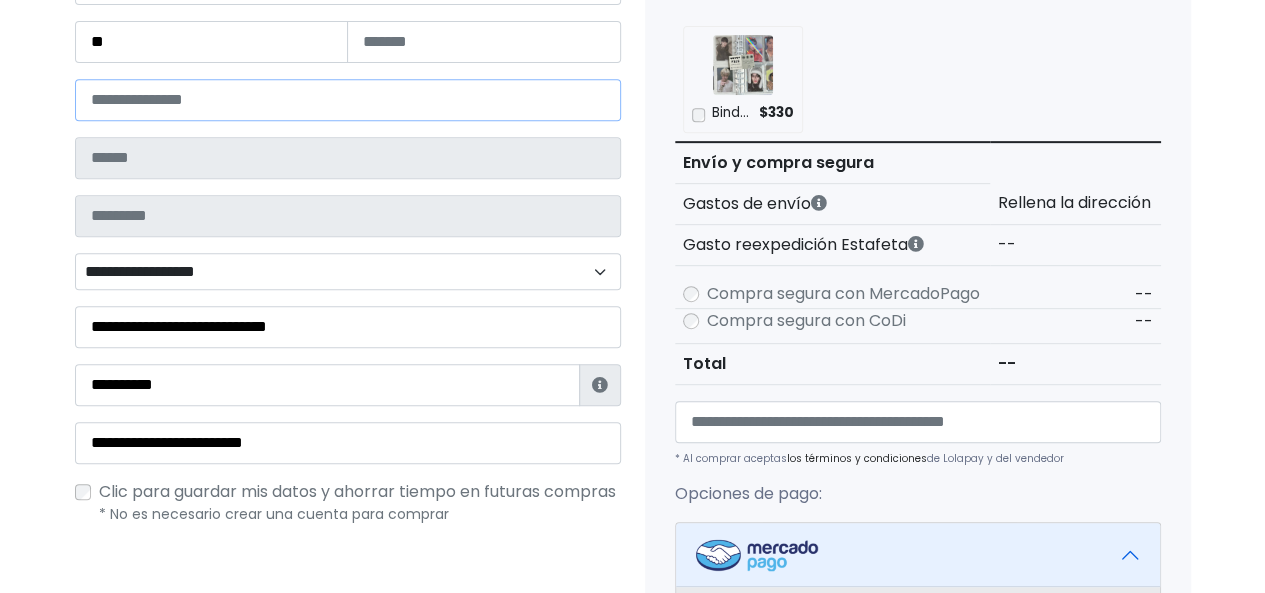 click at bounding box center [348, 100] 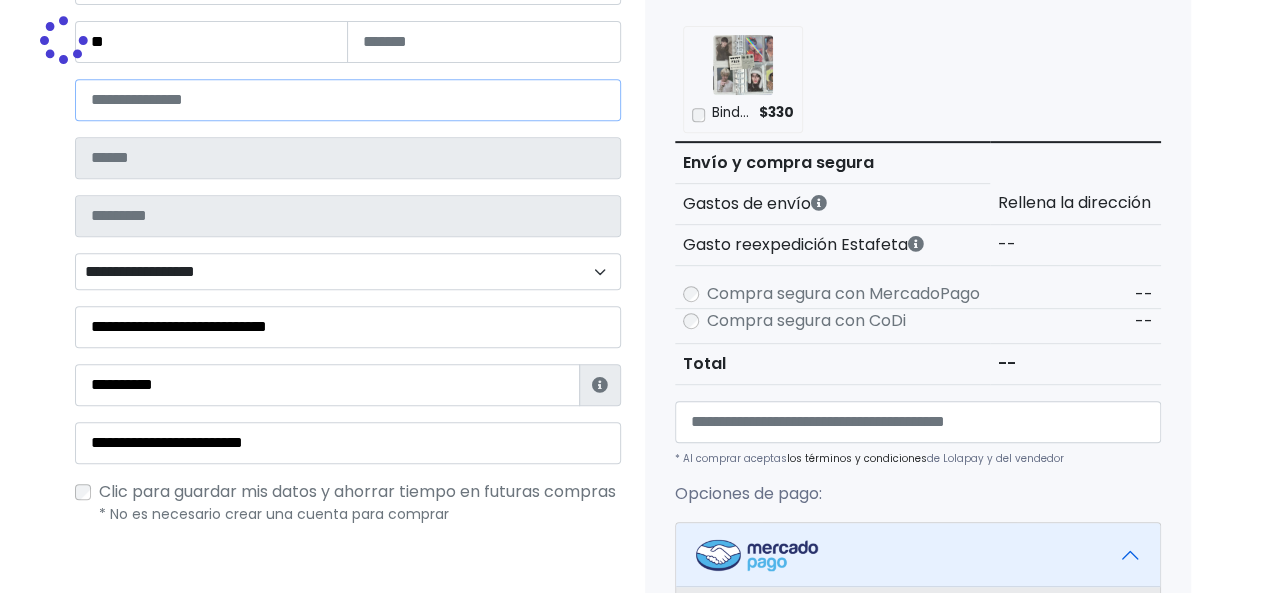 type on "**********" 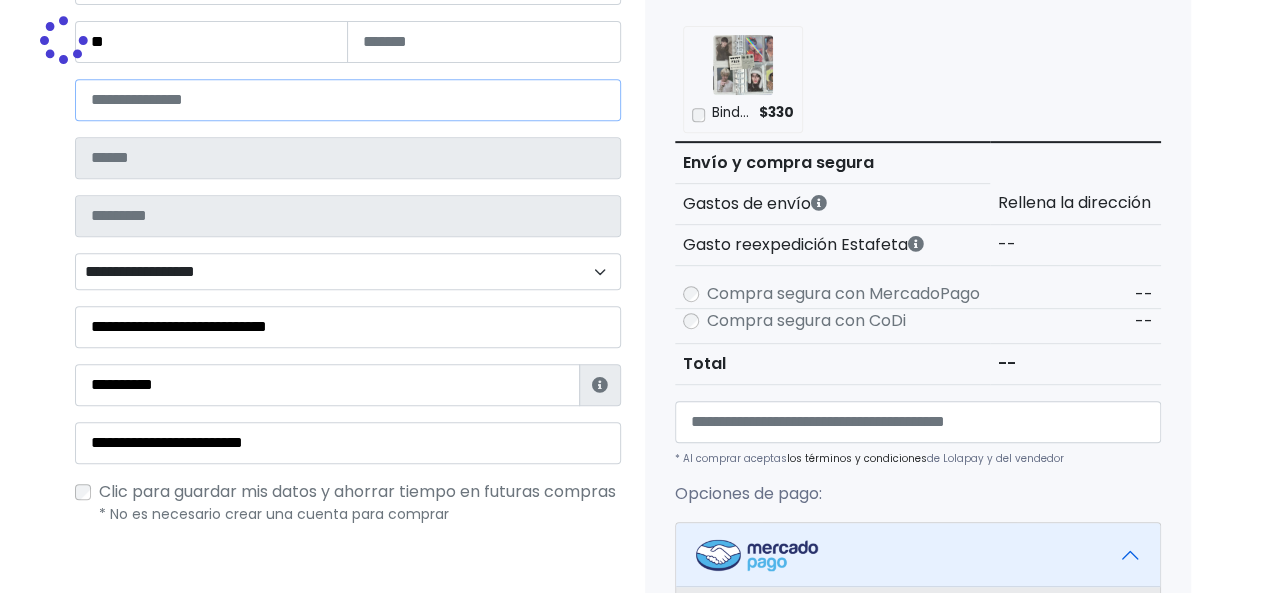 type on "******" 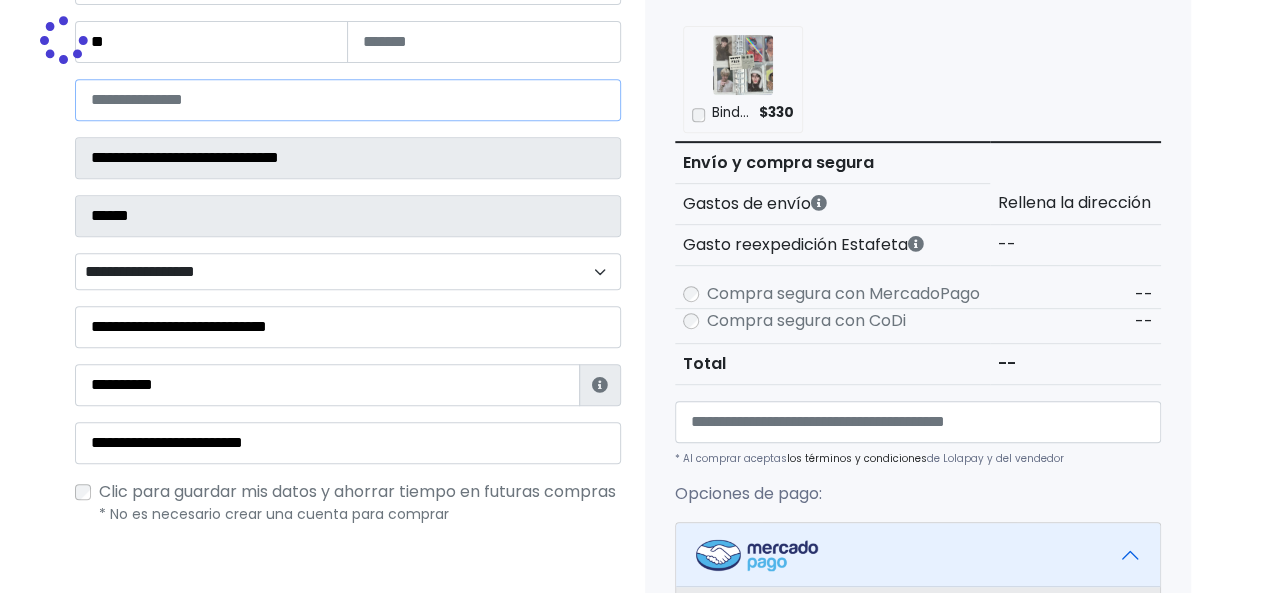 select 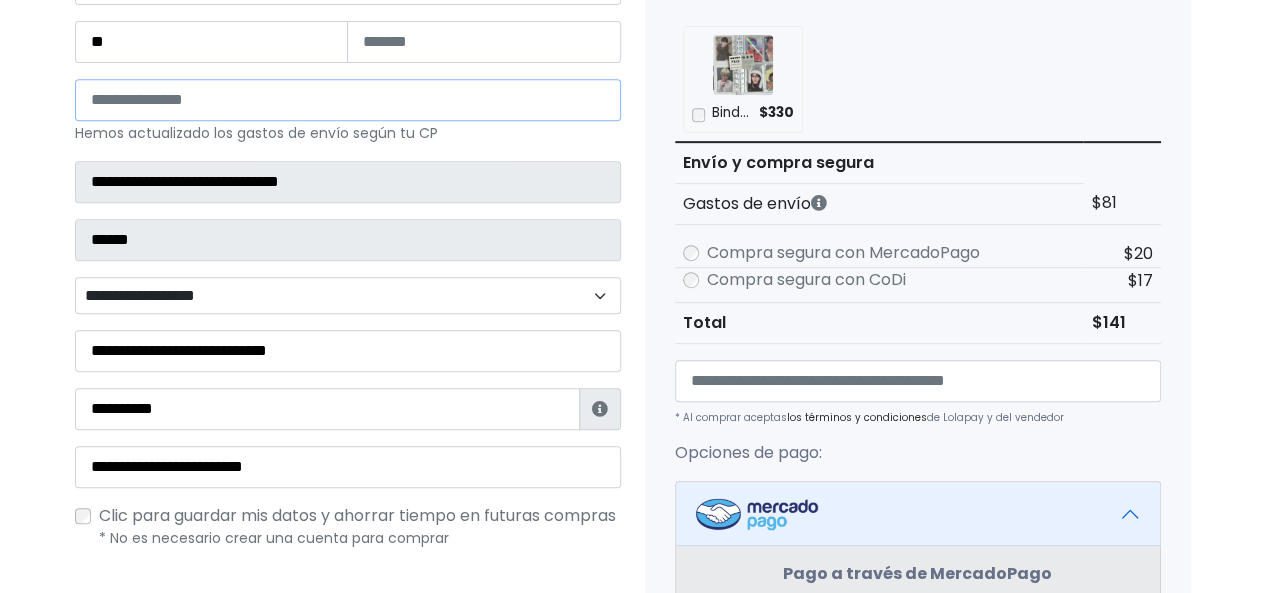 type on "*****" 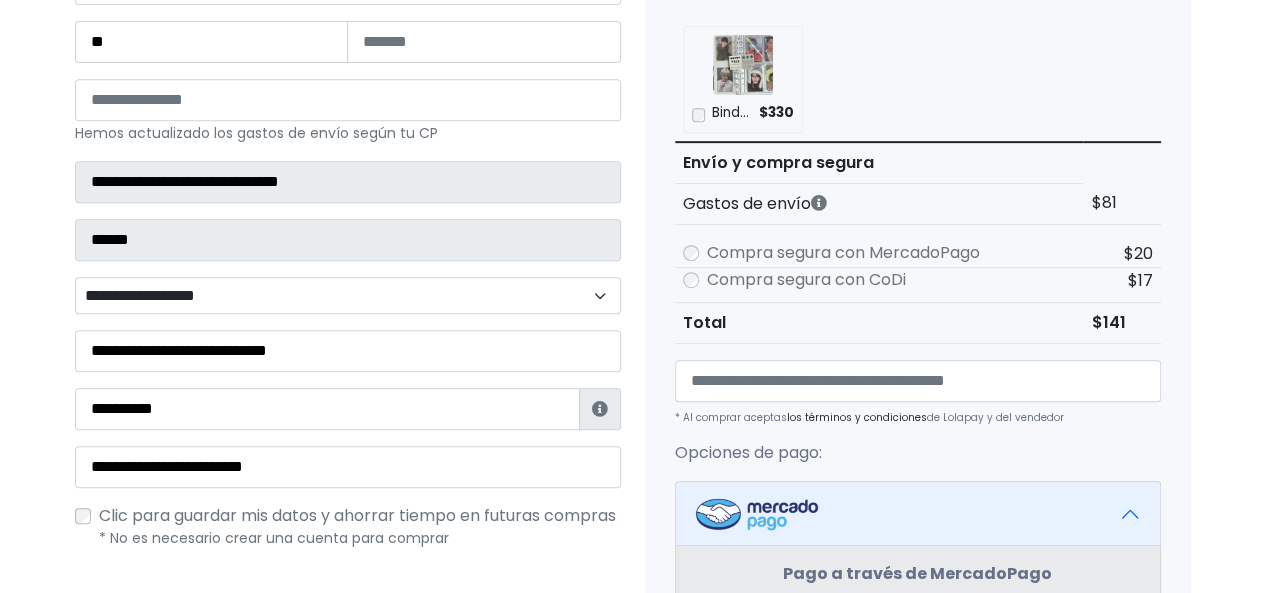 click on "**********" at bounding box center (348, 295) 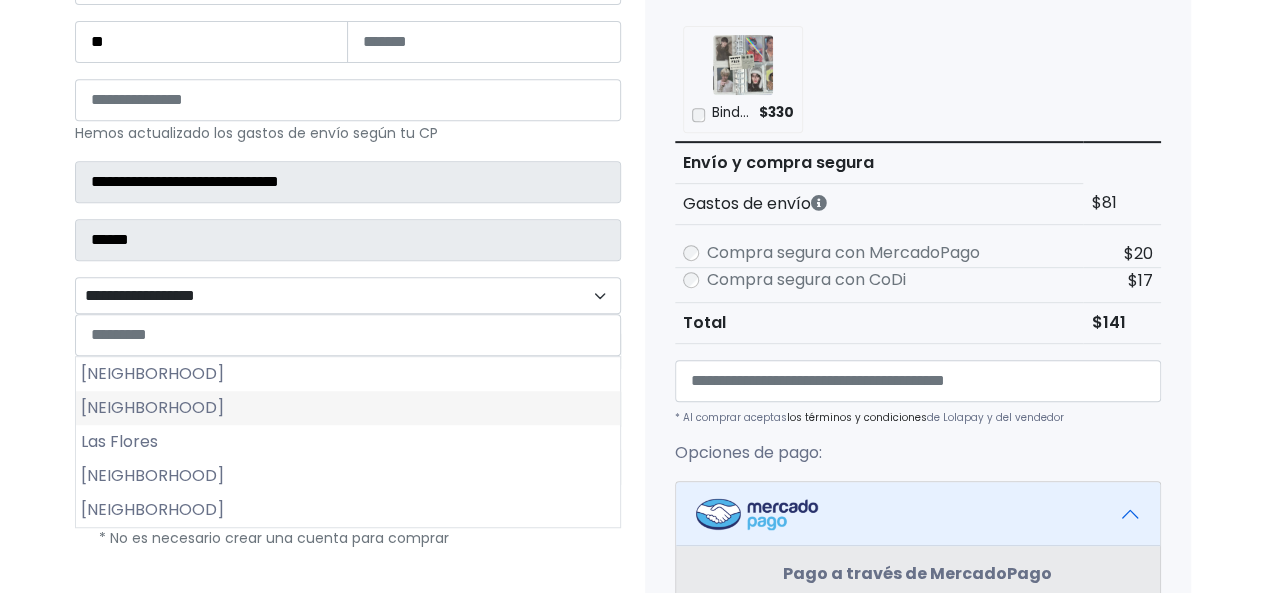 click on "Indeco Animas" at bounding box center [348, 408] 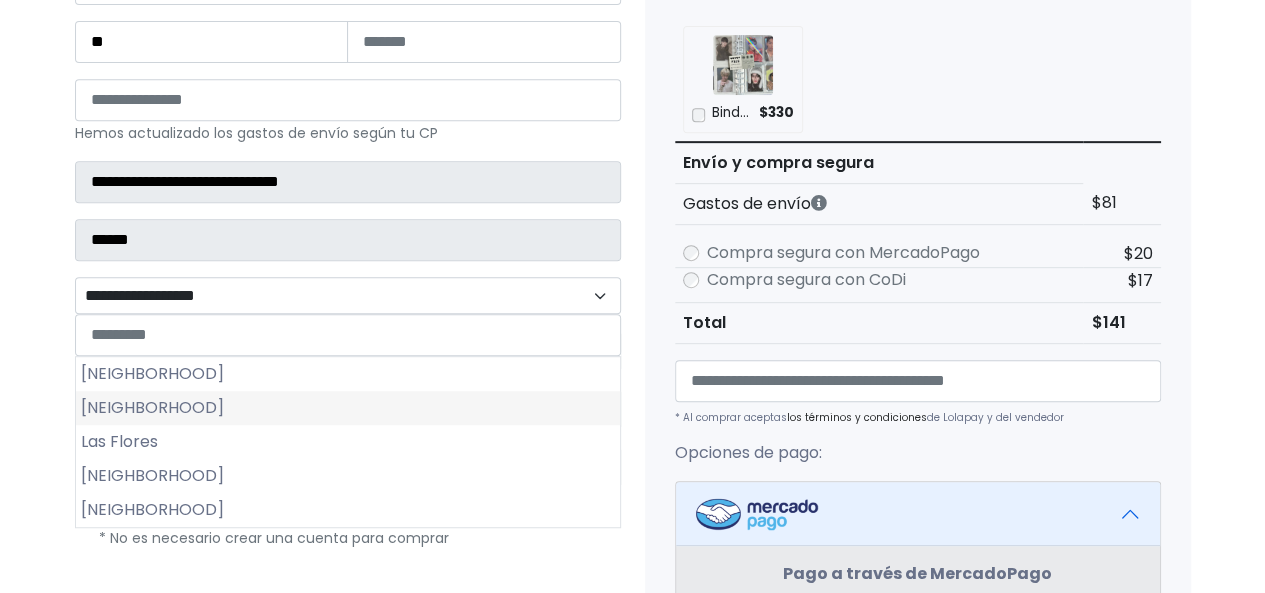 select on "**********" 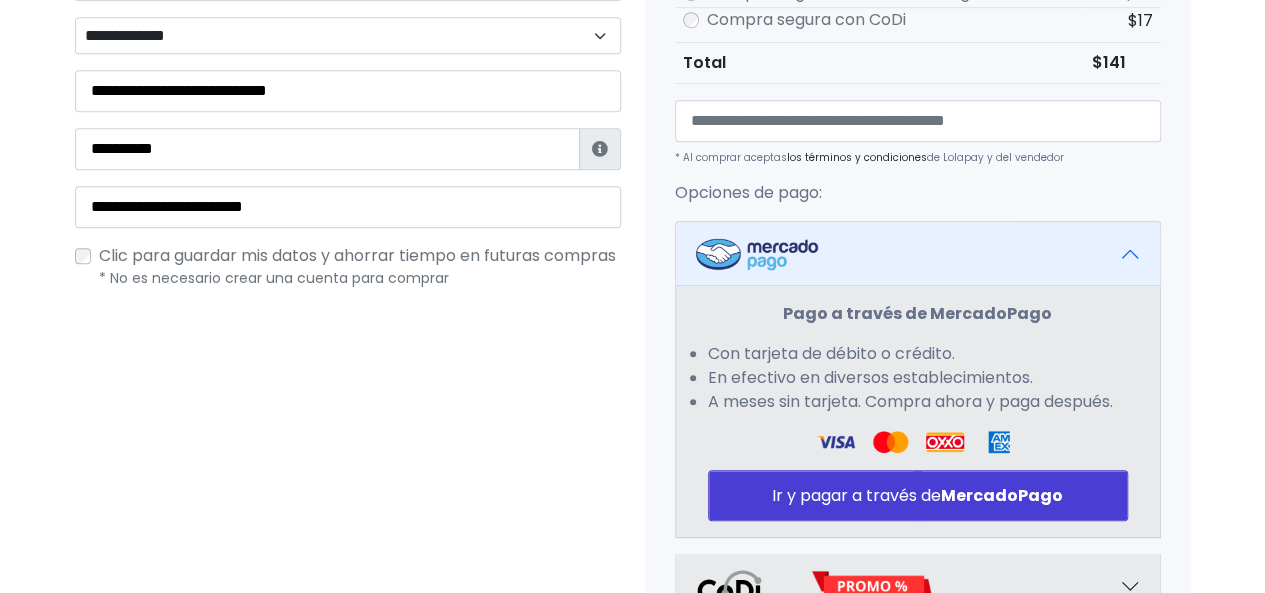 scroll, scrollTop: 700, scrollLeft: 0, axis: vertical 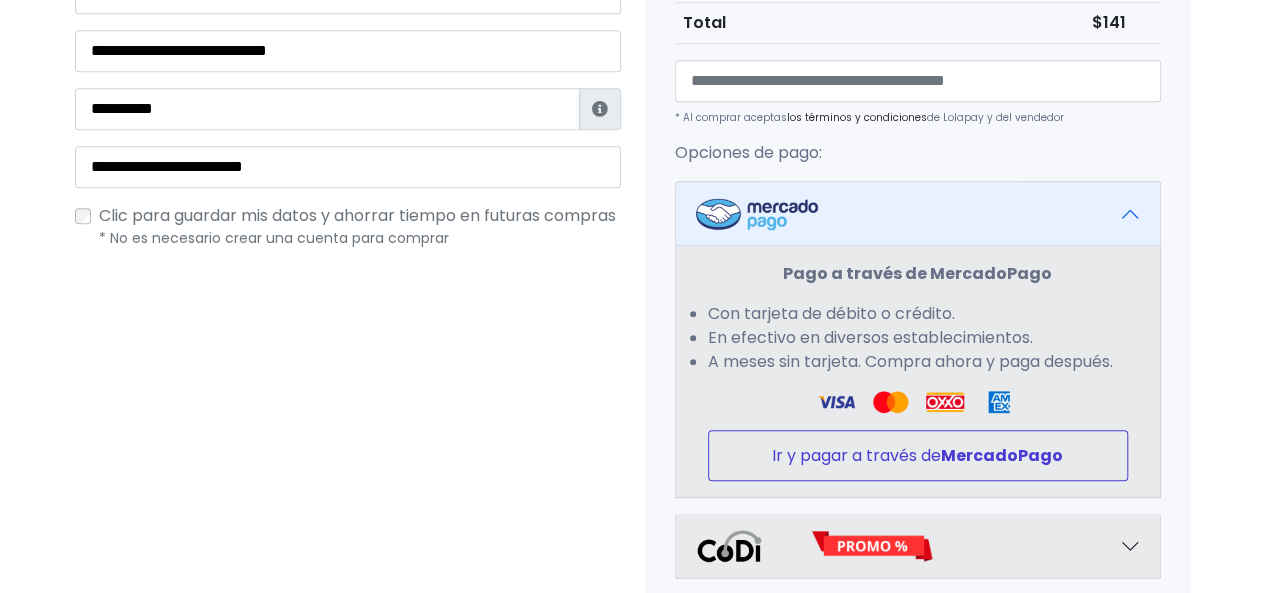click on "Ir y pagar a través de  MercadoPago" at bounding box center (918, 455) 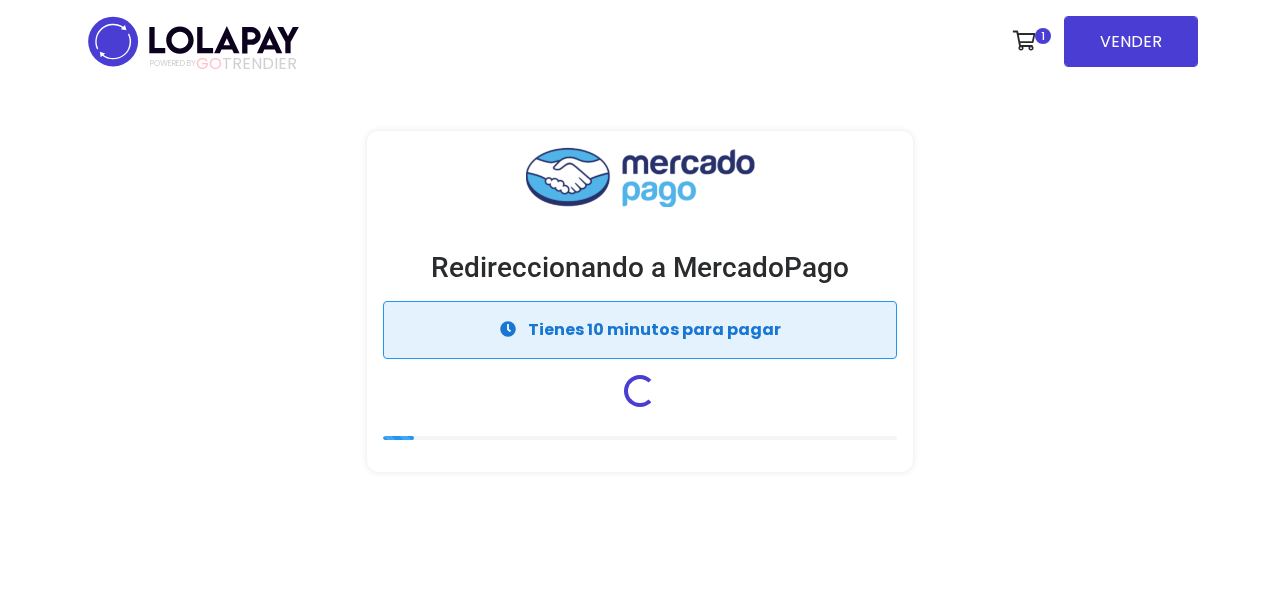 scroll, scrollTop: 0, scrollLeft: 0, axis: both 